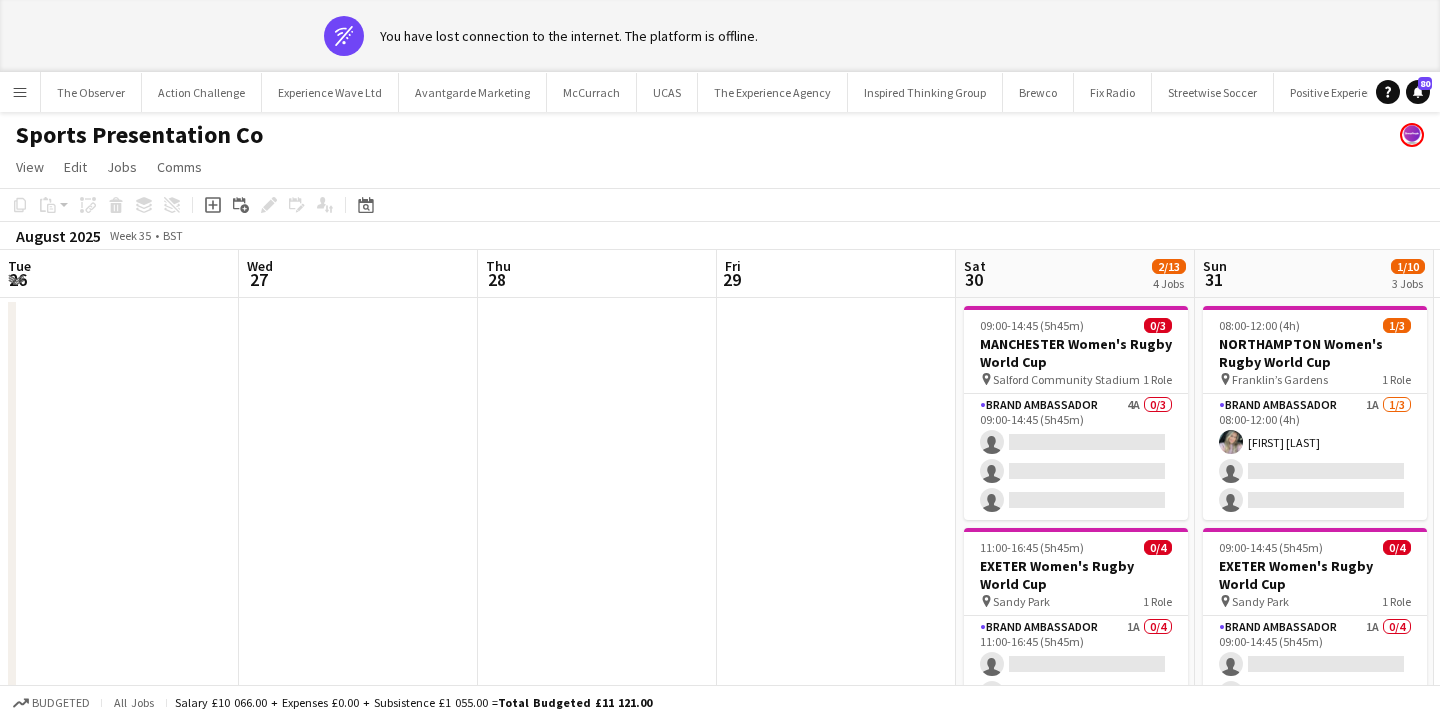 scroll, scrollTop: 0, scrollLeft: 0, axis: both 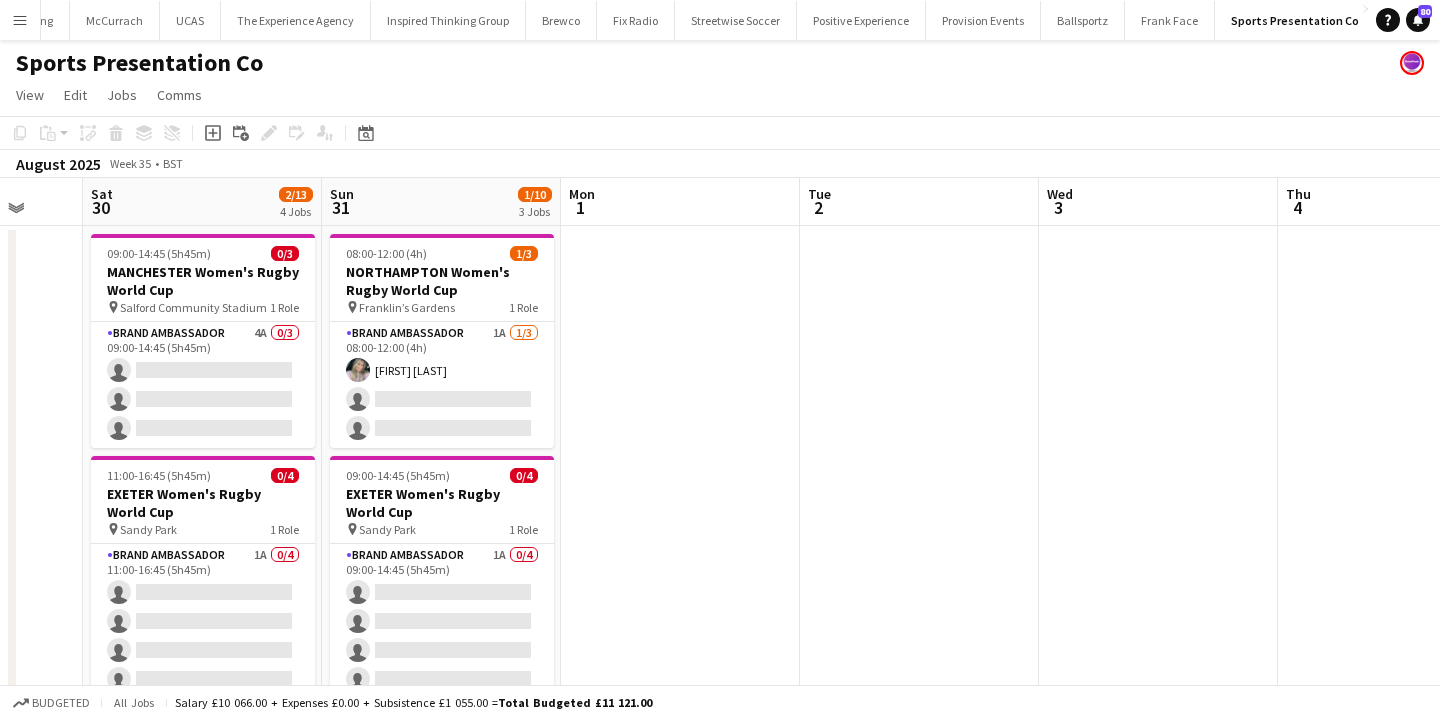 click on "Menu" at bounding box center [20, 20] 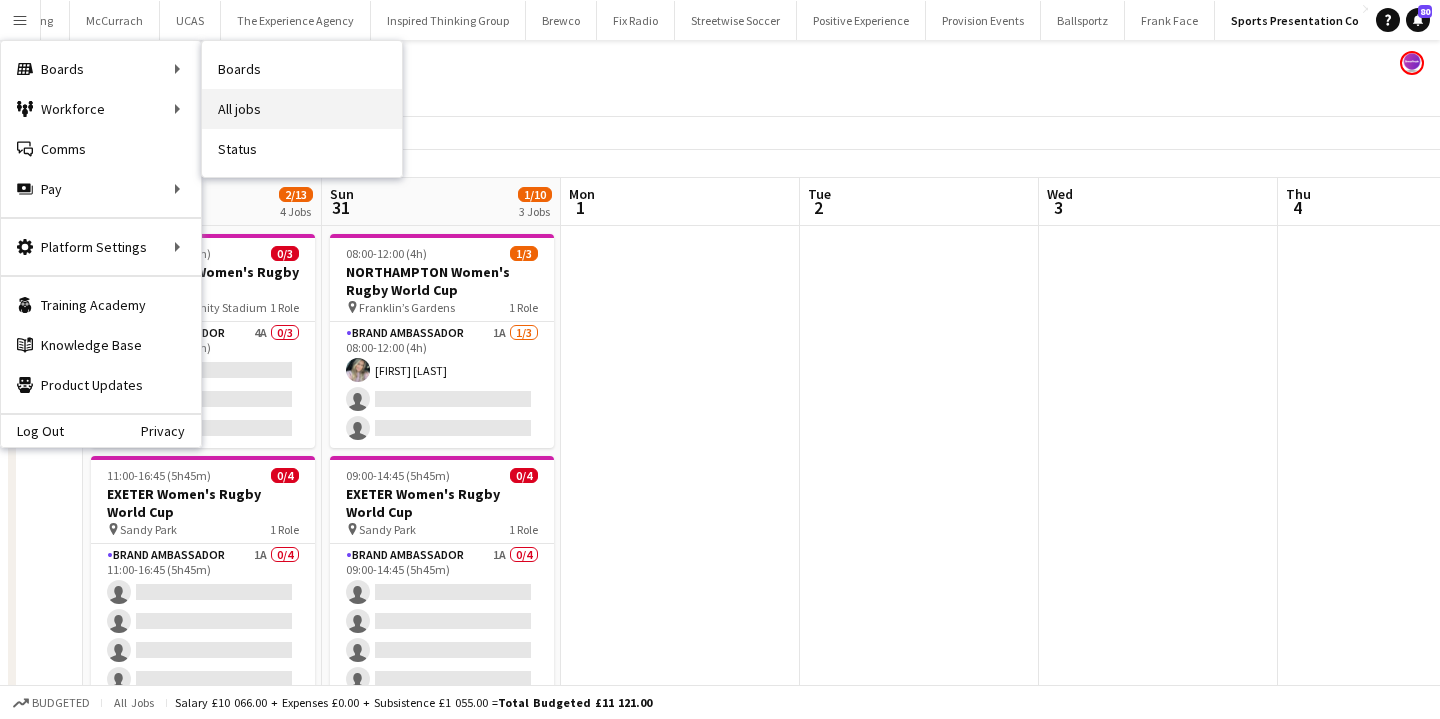 click on "All jobs" at bounding box center [302, 109] 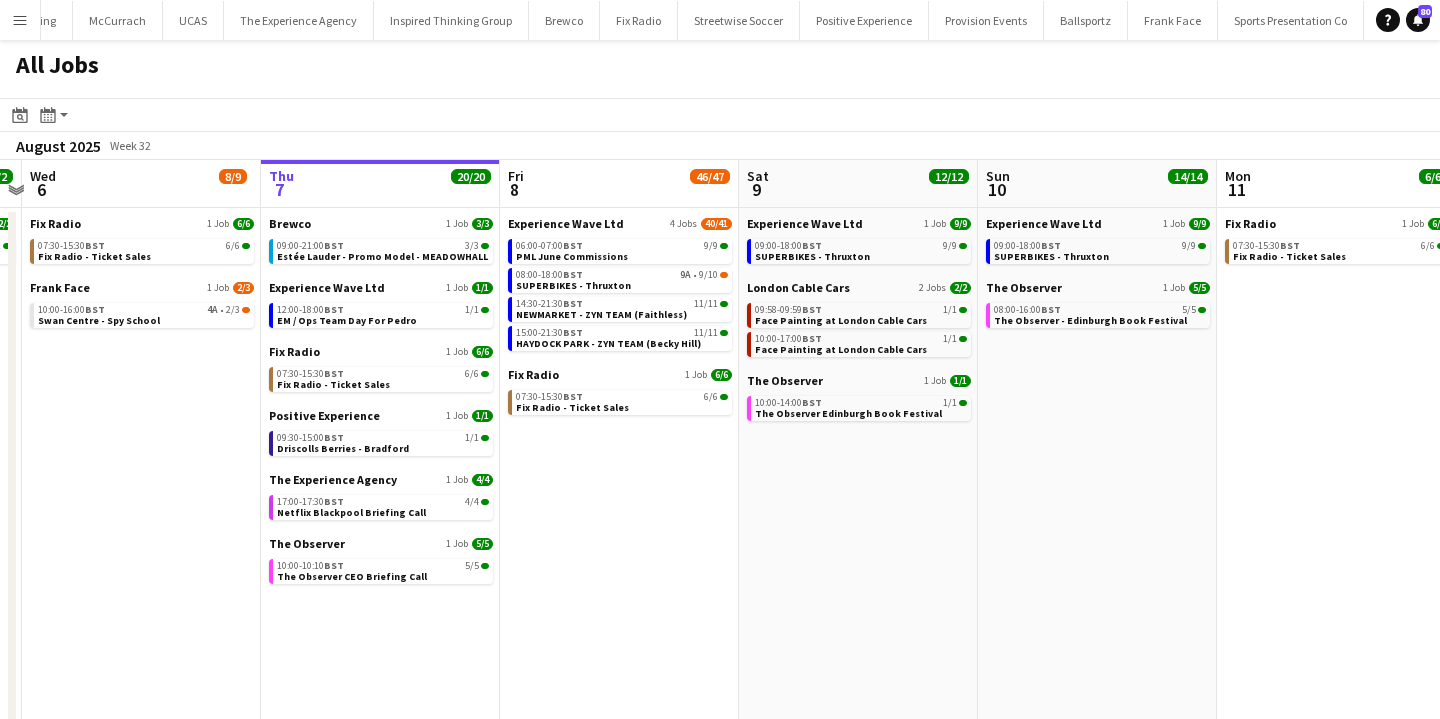 scroll, scrollTop: 0, scrollLeft: 455, axis: horizontal 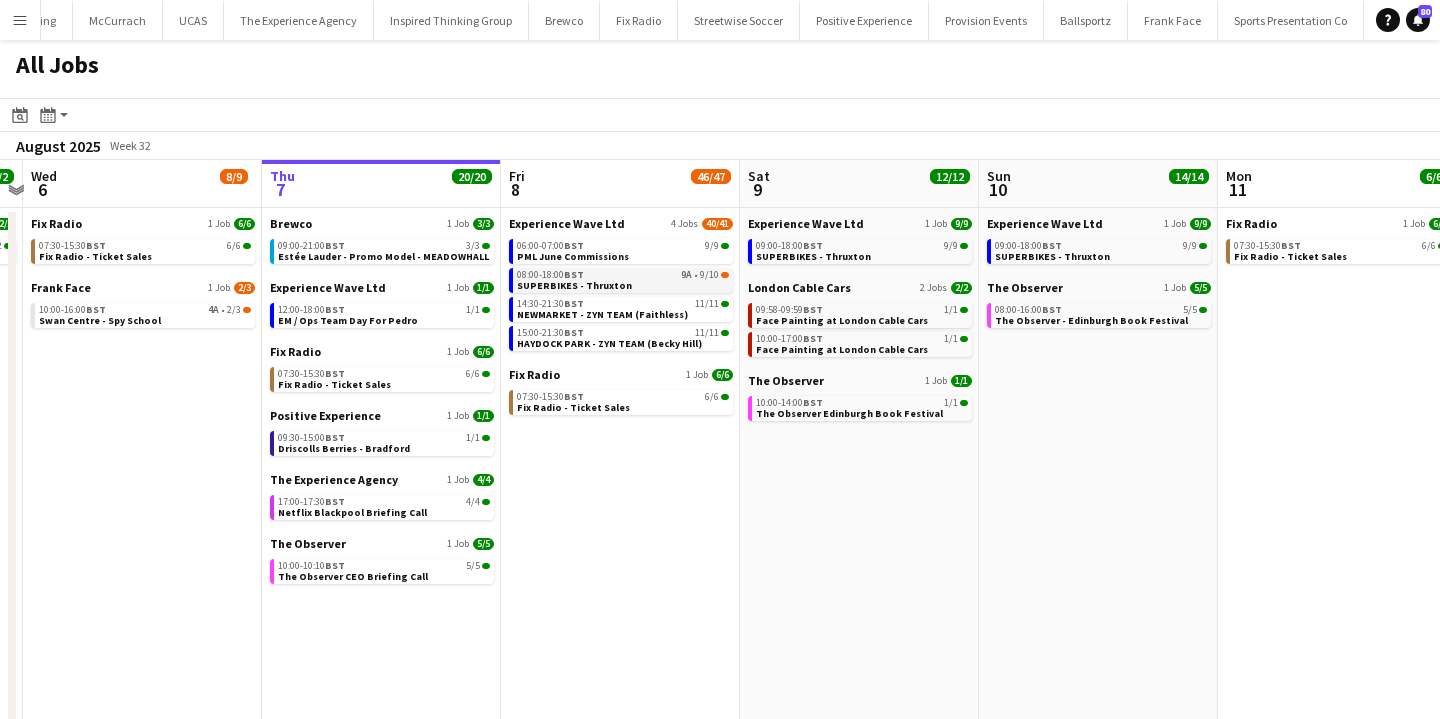 click on "SUPERBIKES - Thruxton" at bounding box center [574, 285] 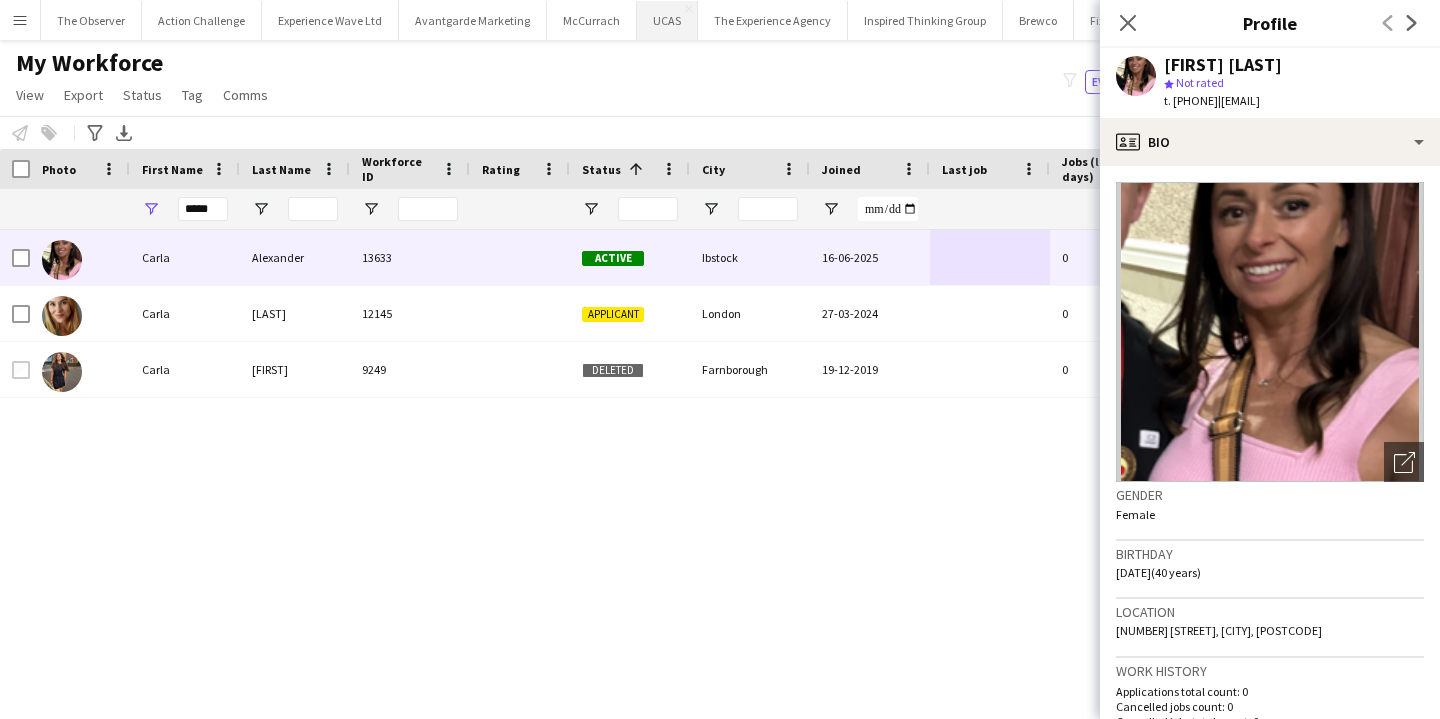 scroll, scrollTop: 0, scrollLeft: 0, axis: both 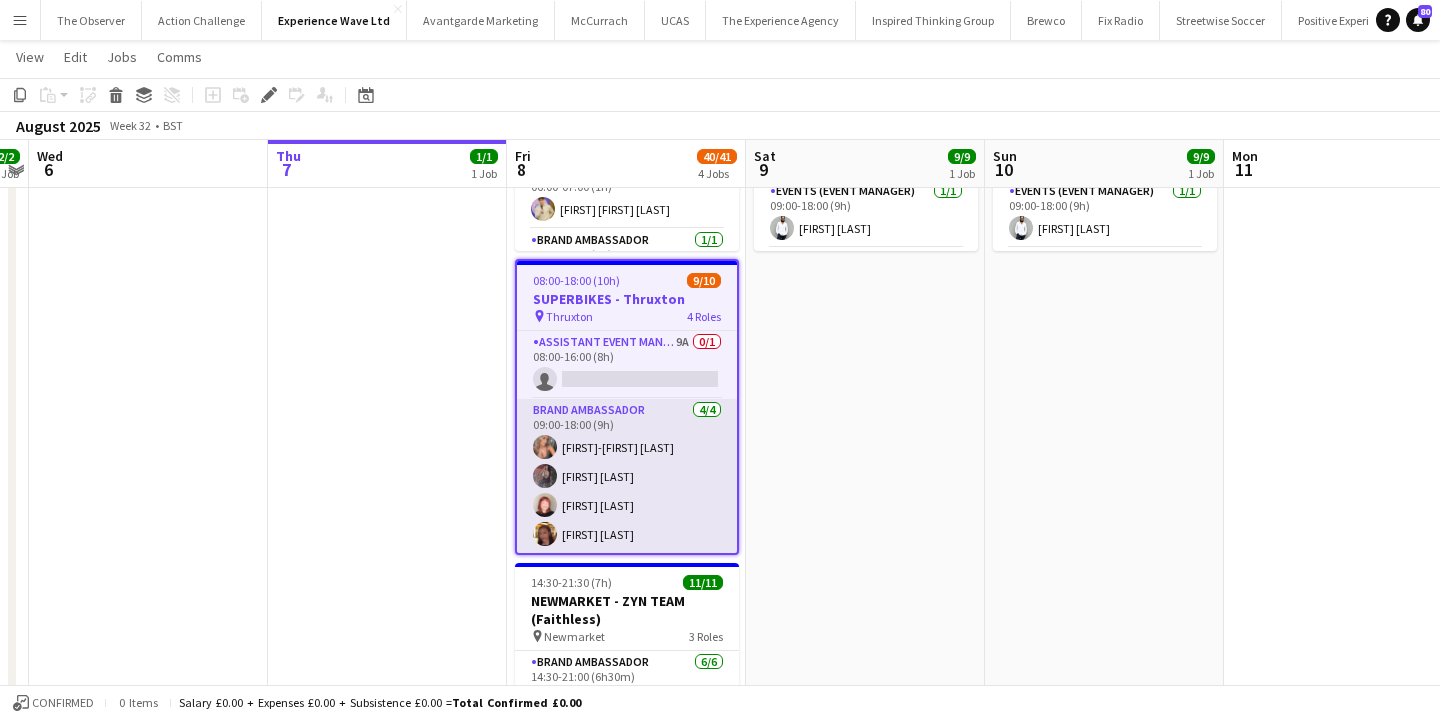 click on "[FIRST]-[FIRST] [FIRST] [FIRST] [FIRST]" at bounding box center [627, 476] 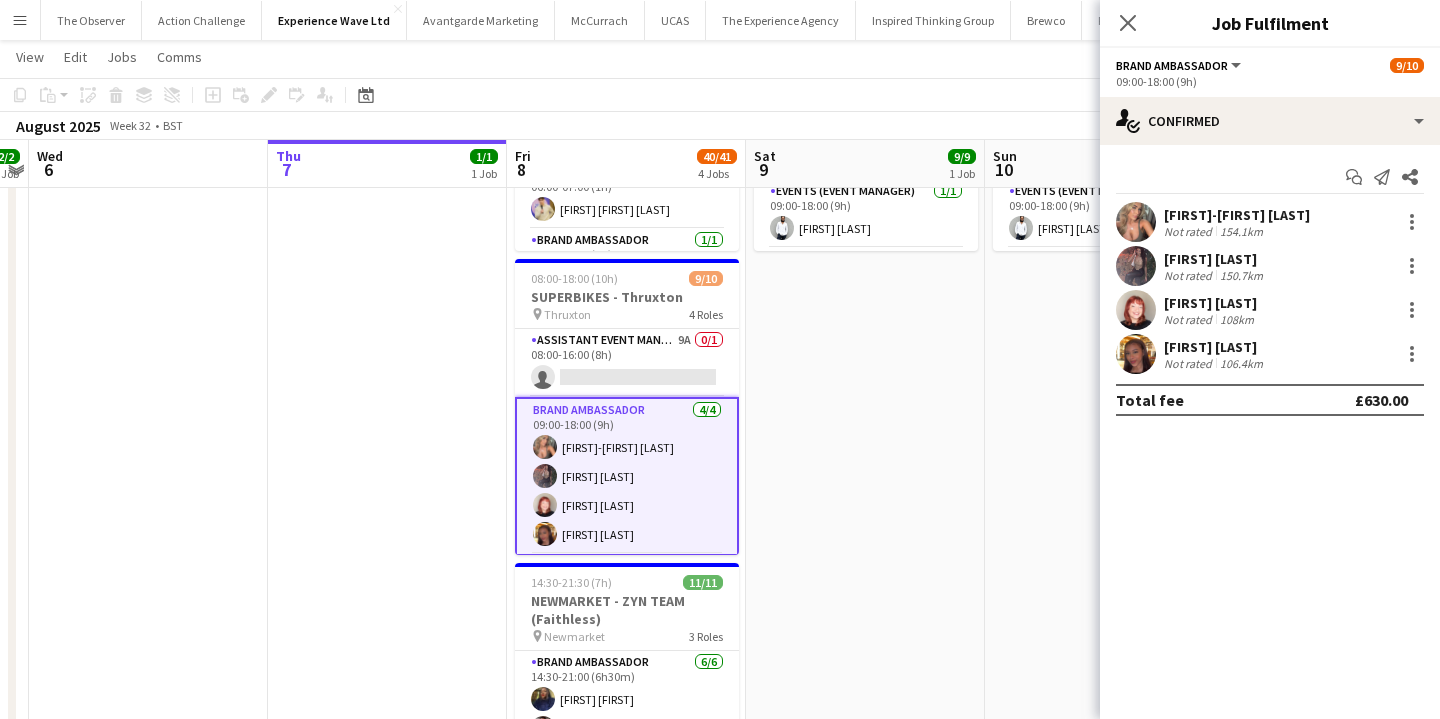 click at bounding box center [1136, 222] 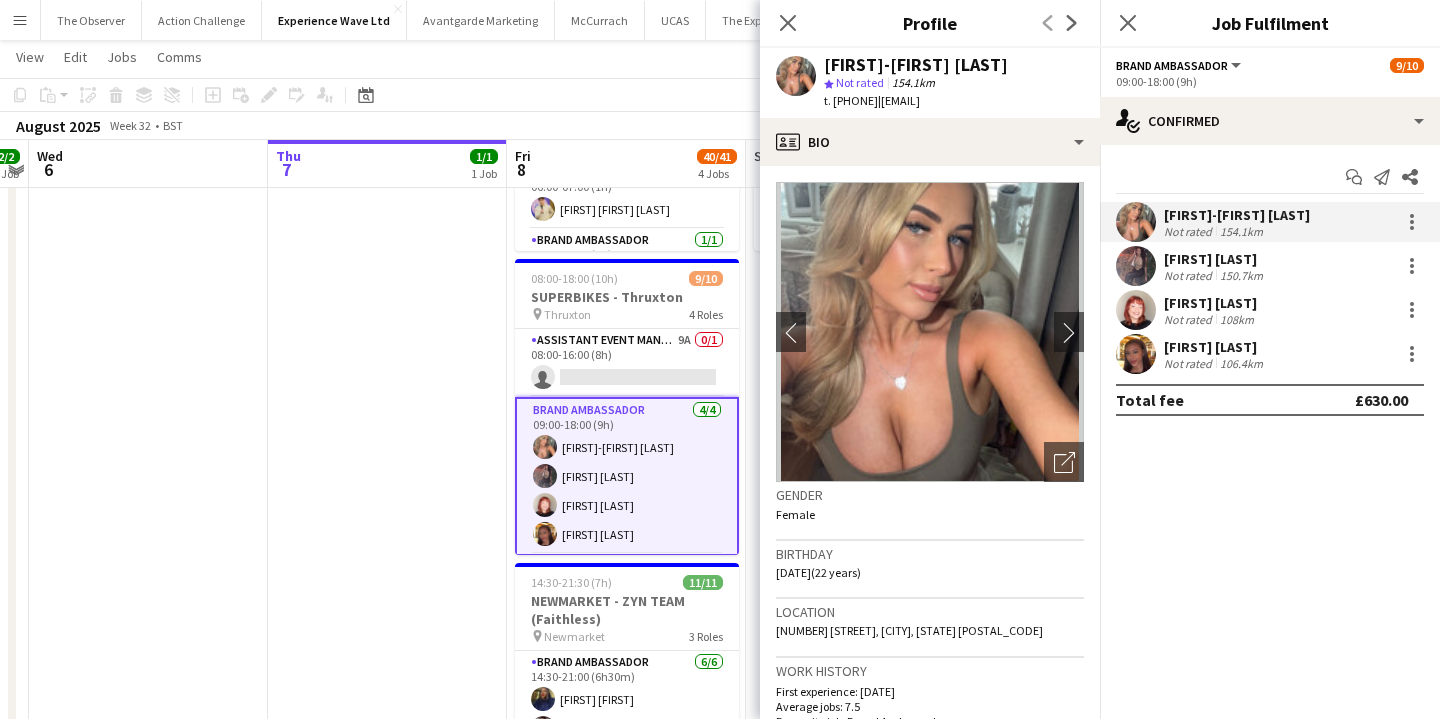 click on "[FIRST]-[FIRST] [LAST]   Not rated   154.1km" at bounding box center (1270, 222) 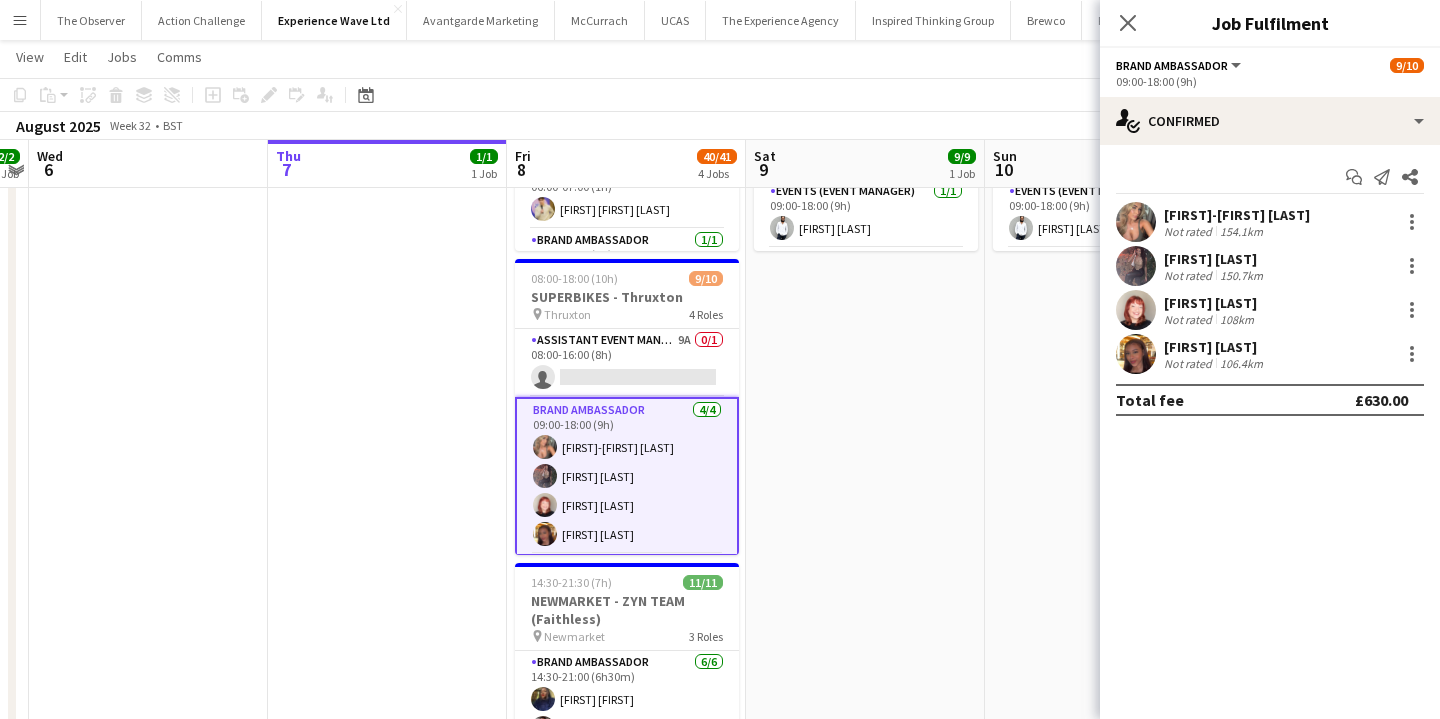 click on "[FIRST]-[FIRST] [LAST]   Not rated   154.1km" at bounding box center (1270, 222) 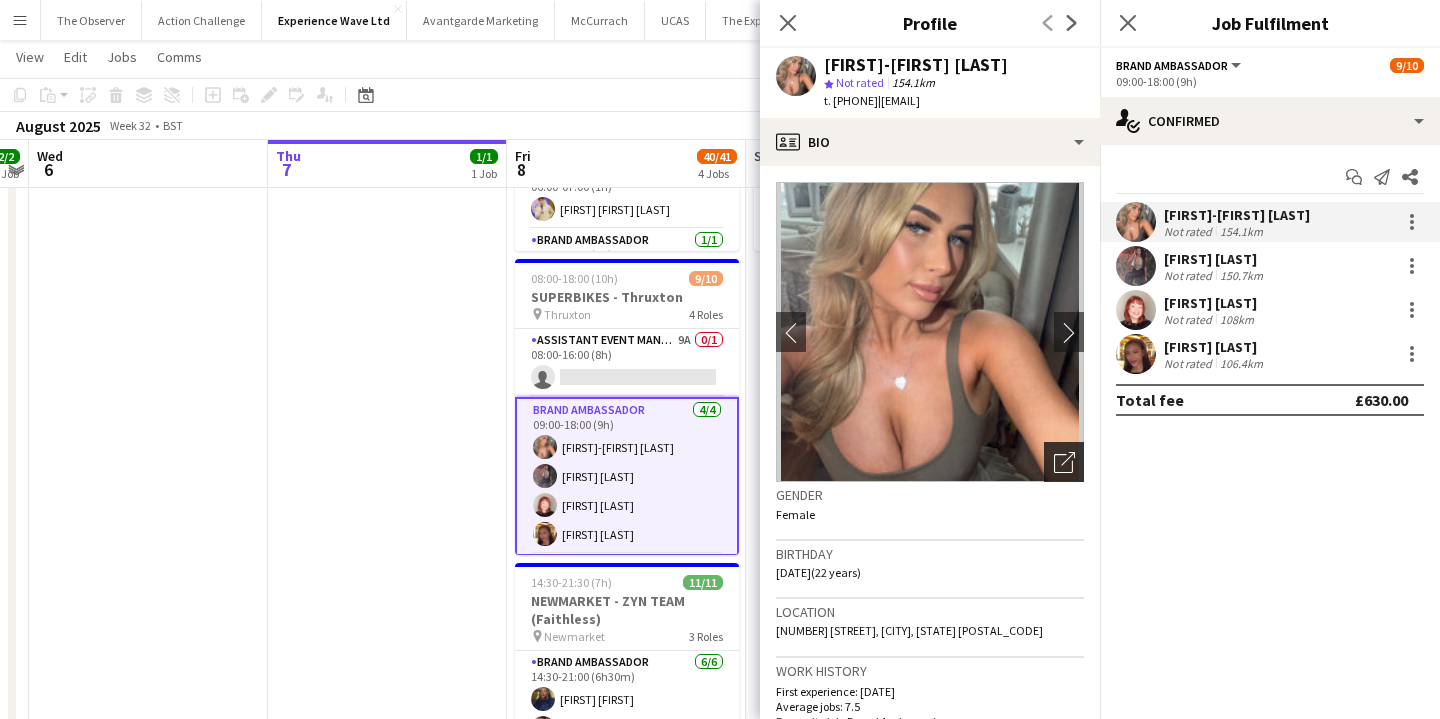 click on "Open photos pop-in" 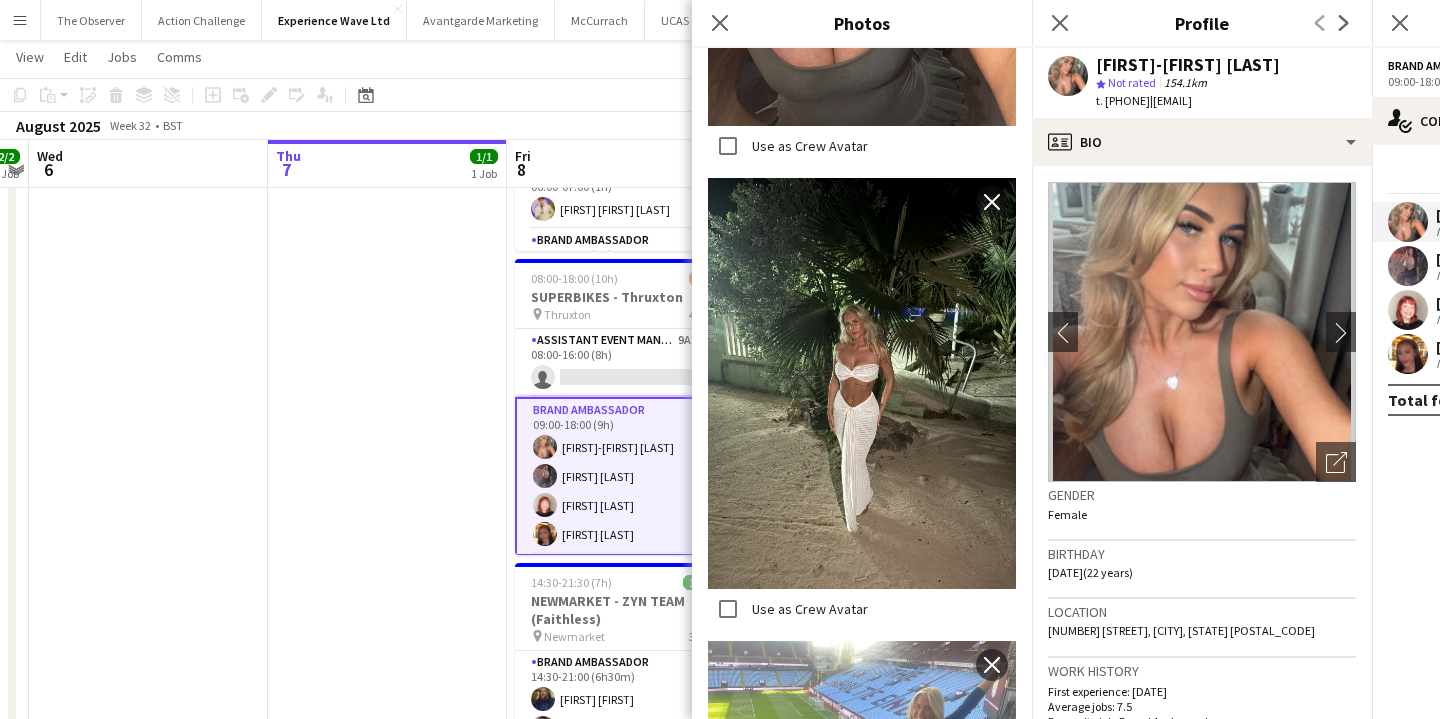 scroll, scrollTop: 1890, scrollLeft: 0, axis: vertical 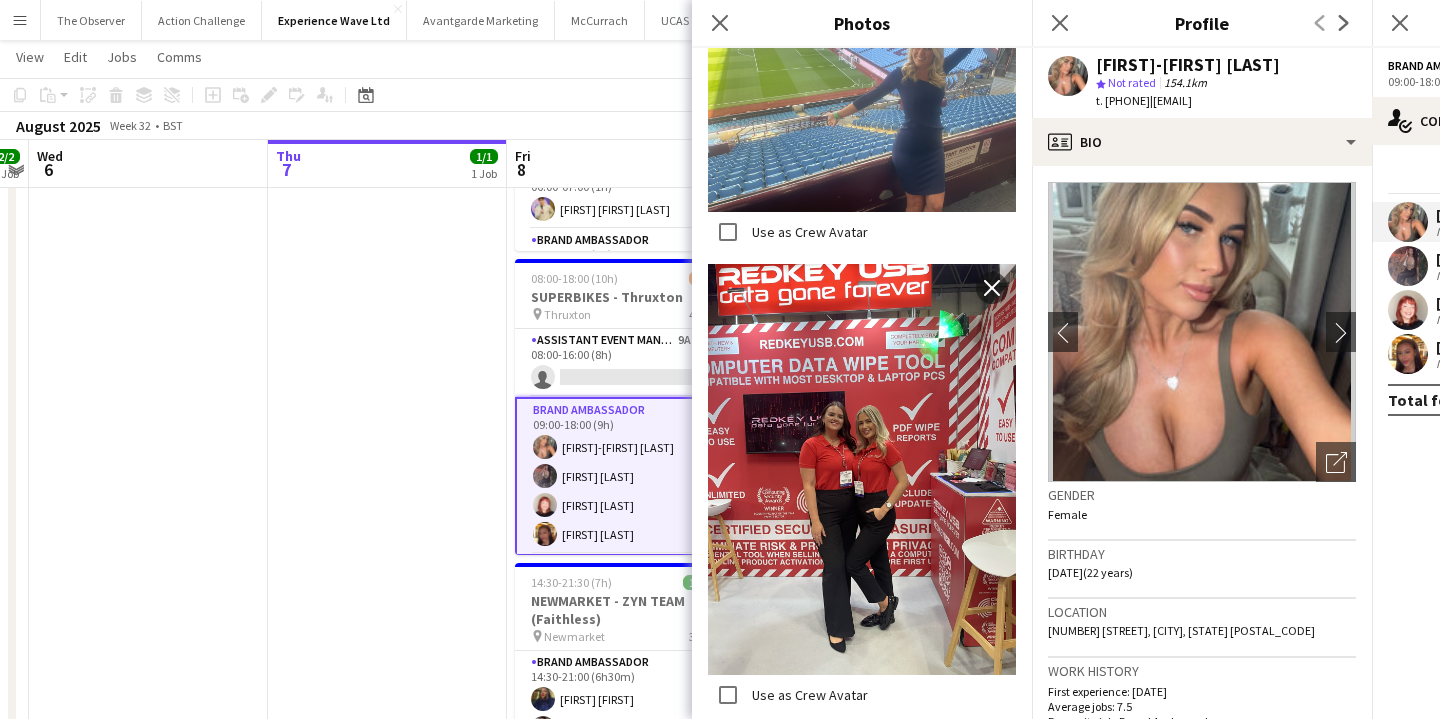 click at bounding box center [545, 505] 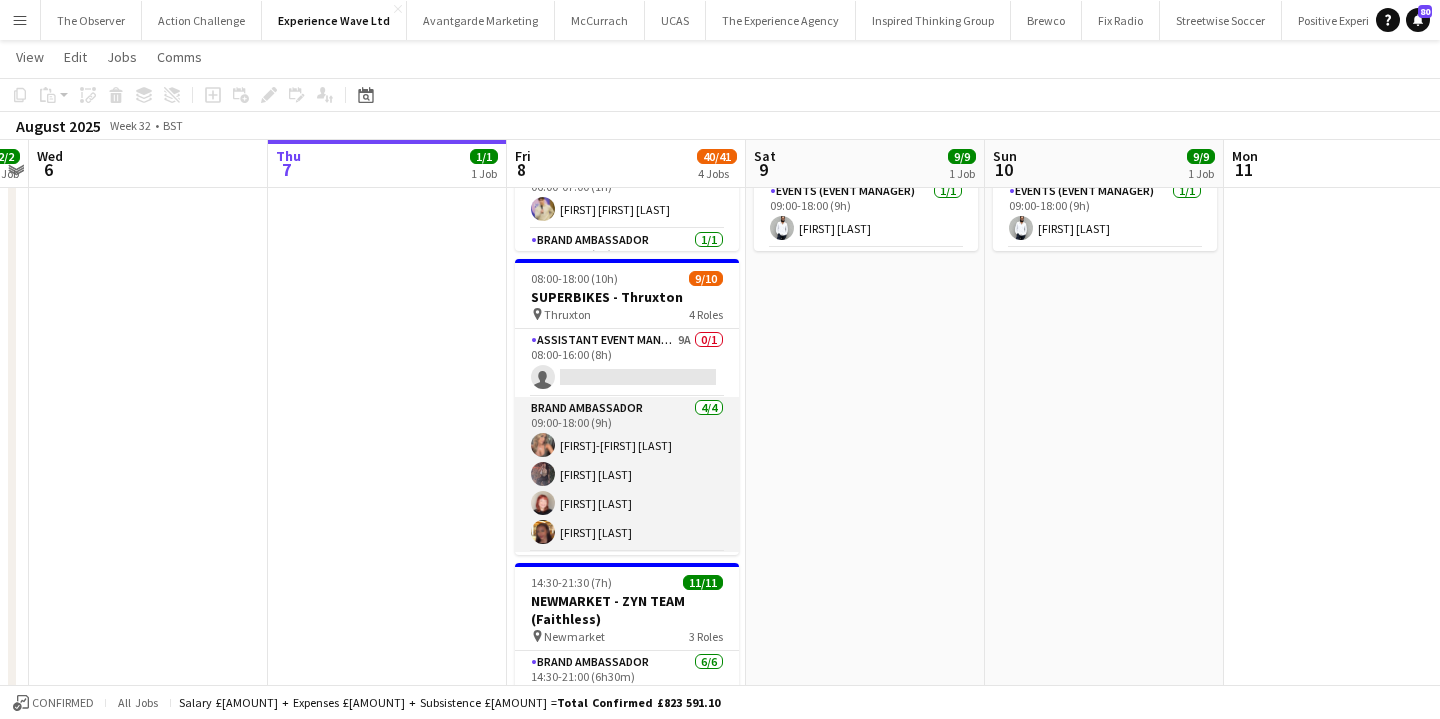 click on "[FIRST]-[FIRST] [FIRST] [FIRST] [FIRST]" at bounding box center (627, 474) 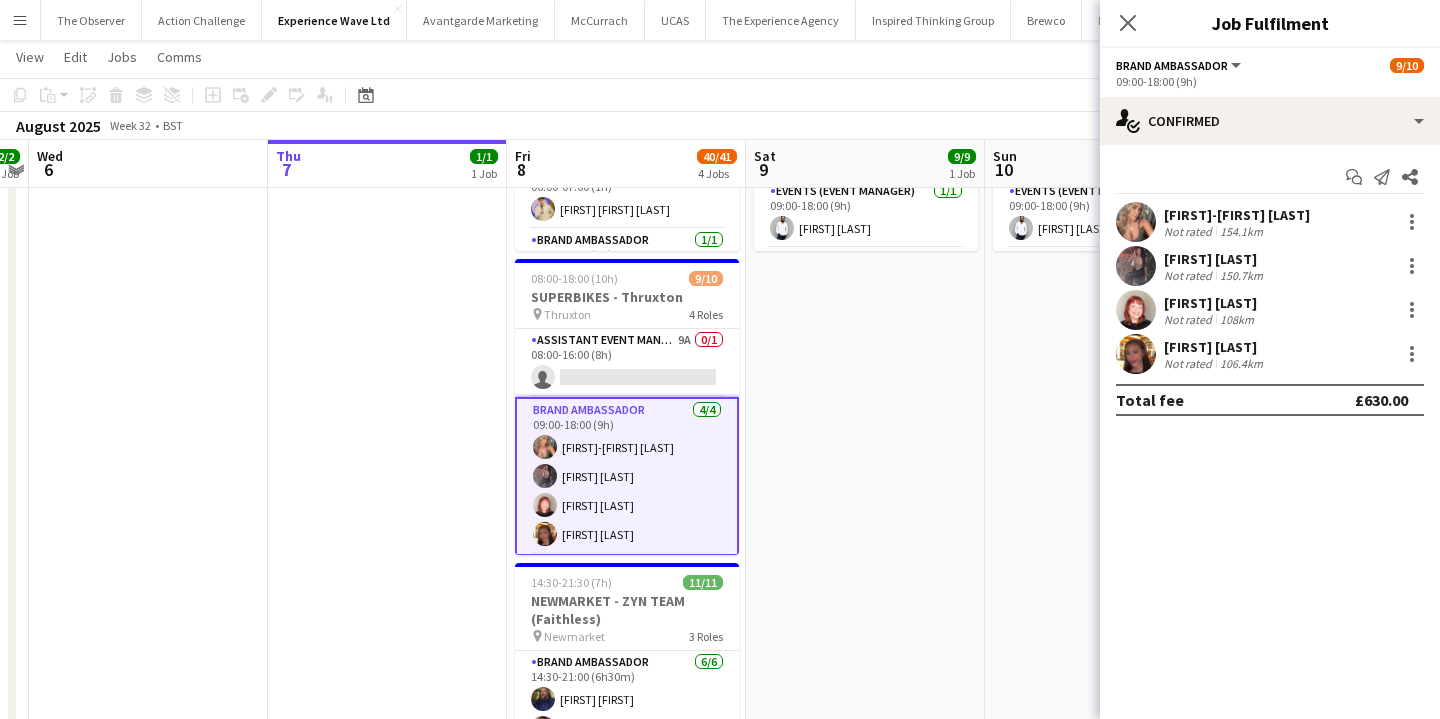 click at bounding box center [1136, 266] 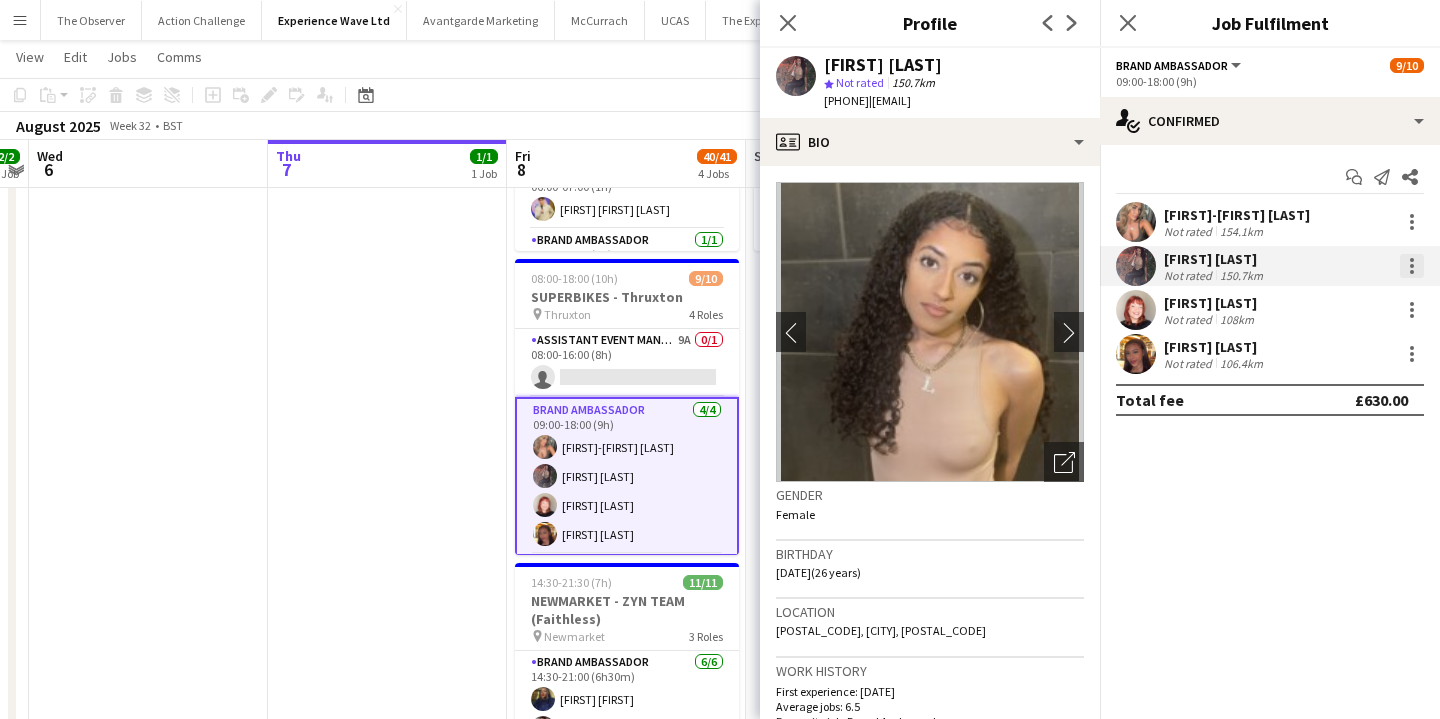 click at bounding box center [1412, 266] 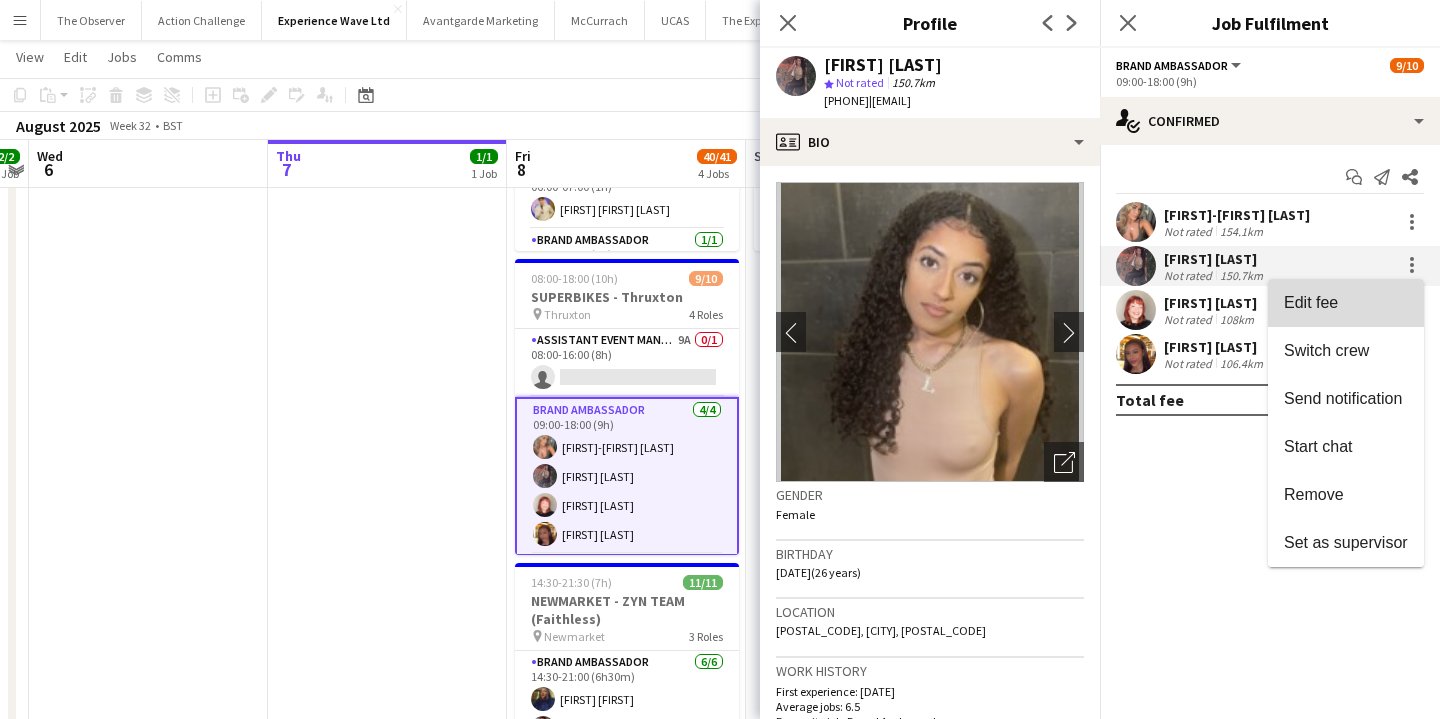 click on "Edit fee" at bounding box center [1346, 303] 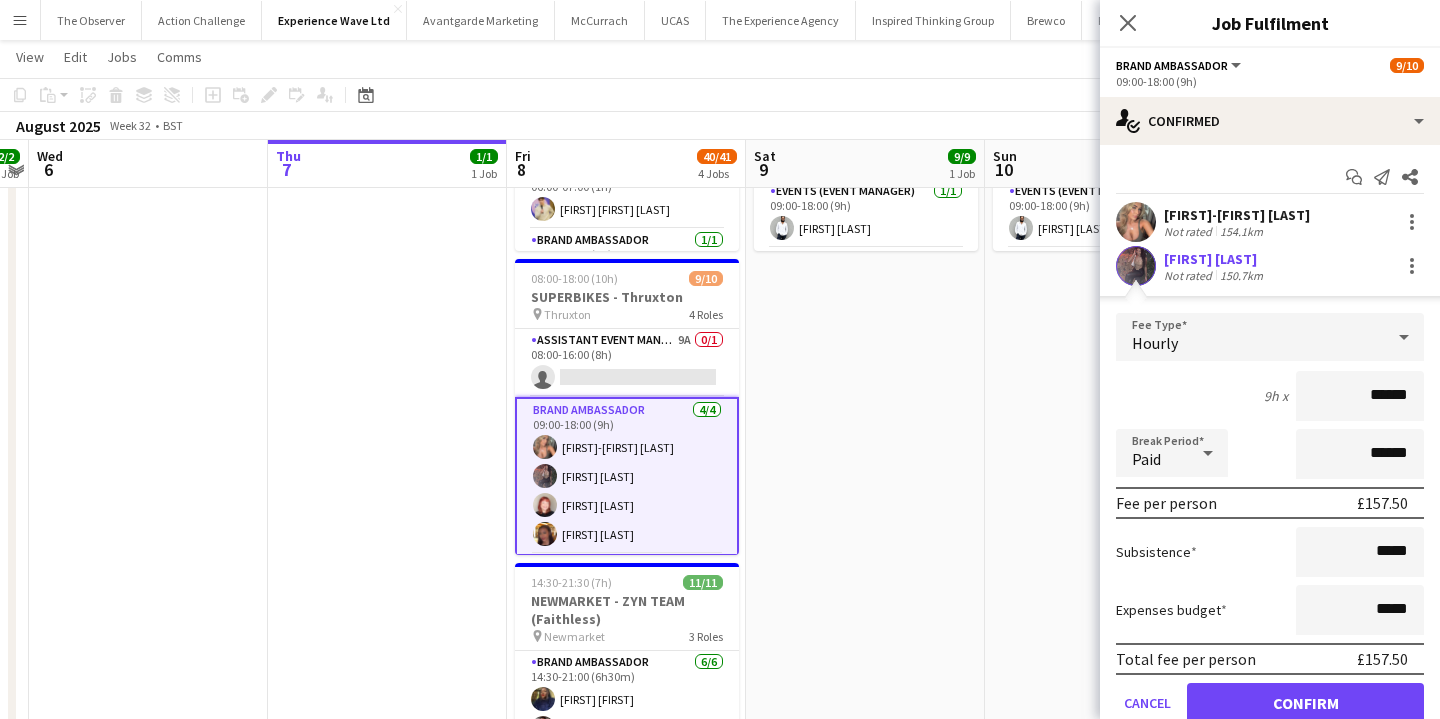 click on "******" at bounding box center [1360, 396] 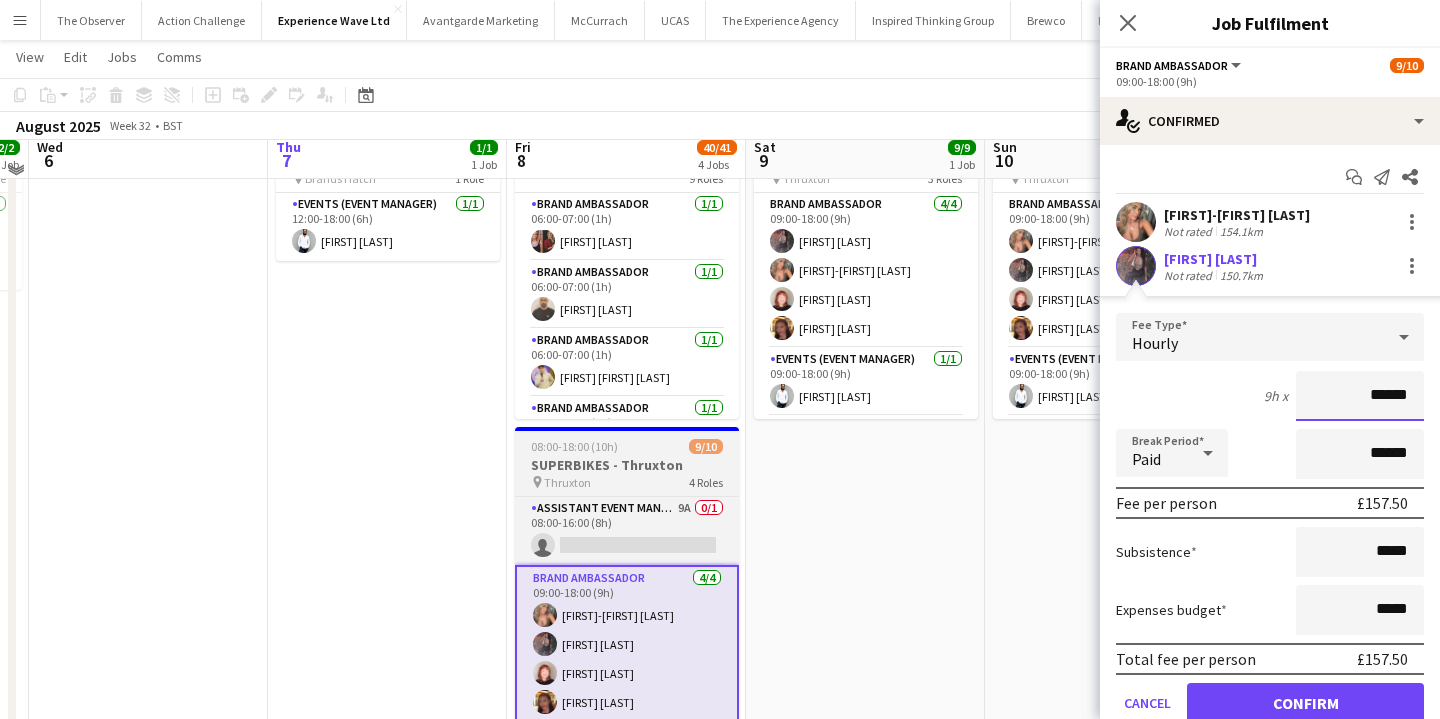 scroll, scrollTop: 89, scrollLeft: 0, axis: vertical 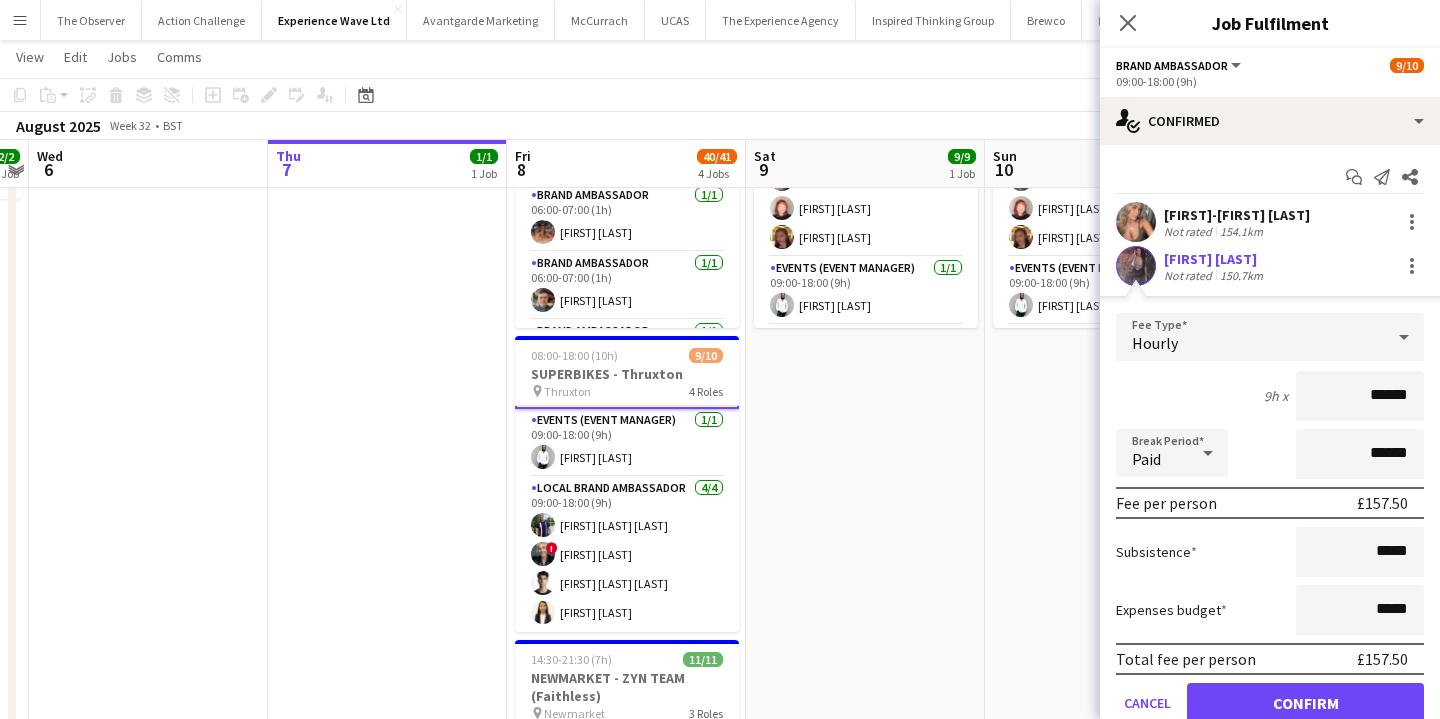 click on "Menu" at bounding box center [20, 20] 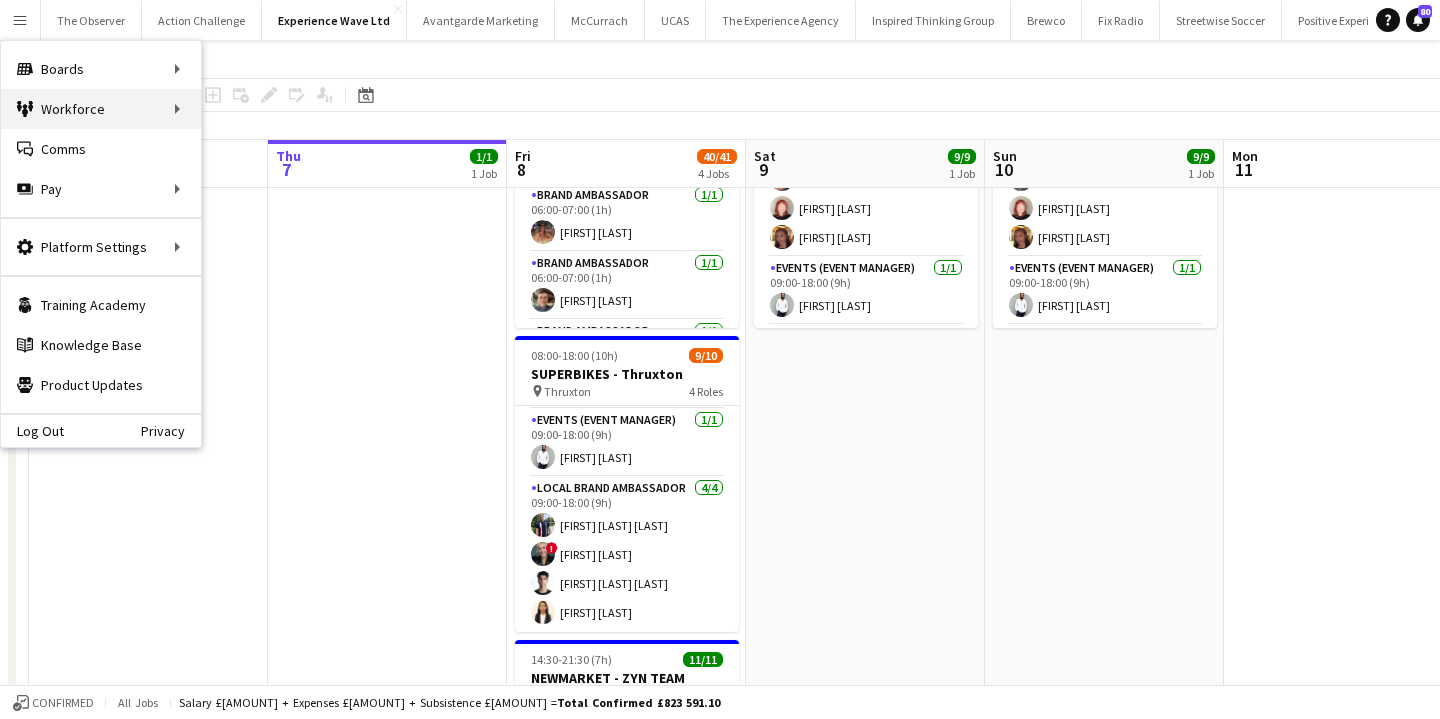 scroll, scrollTop: 220, scrollLeft: 0, axis: vertical 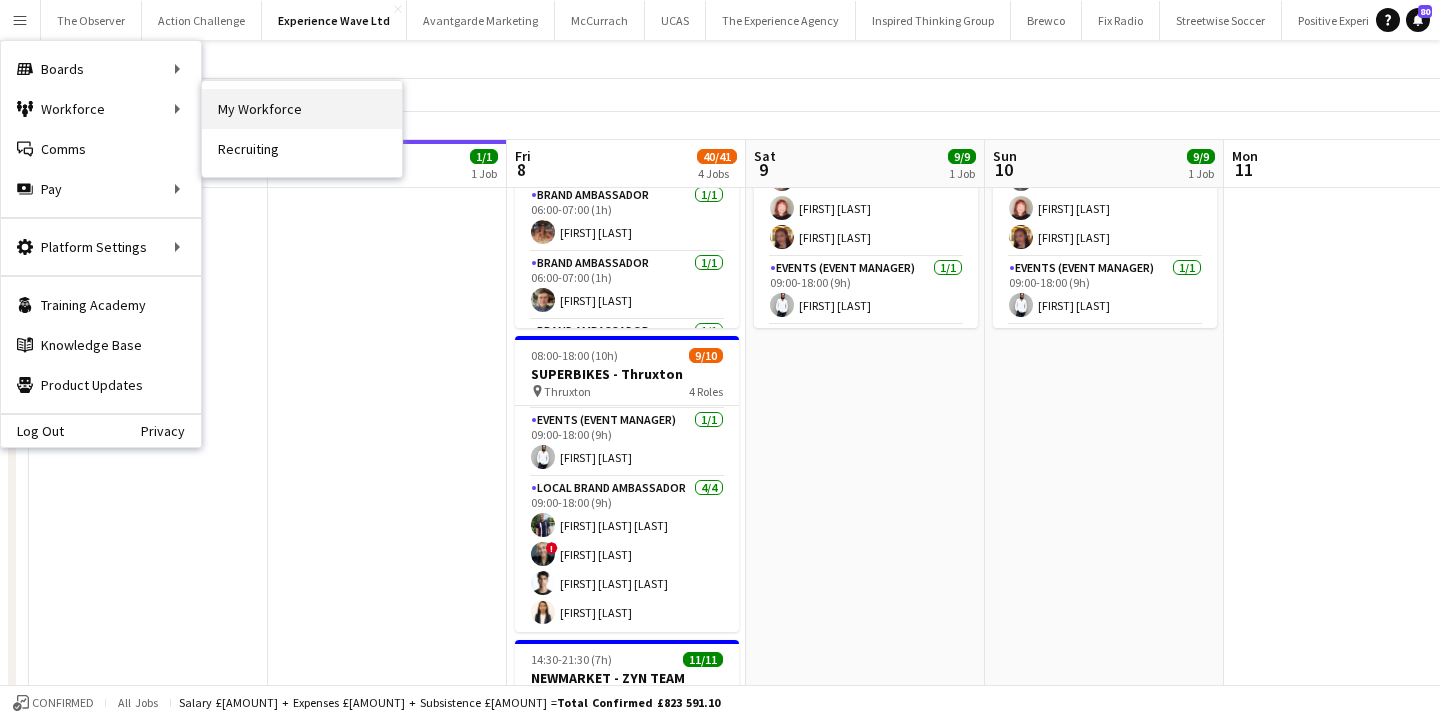 click on "My Workforce" at bounding box center (302, 109) 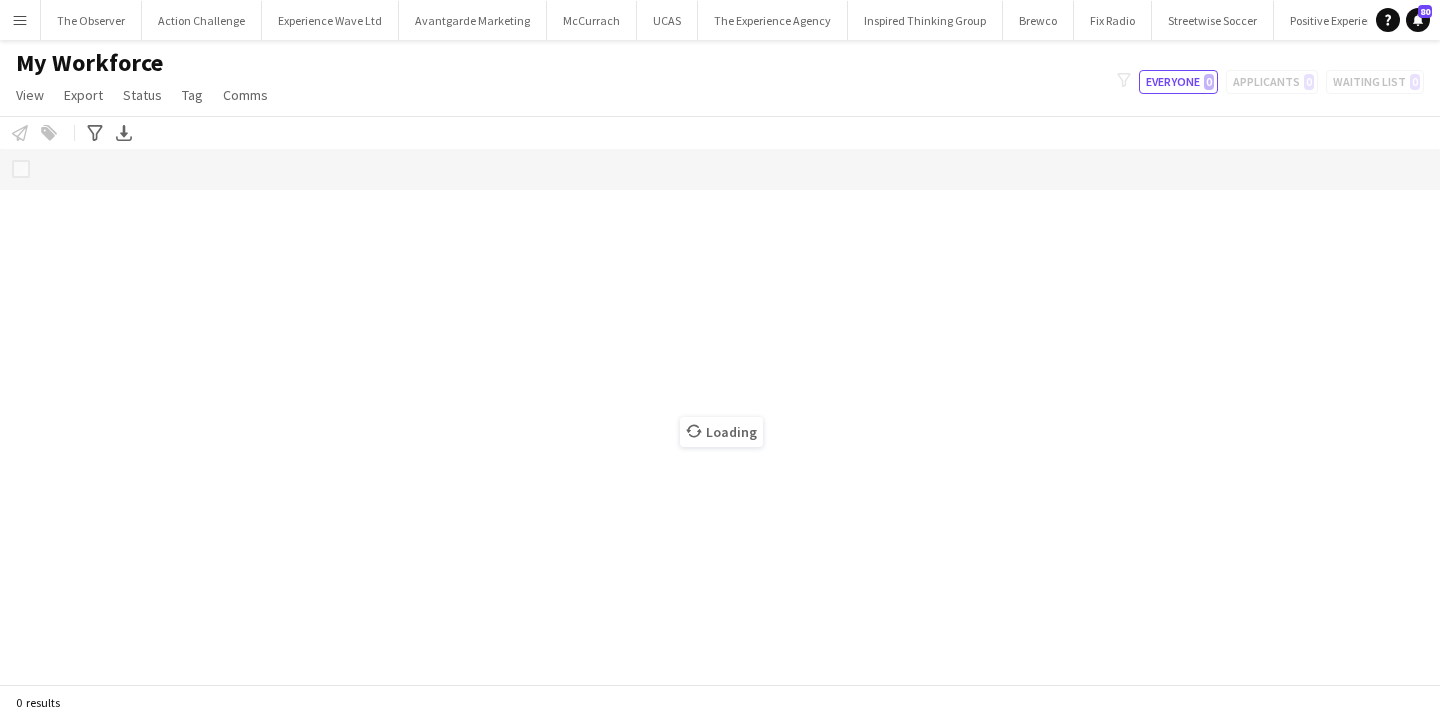 scroll, scrollTop: 0, scrollLeft: 0, axis: both 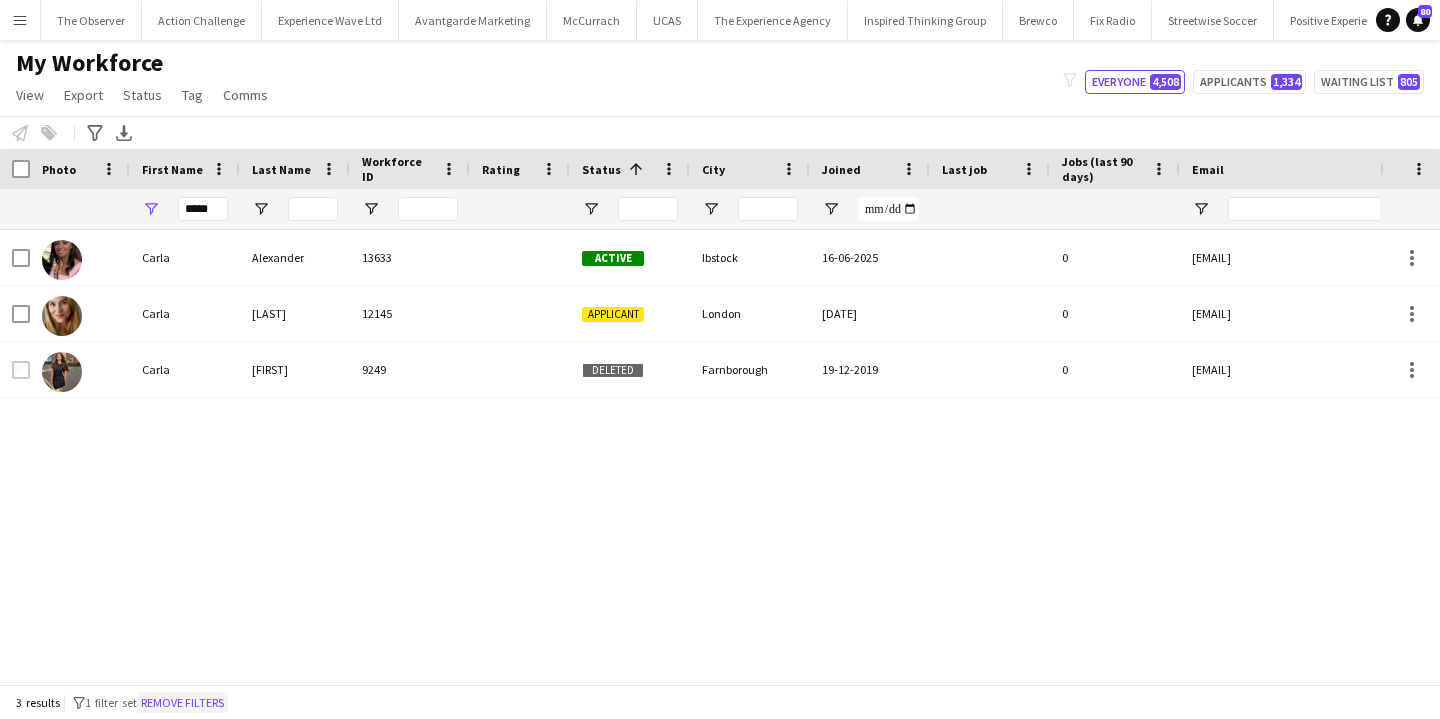 click on "Remove filters" 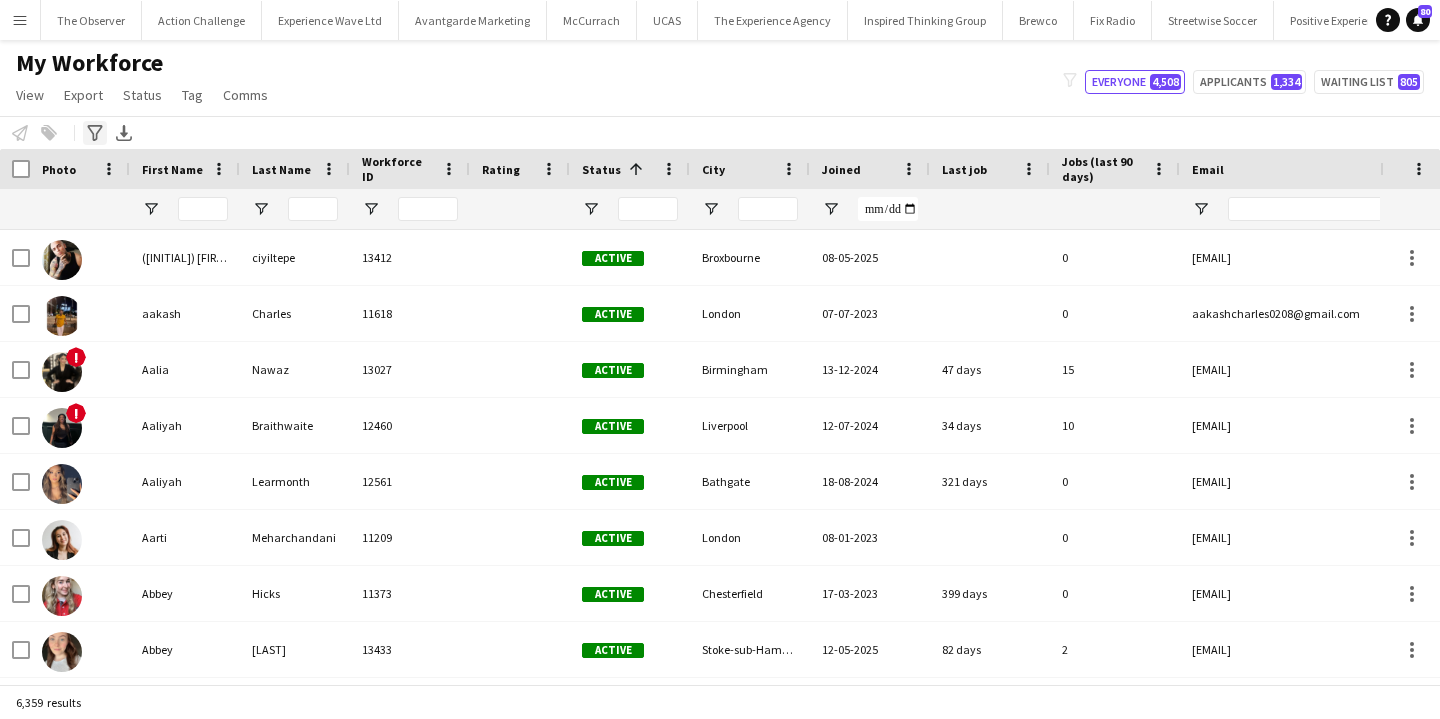 click 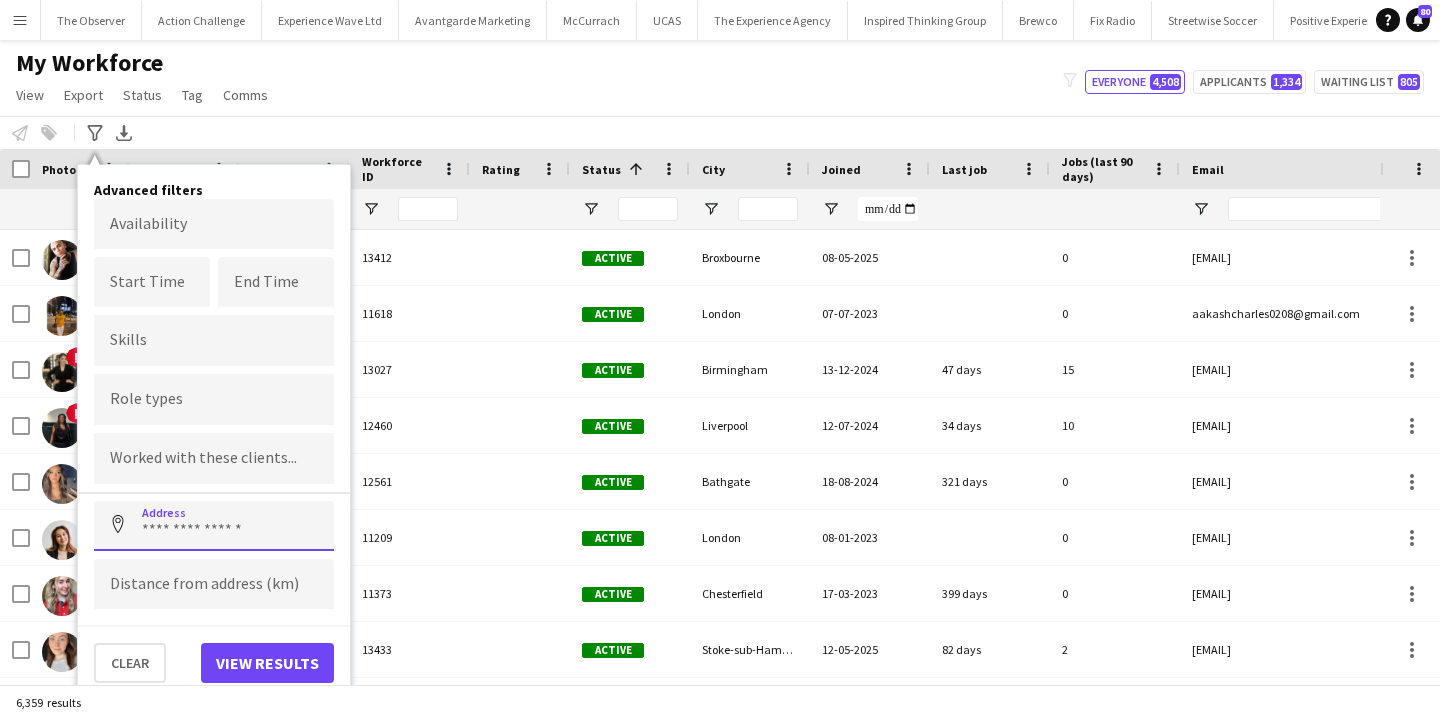 click at bounding box center (214, 526) 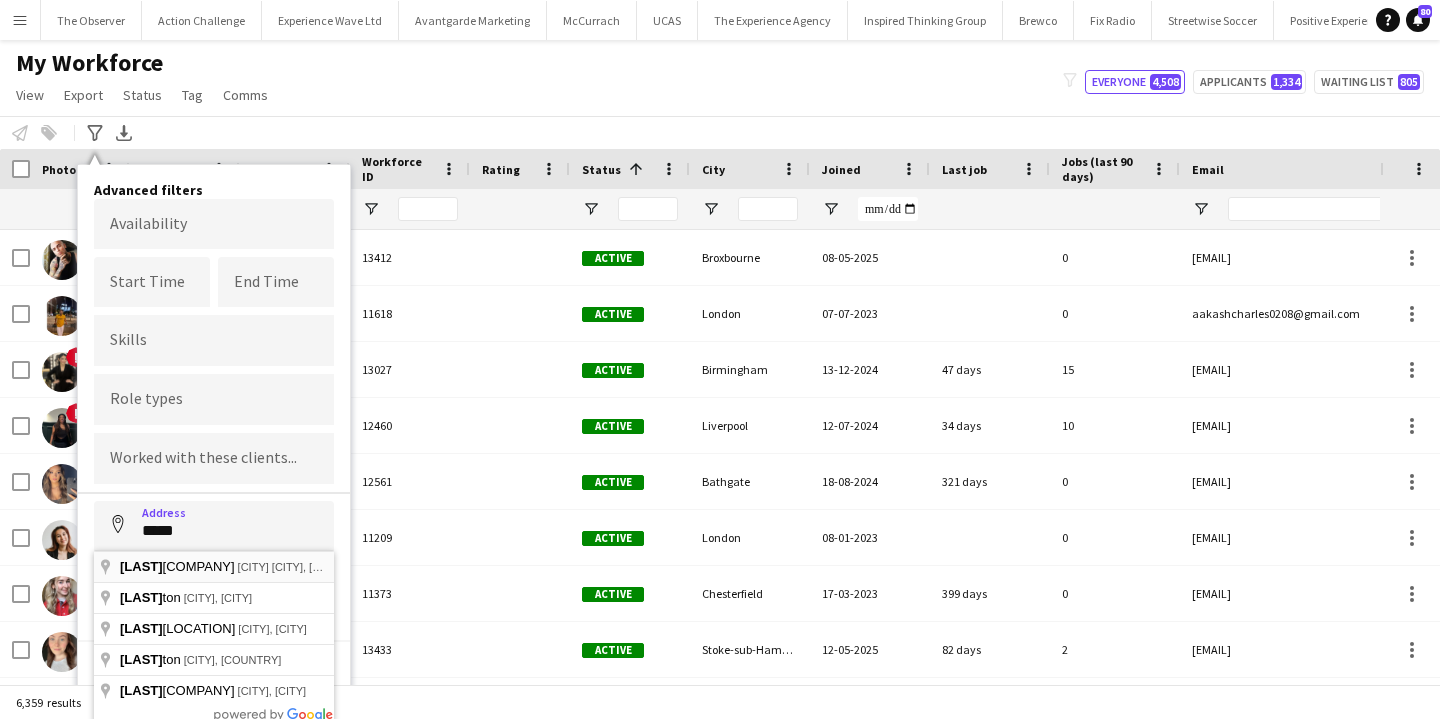 type on "**********" 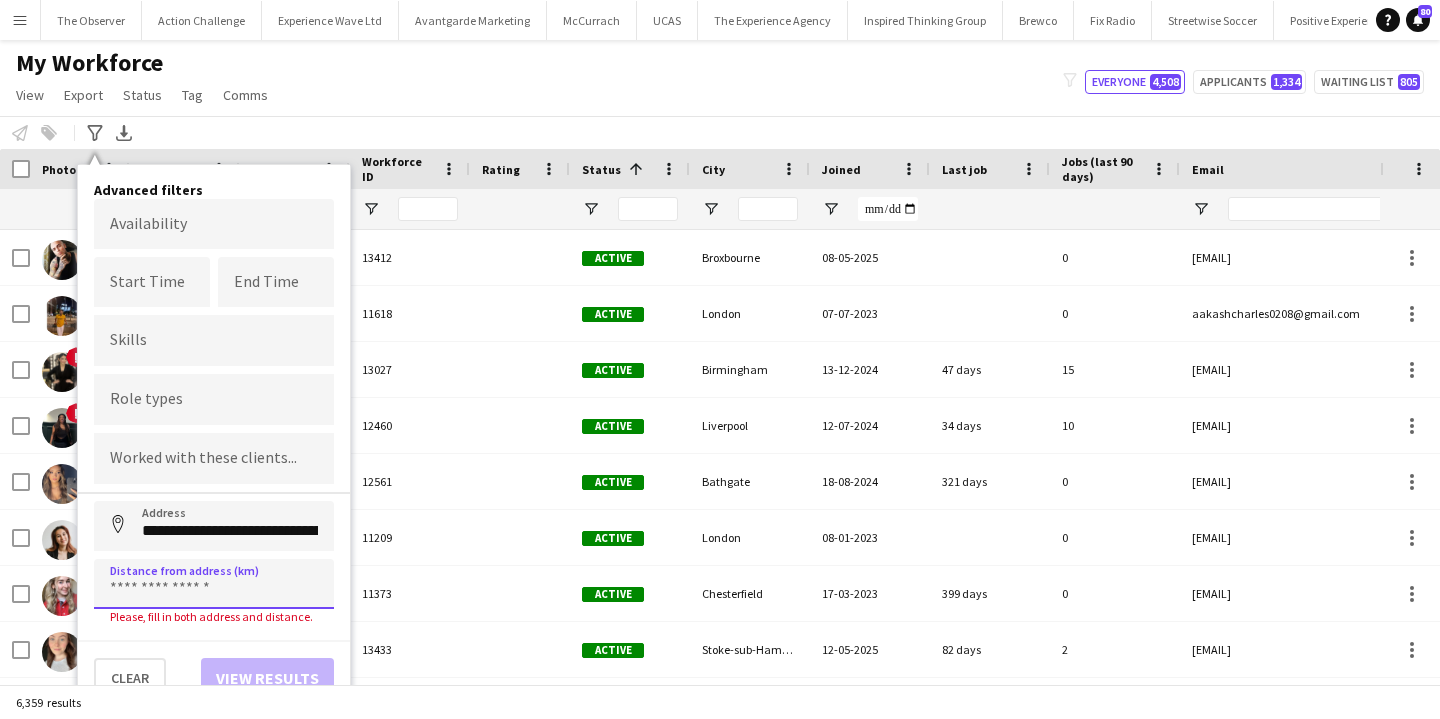 click at bounding box center (214, 584) 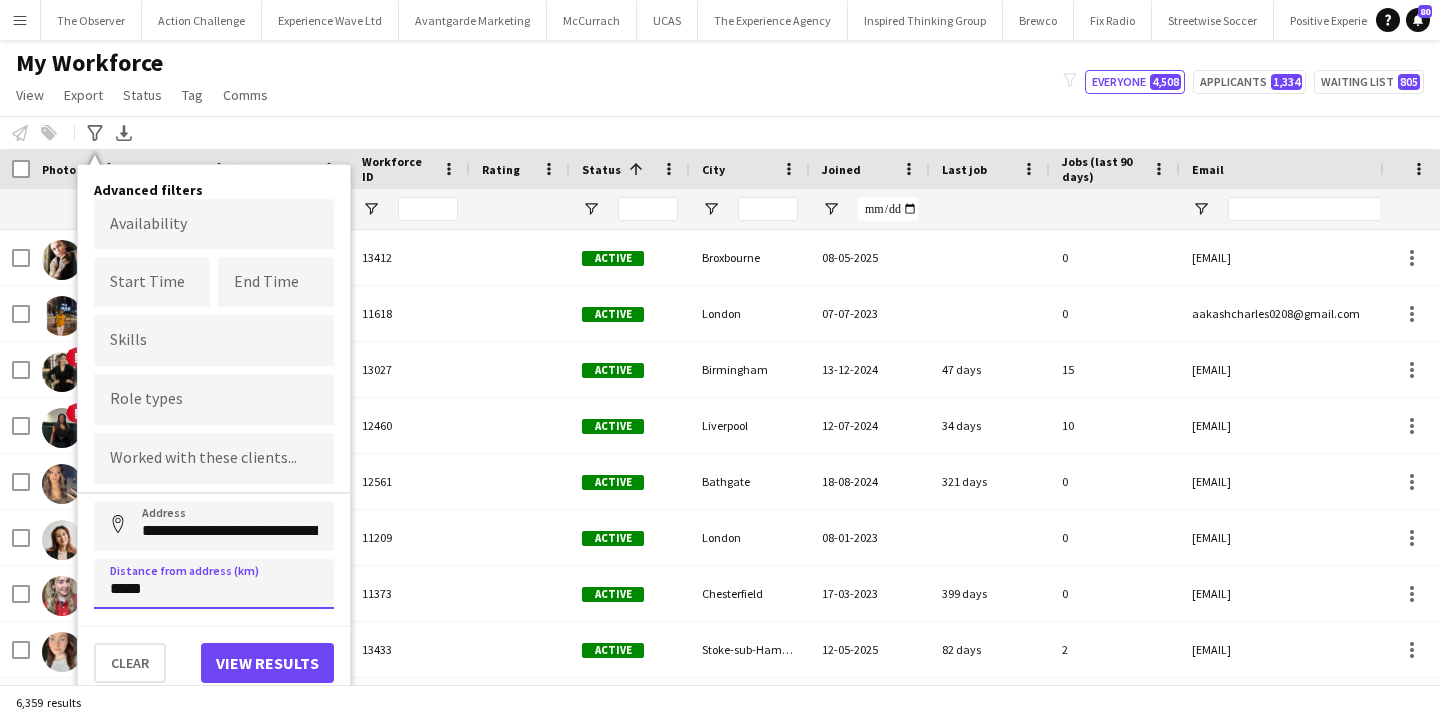 type on "*****" 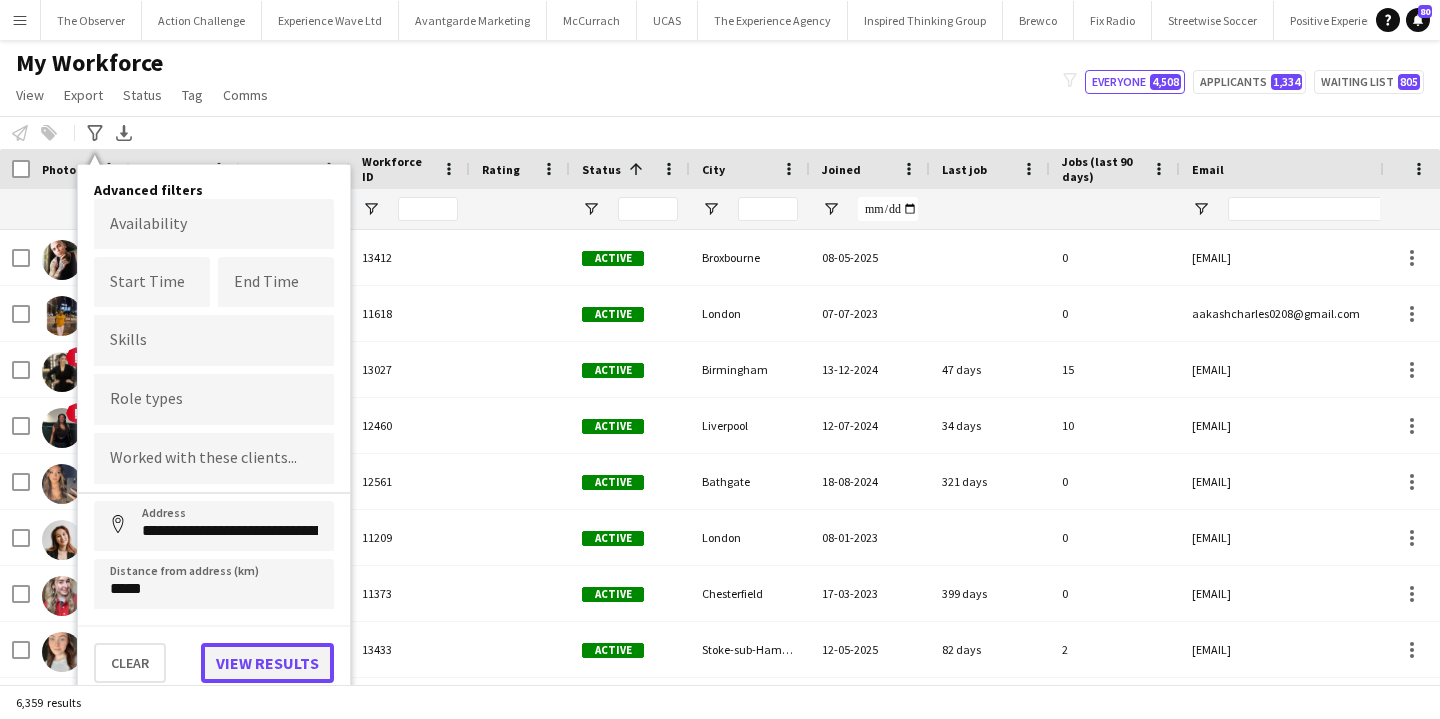 click on "View results" at bounding box center (267, 663) 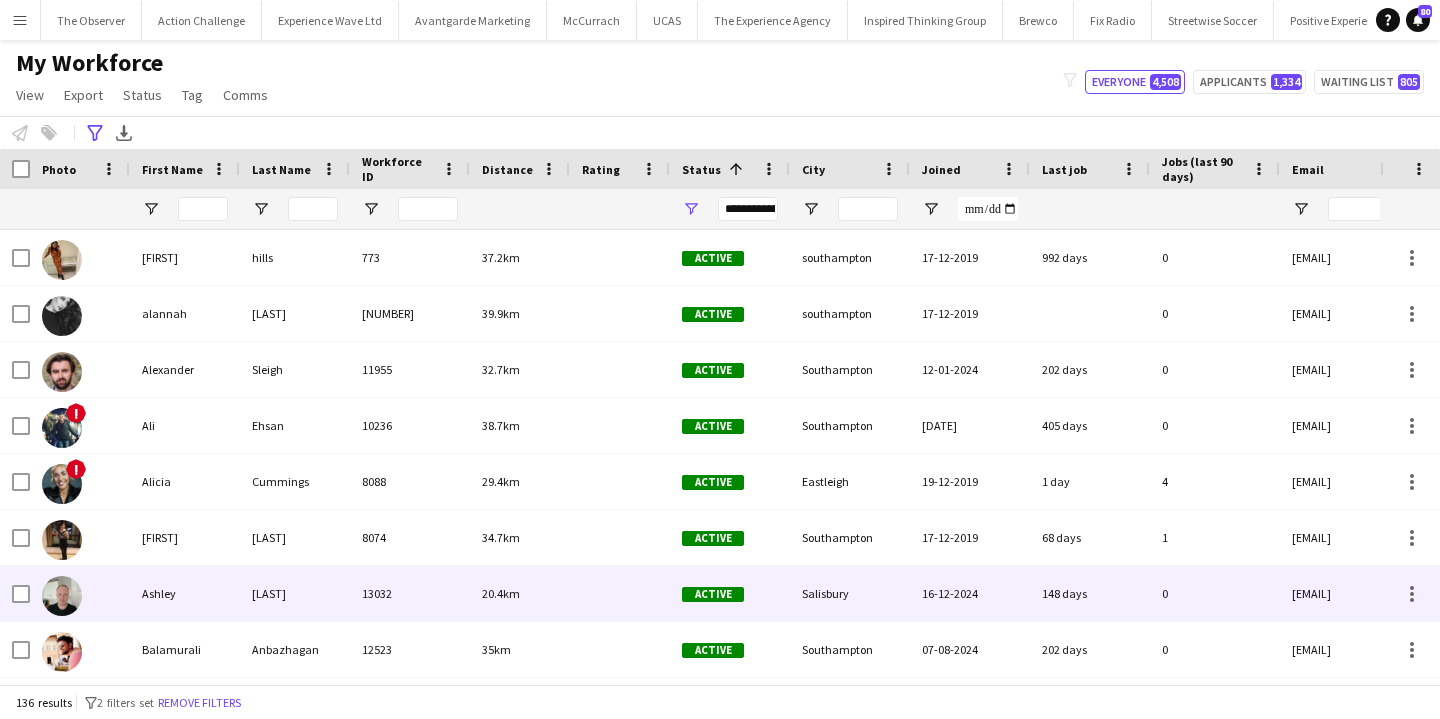 scroll, scrollTop: 1834, scrollLeft: 0, axis: vertical 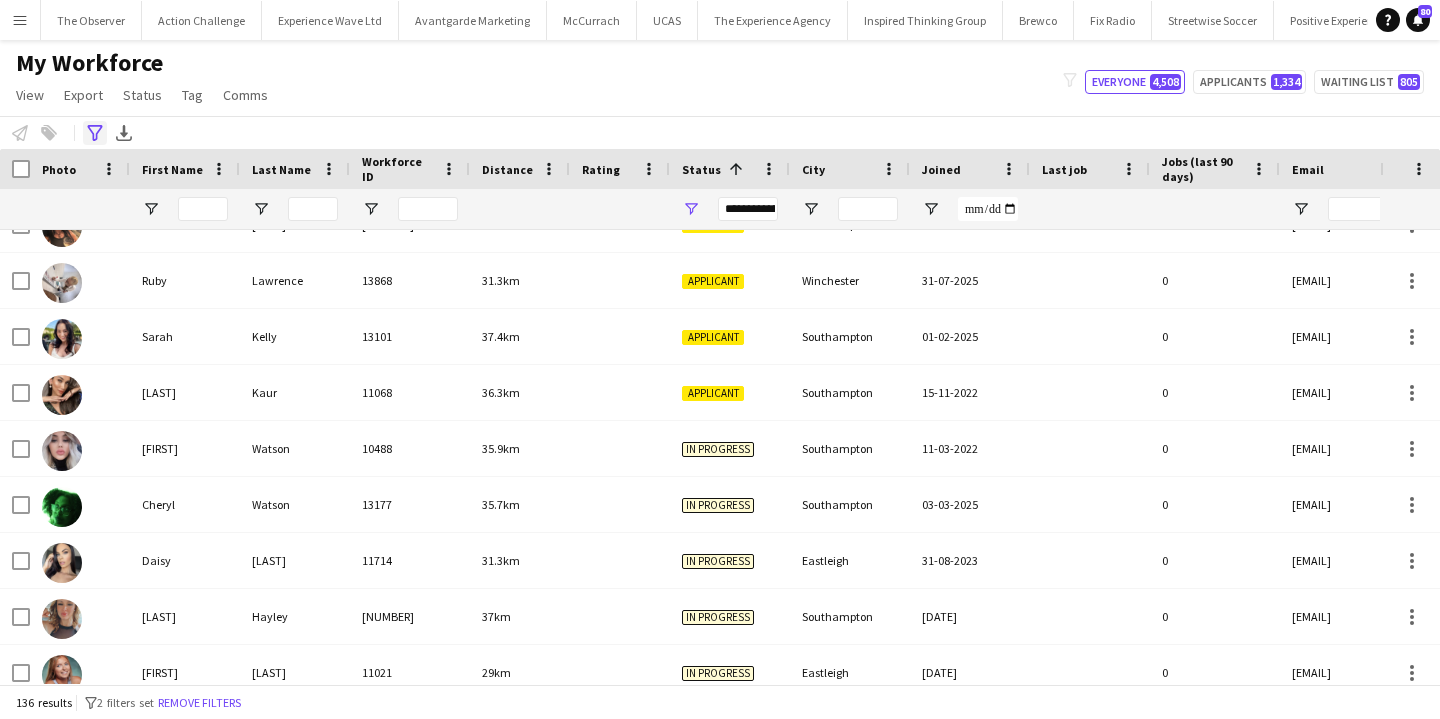 click on "Advanced filters" 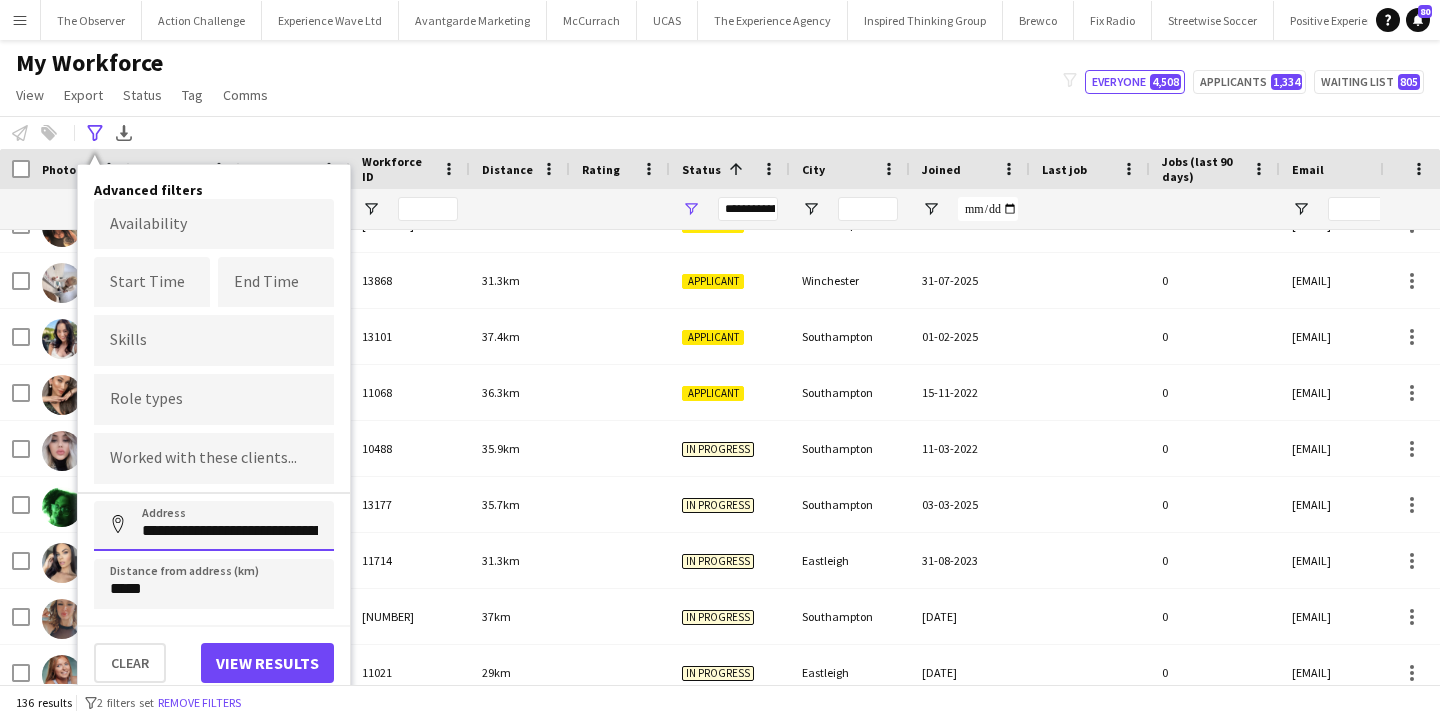 click on "**********" at bounding box center [214, 526] 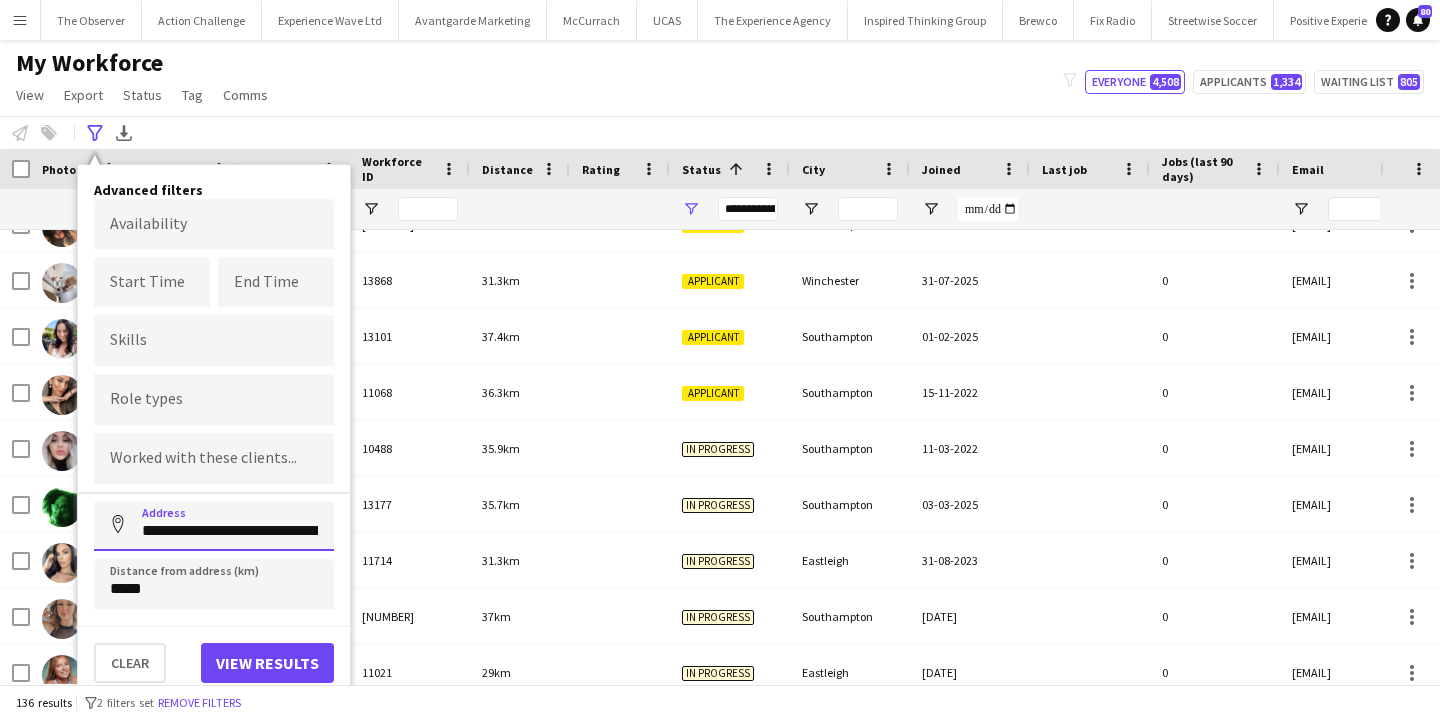 click on "**********" at bounding box center (214, 526) 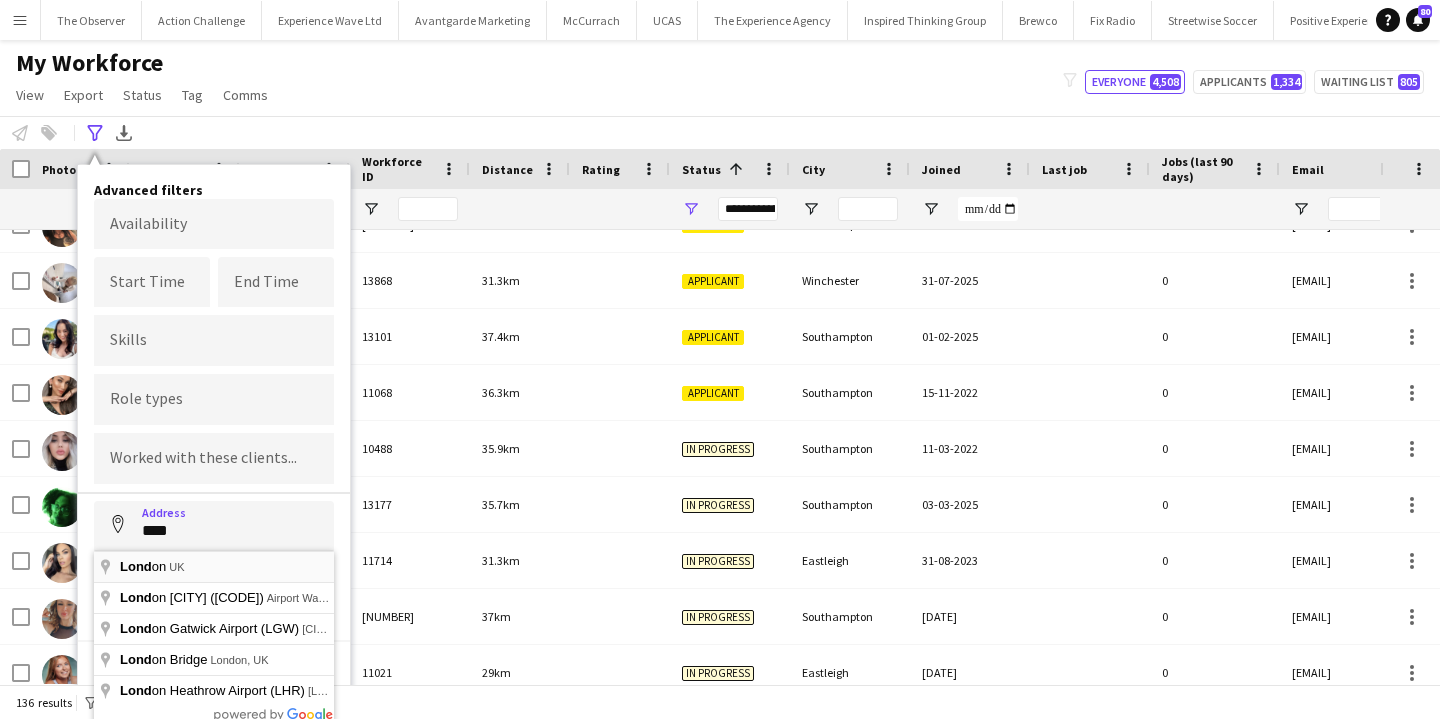 type on "**********" 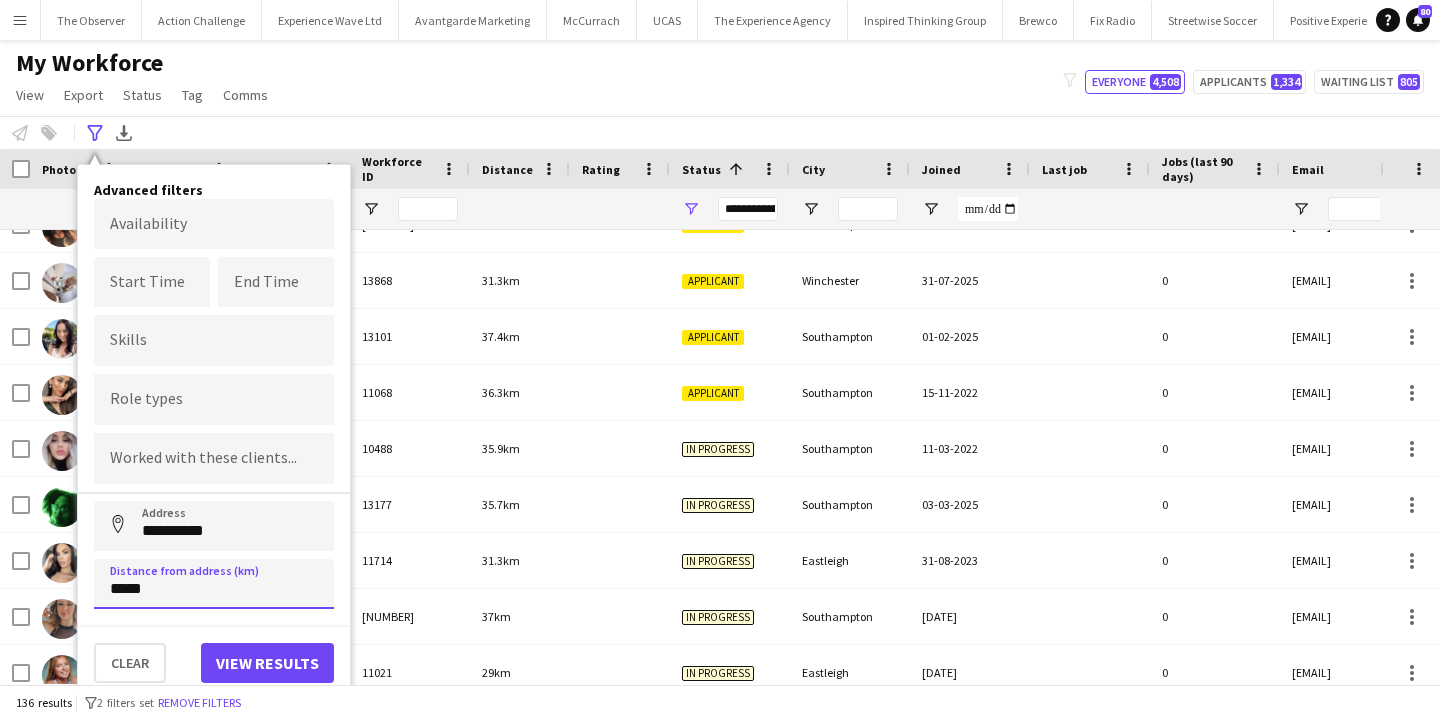click on "*****" at bounding box center [214, 584] 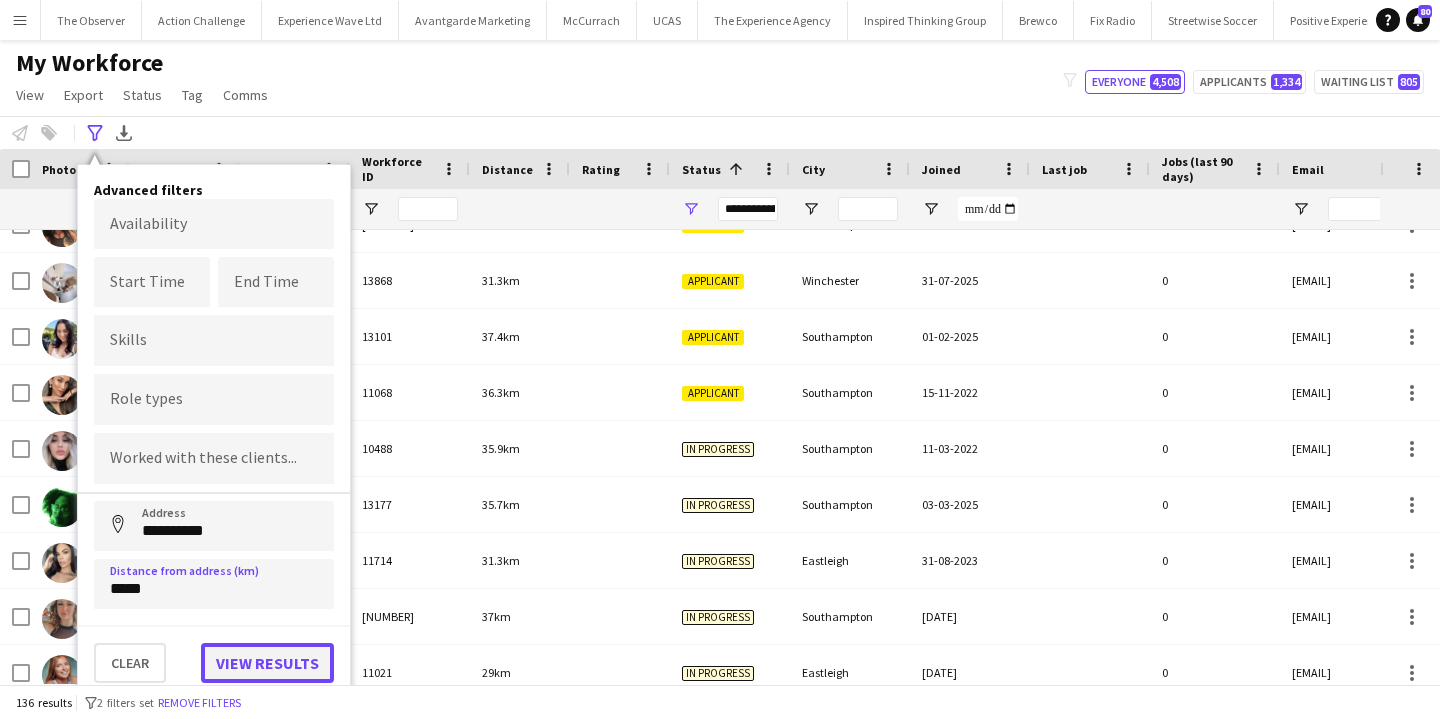 click on "View results" at bounding box center [267, 663] 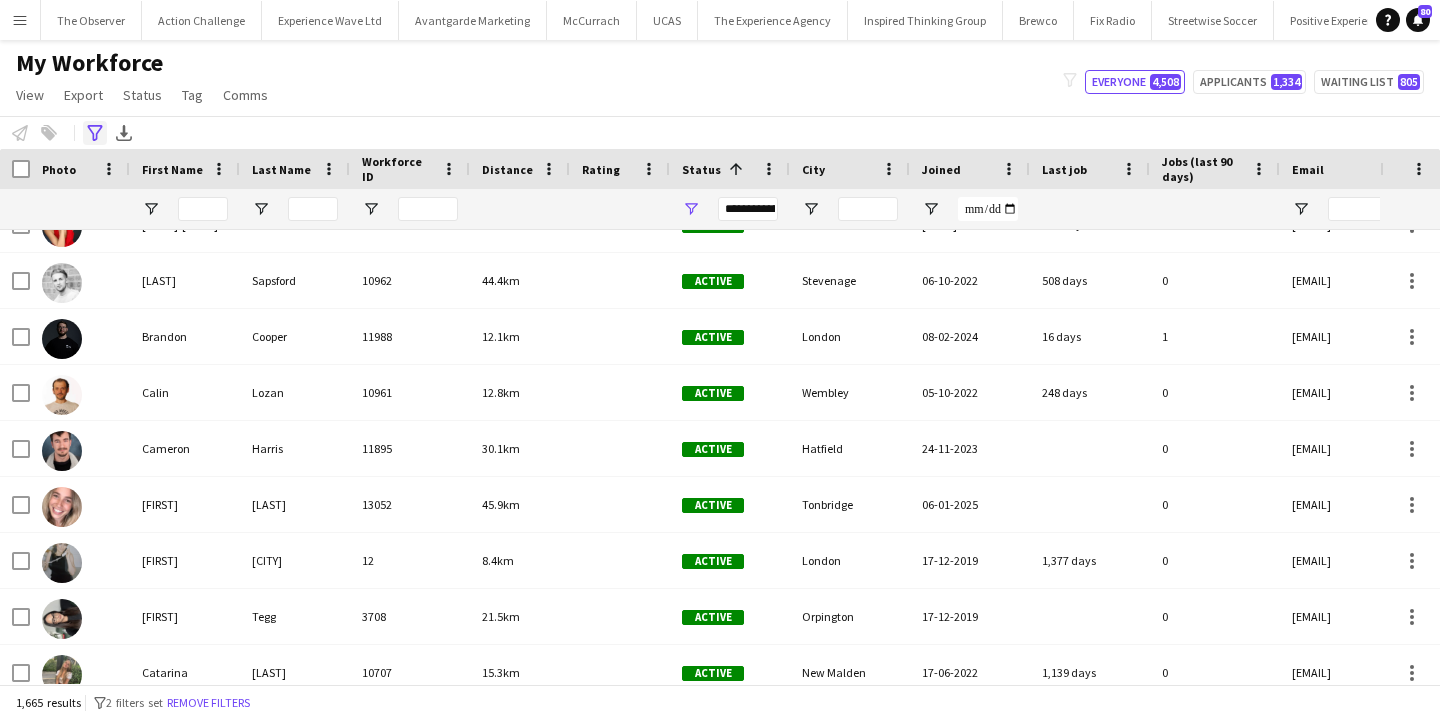 click on "Advanced filters" 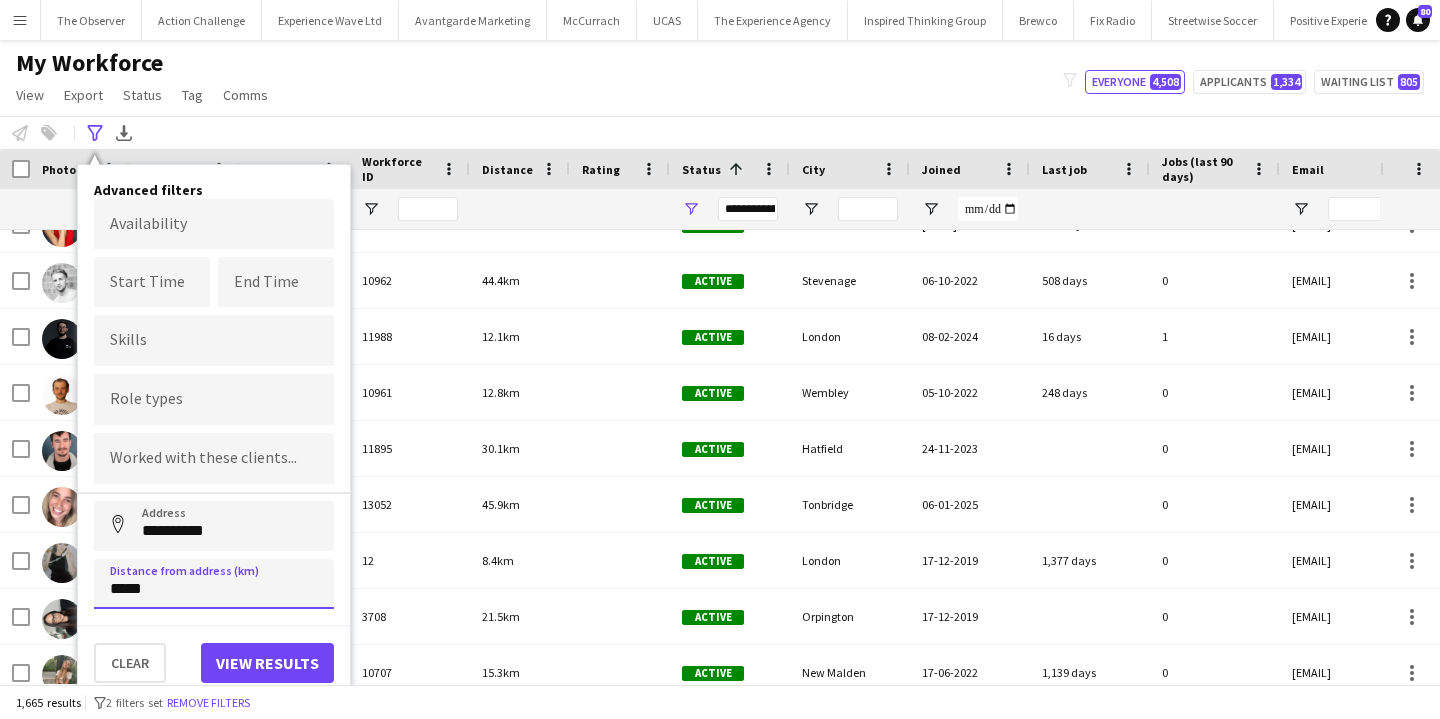 drag, startPoint x: 118, startPoint y: 593, endPoint x: 105, endPoint y: 593, distance: 13 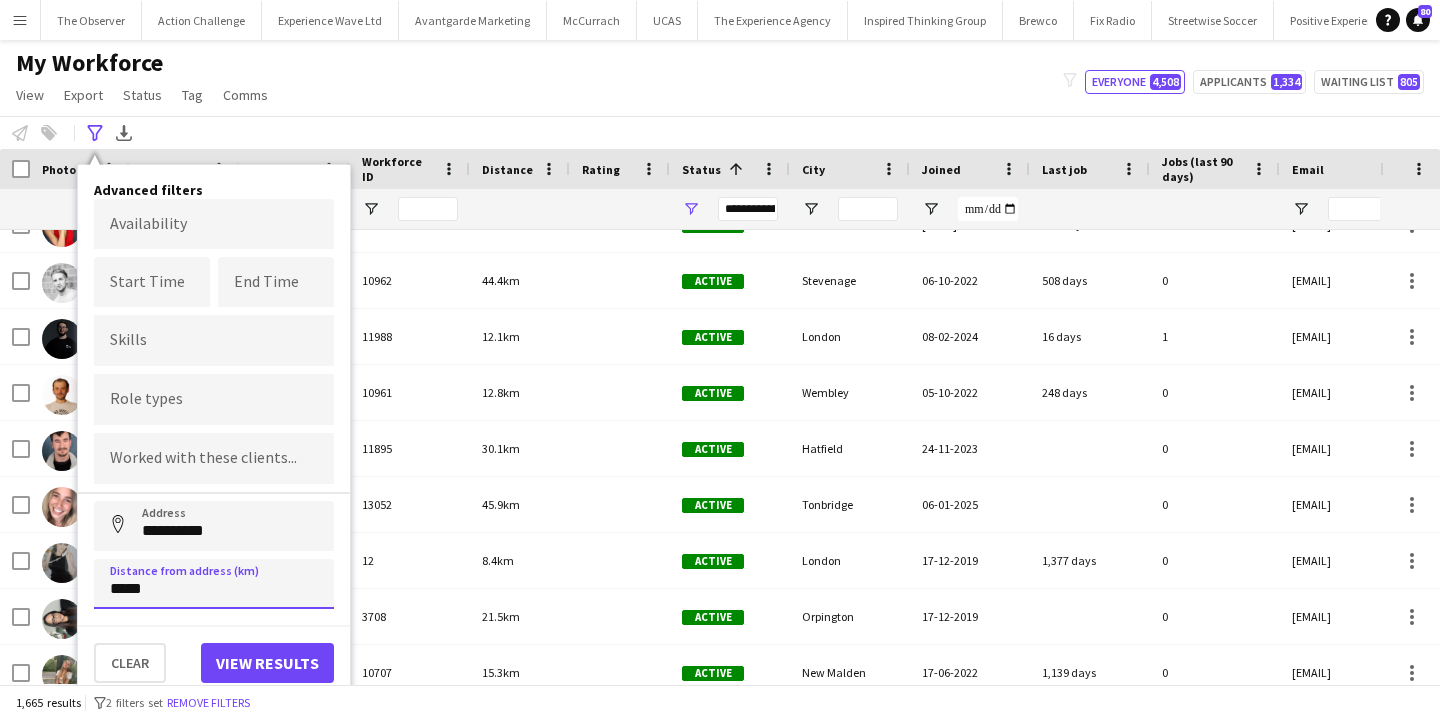 type on "*****" 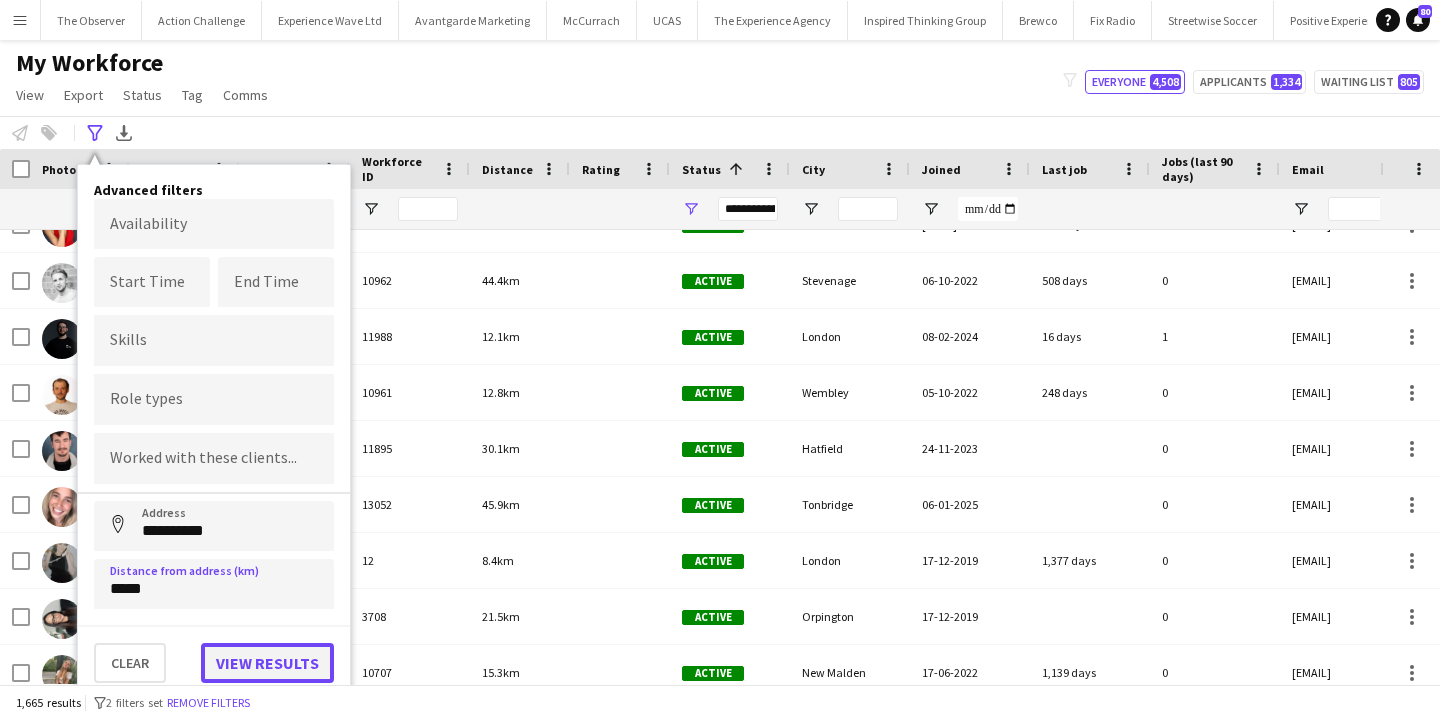 click on "View results" at bounding box center (267, 663) 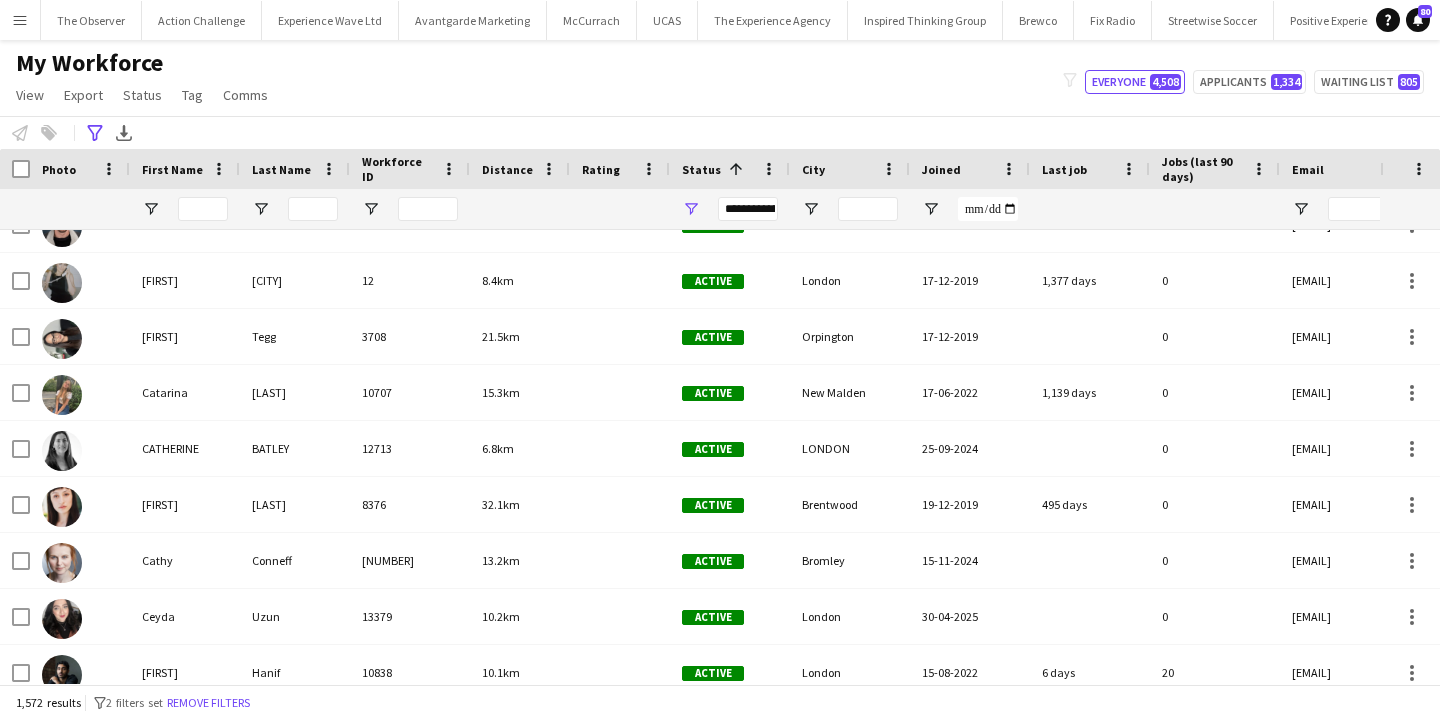 click on "**********" at bounding box center (748, 209) 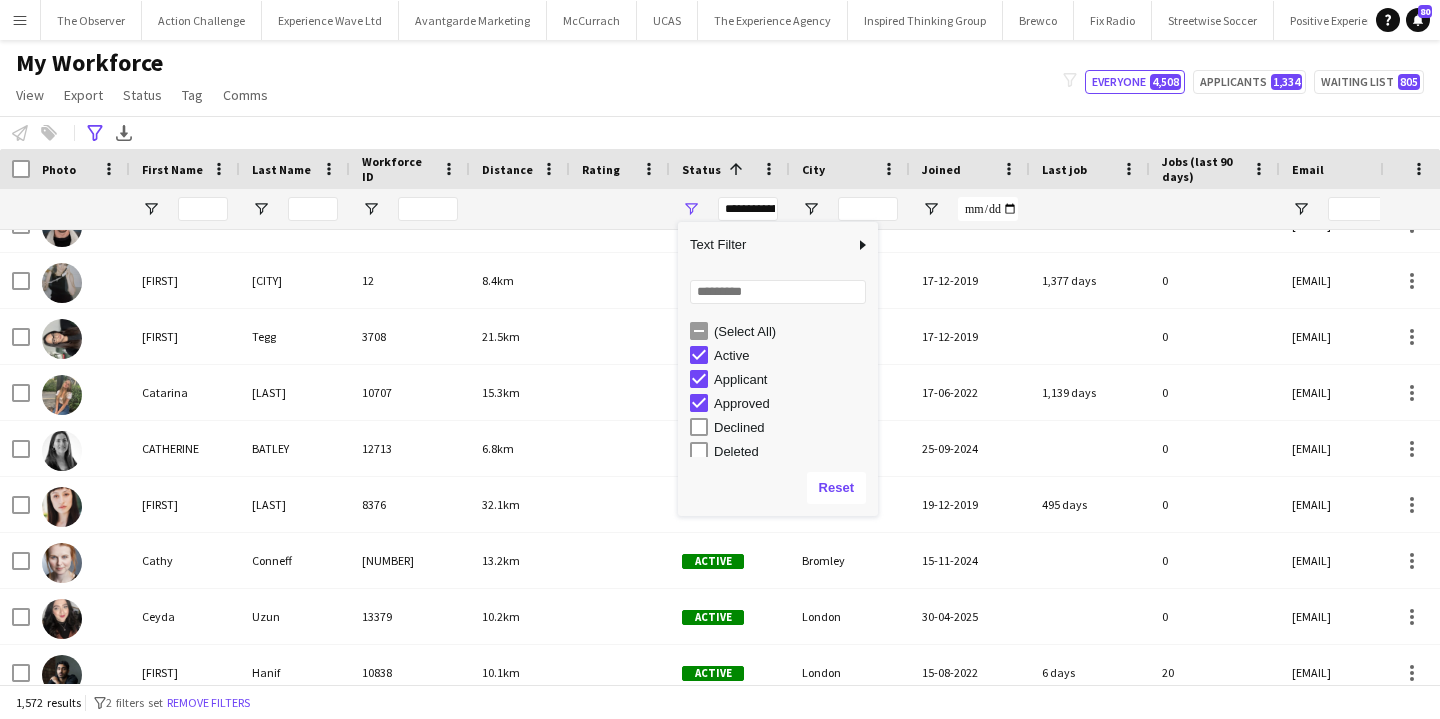 click on "Approved" at bounding box center (793, 403) 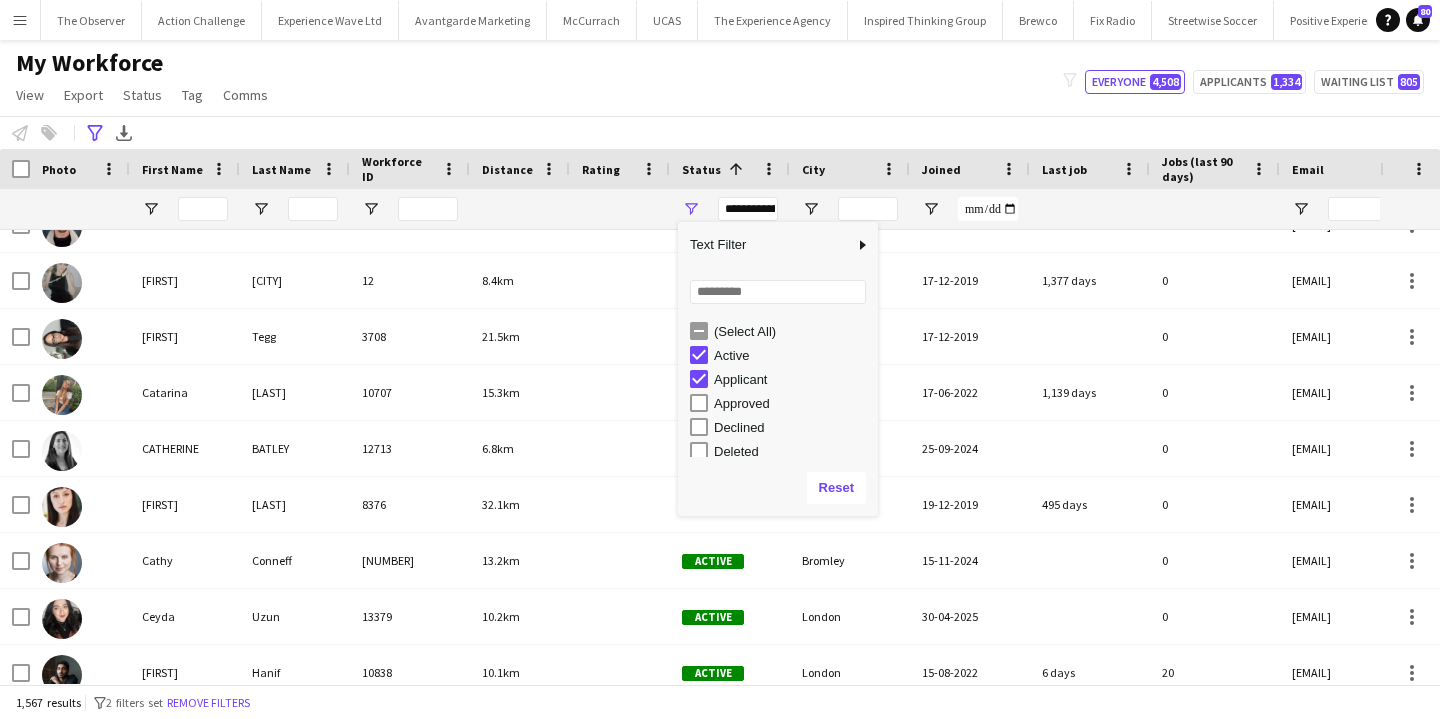 scroll, scrollTop: 126, scrollLeft: 0, axis: vertical 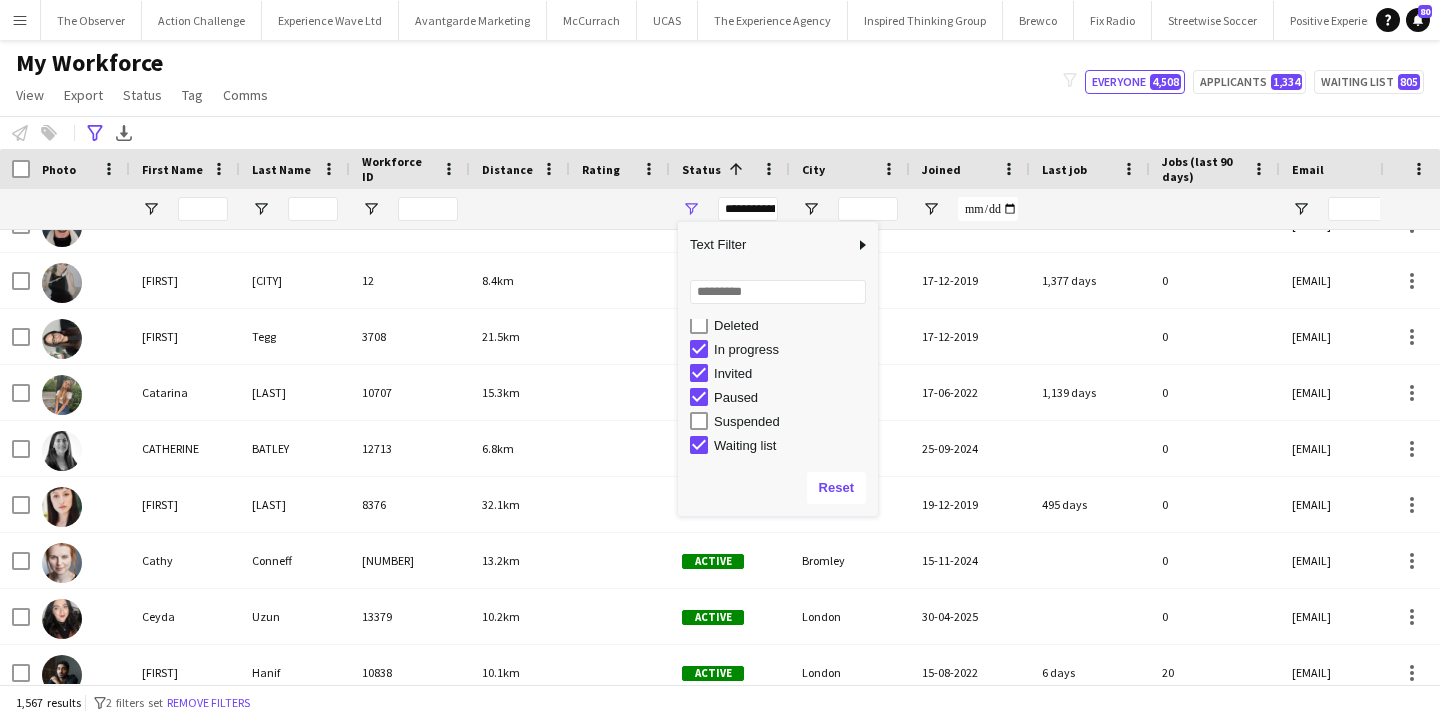 click on "In progress" at bounding box center (784, 349) 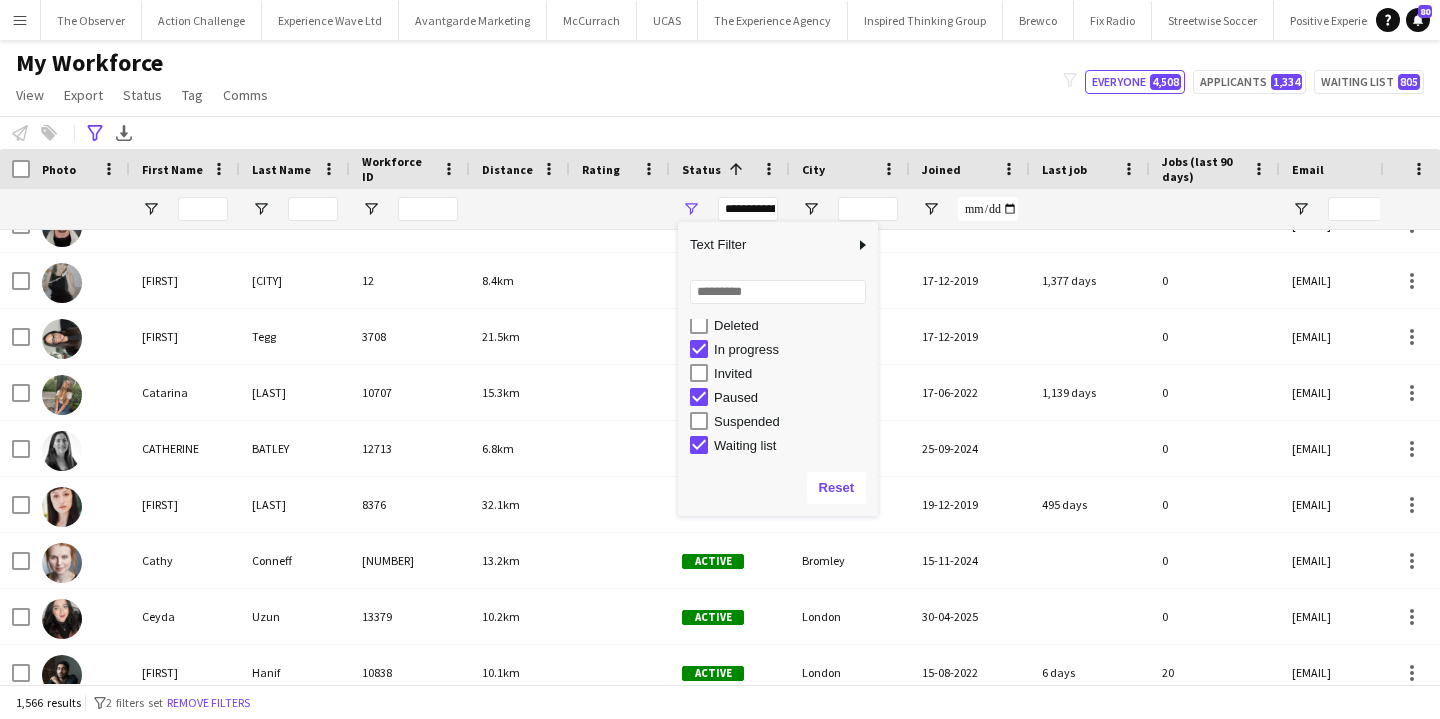 click on "Paused" at bounding box center (793, 397) 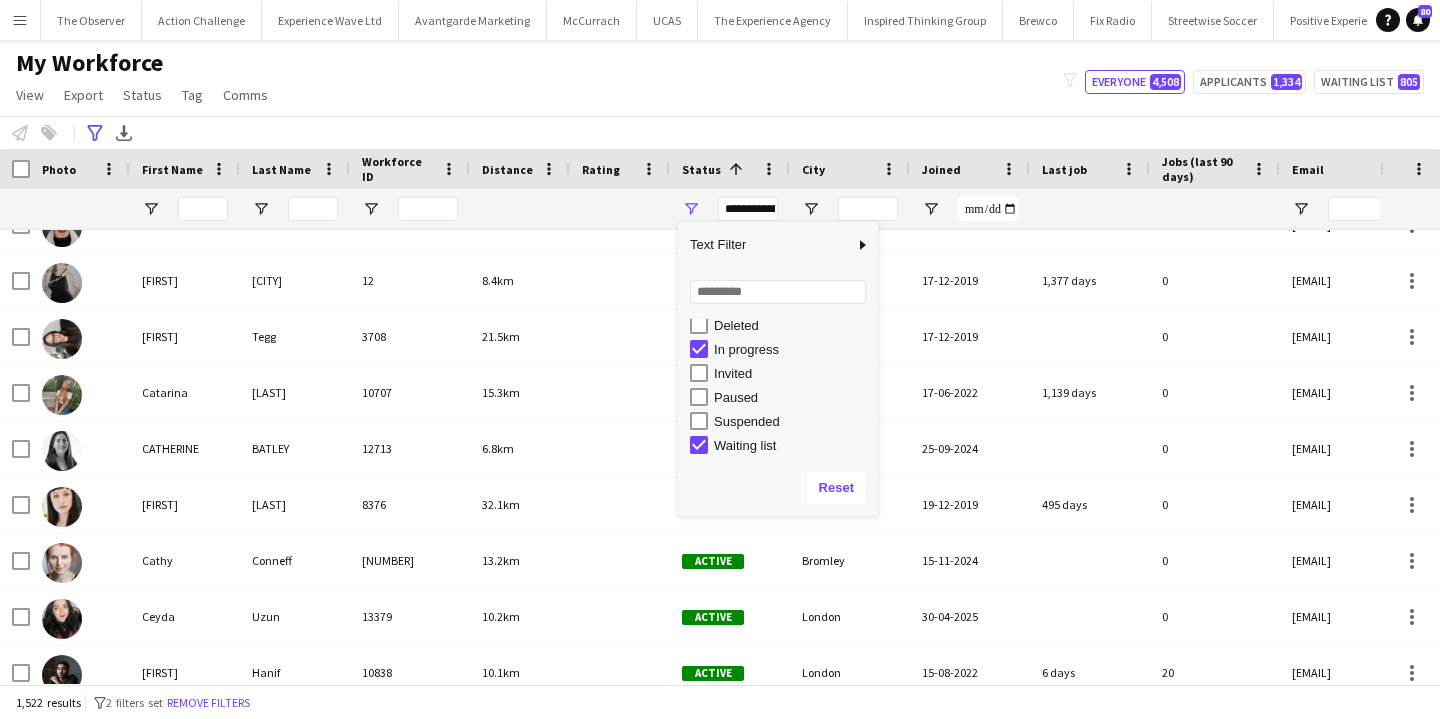 click on "In progress" at bounding box center (784, 349) 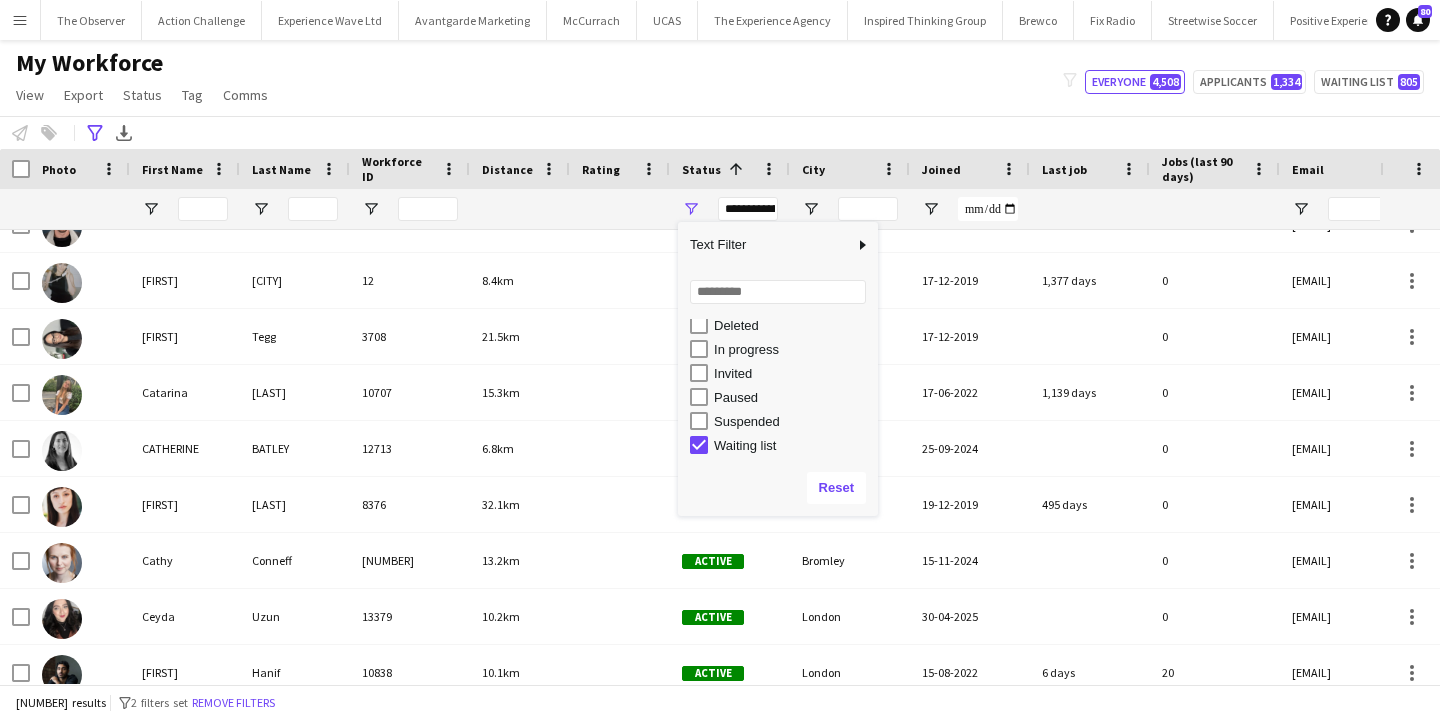 click on "Waiting list" at bounding box center [784, 445] 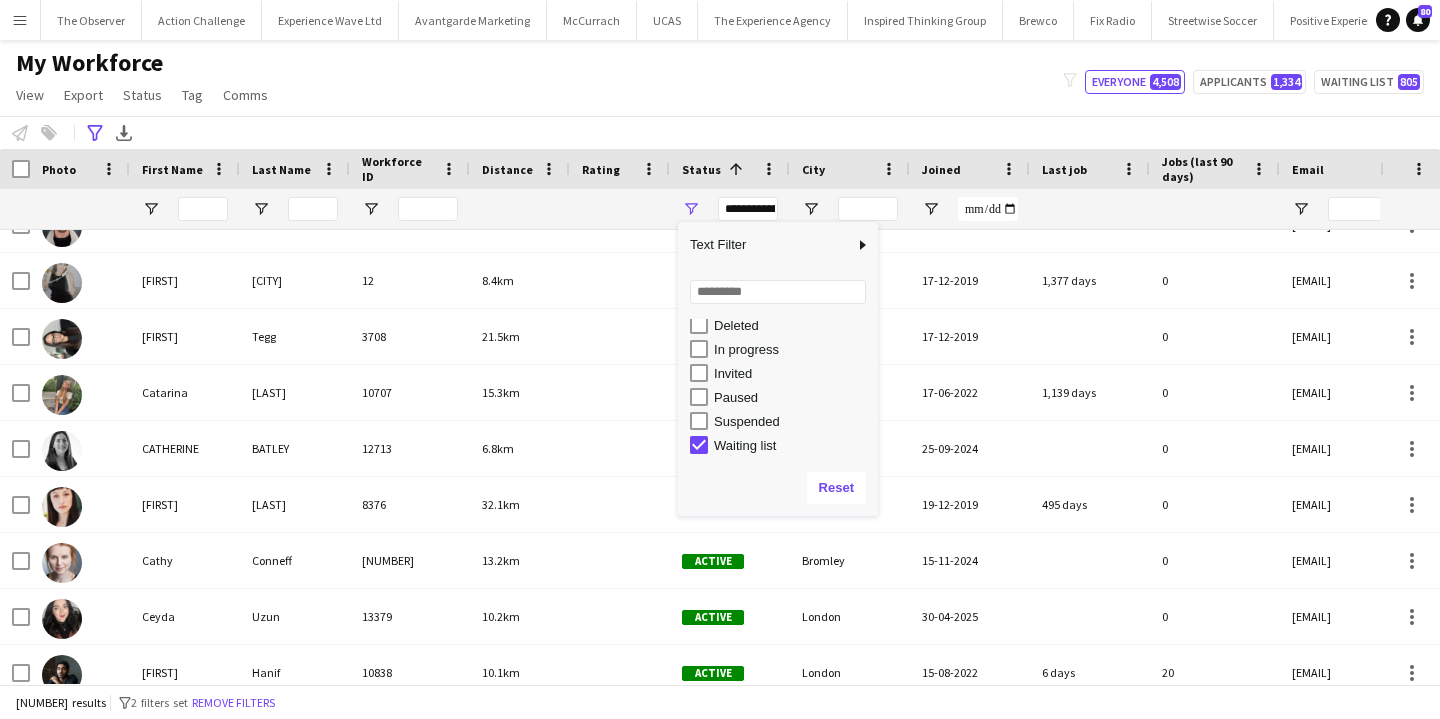 click on "Waiting list" at bounding box center [784, 445] 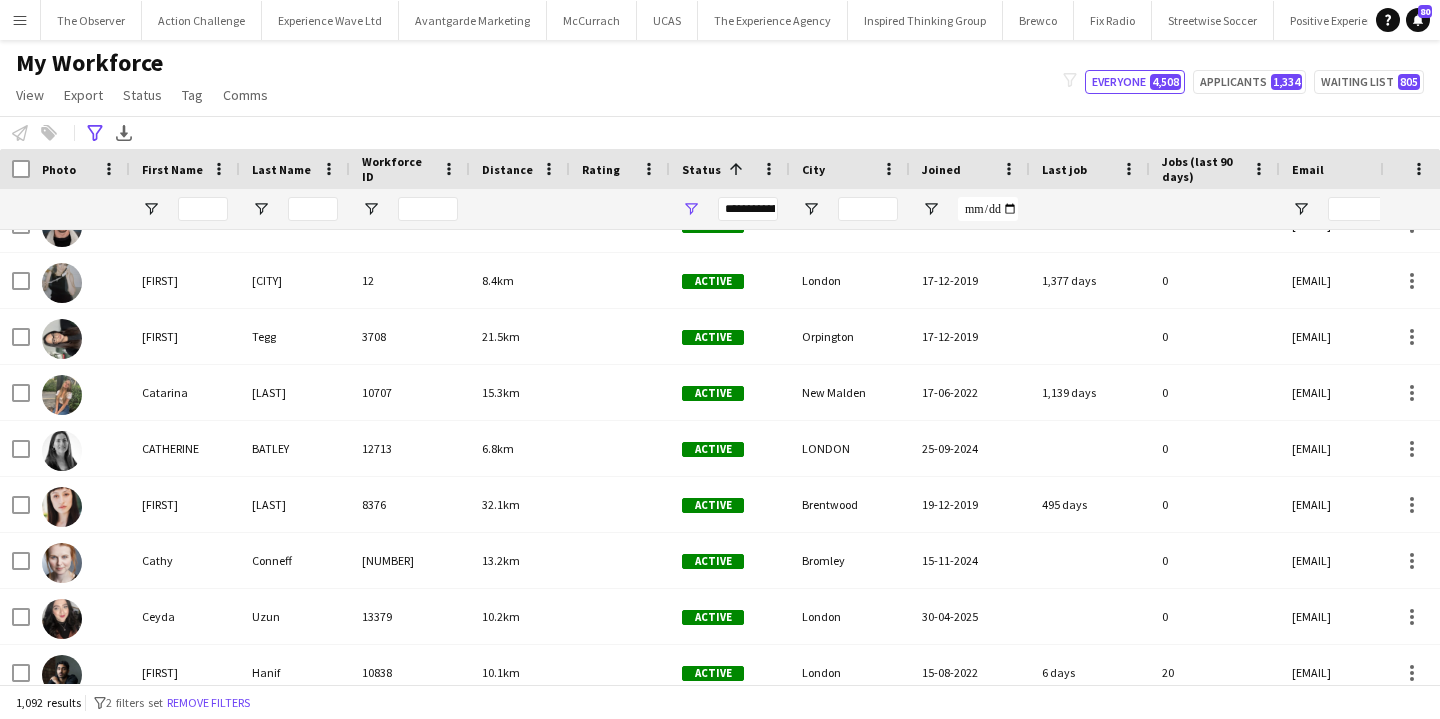 click on "**********" 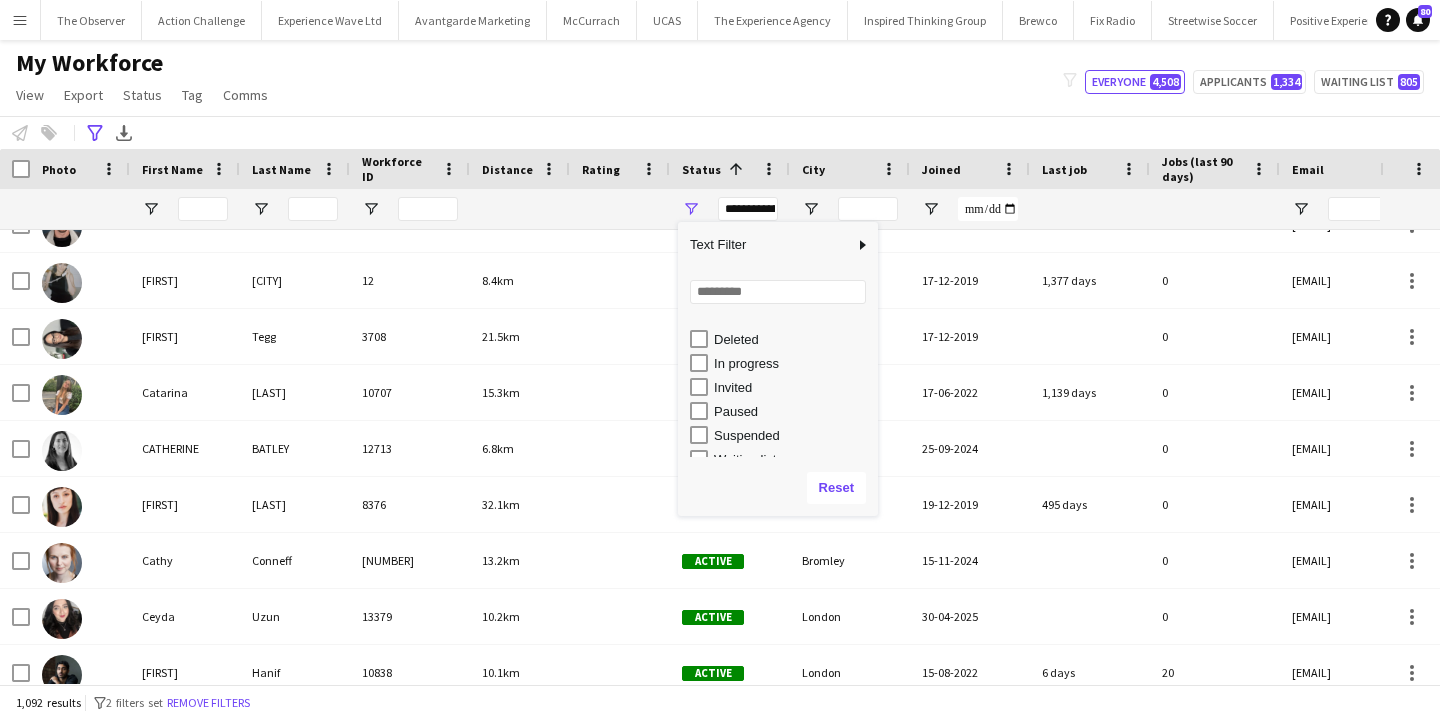 scroll, scrollTop: 126, scrollLeft: 0, axis: vertical 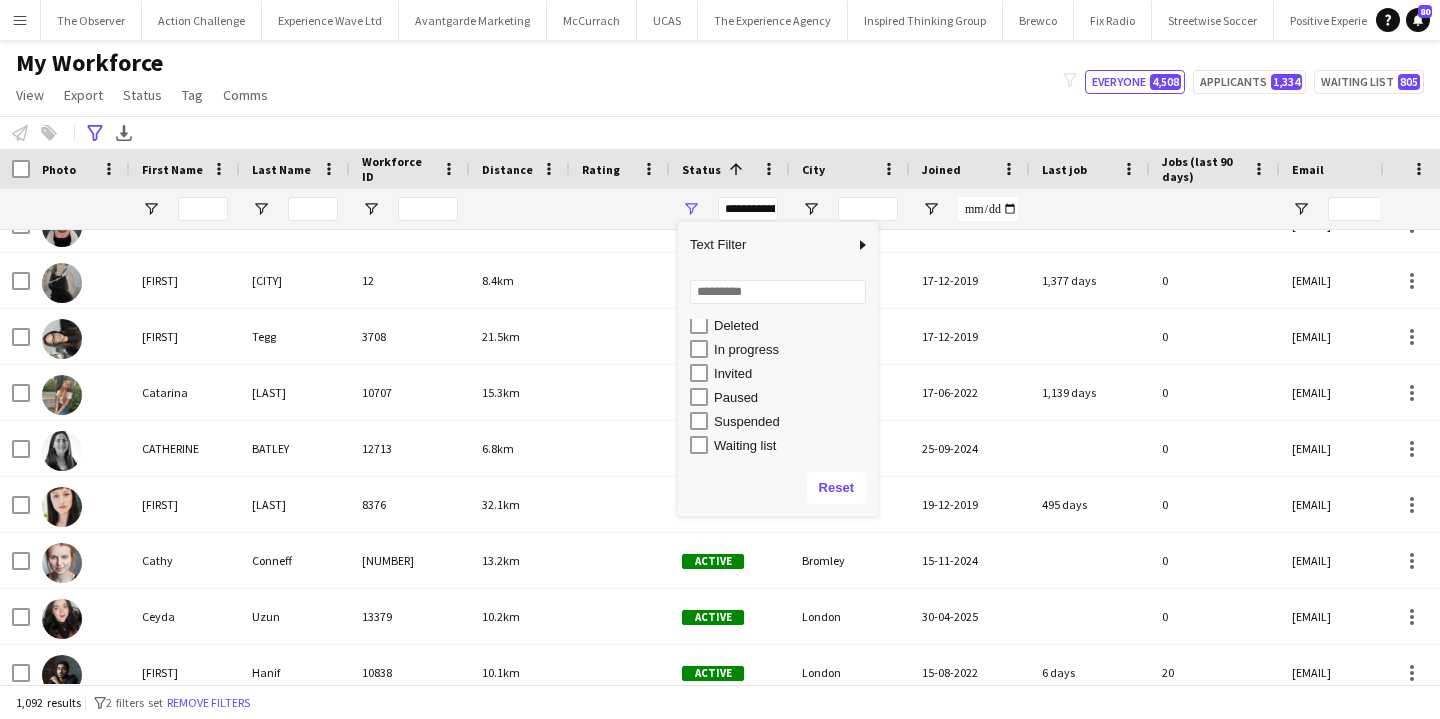 click on "My Workforce   View   Views  Default view New view Update view Delete view Edit name Customise view Customise filters Reset Filters Reset View Reset All  Export  New starters report Export as XLSX Export as PDF  Status  Edit  Tag  New tag  Edit tag  2025 Specalist Talent (7) Bestival (31st July - 1st August) (14) BLUEWATER - Brewco - Promo Model (7) Bold Bean - Paddington Station (2) Bold Bean - Victoria Station (3) BP Pulse - Carfest 2025 (4) Brands Hatch - local BA's (4) Cadwell Park - local BA's (4) Car Fest 2025 (10) CarFest - Armor All  (3) Circio - Waitrose (4) Cloakroom - Summer in the Square (1) Core Staff - 5 Star Feedback (14) Core Staff - 5 Star Feedback London (12) Core Staff - Birmingham (33) Core Staff - Bristol (2) Core Staff - Glasgow (14) Core Staff - Liverpool (5) Core Staff - London (90) Core Staff - Manchester (31) Core Staff - Newcastle (3) CREATISAN - Event Managers (4) Donnington Park - local BA's (4) Driscolls Berries - Bradford (1) Event Managers - Yorkshire Tea (5) FixFest (4)" 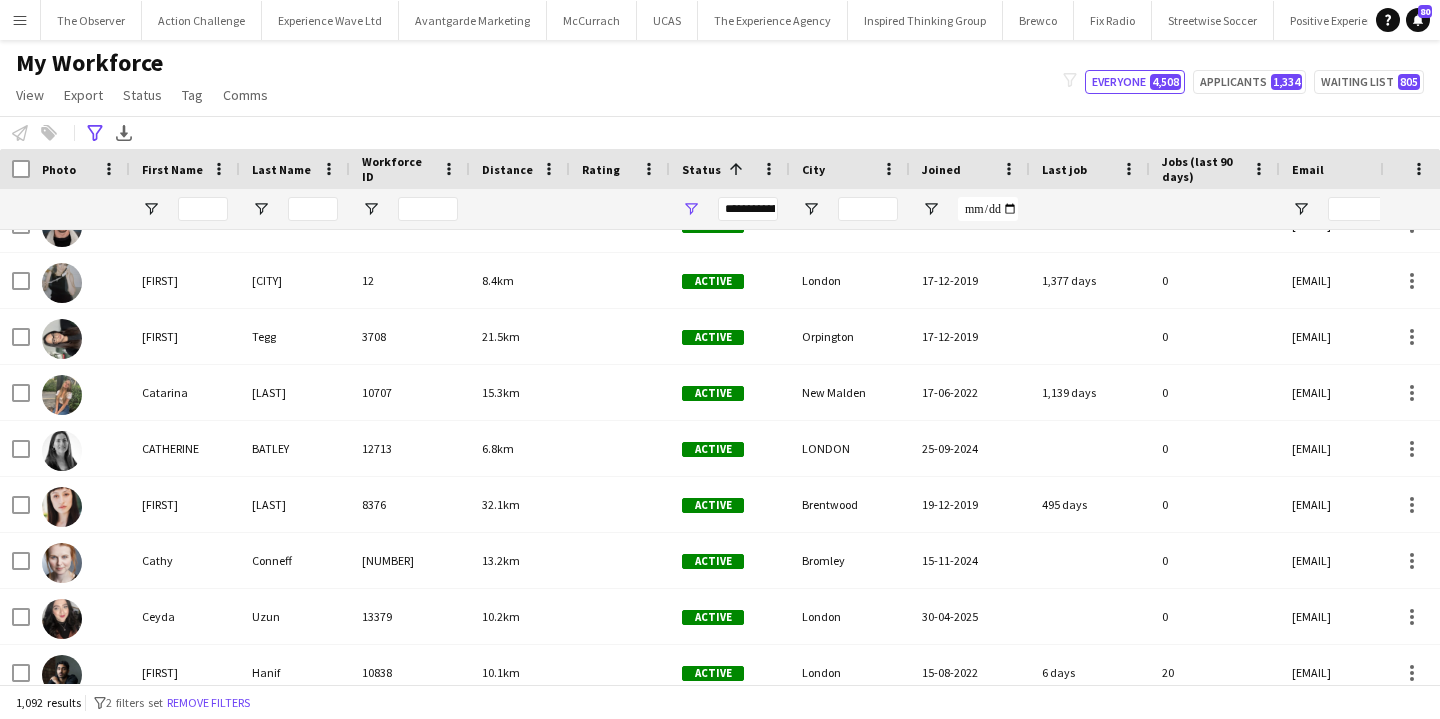 scroll, scrollTop: 5936, scrollLeft: 0, axis: vertical 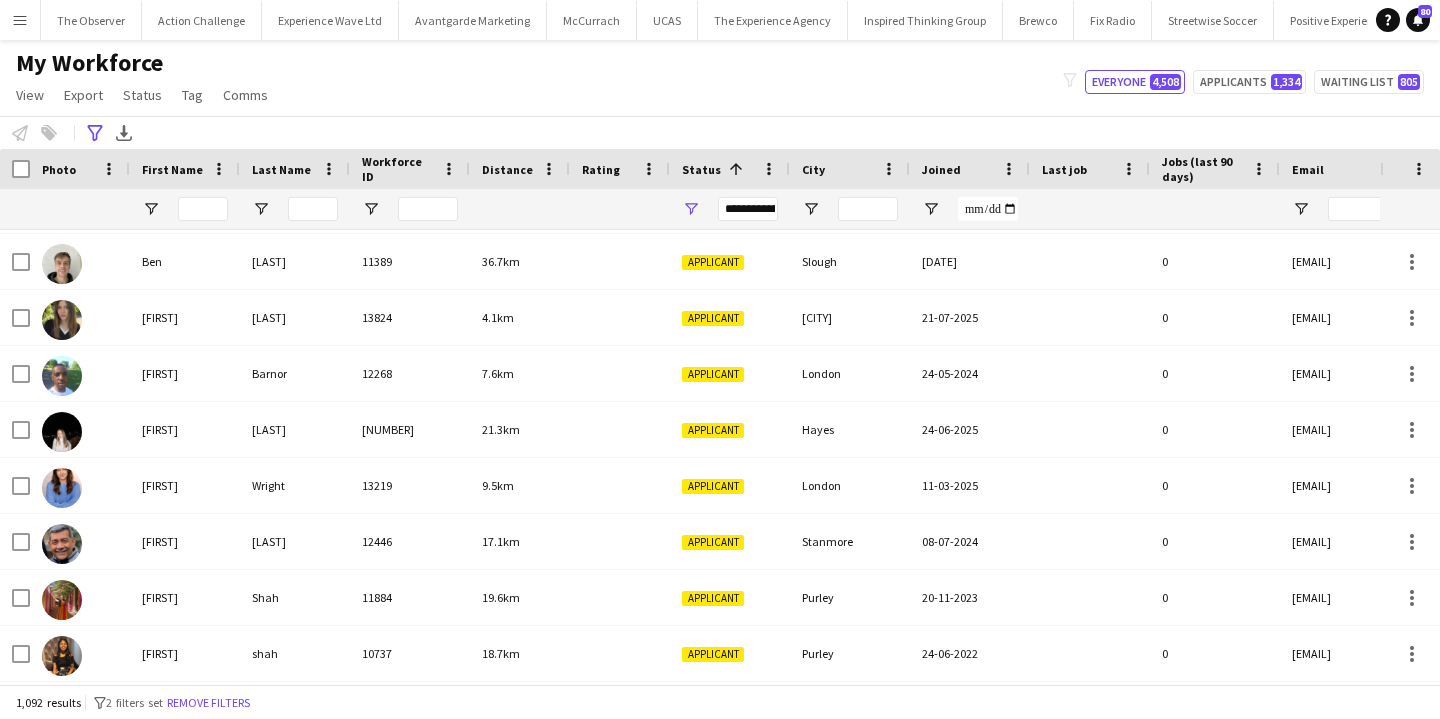 click on "**********" at bounding box center [748, 209] 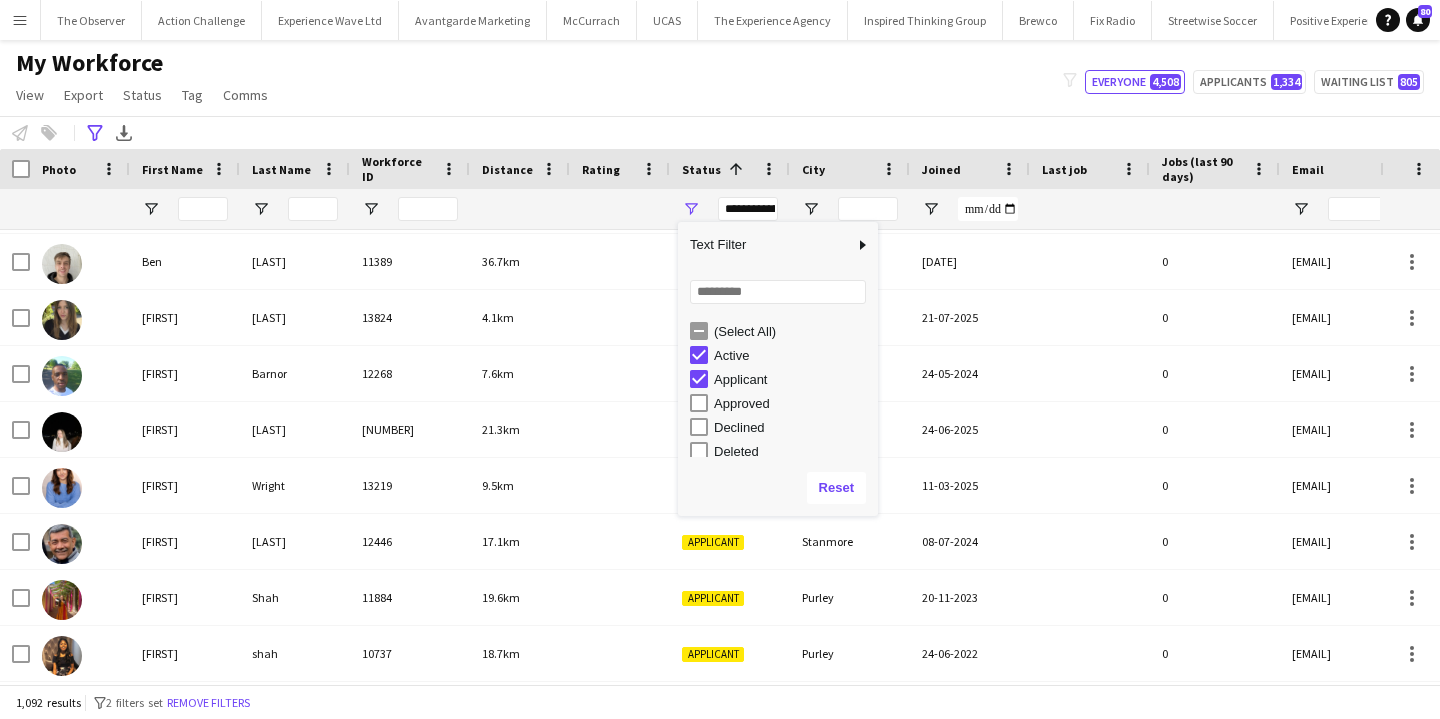 click on "Applicant" at bounding box center [784, 379] 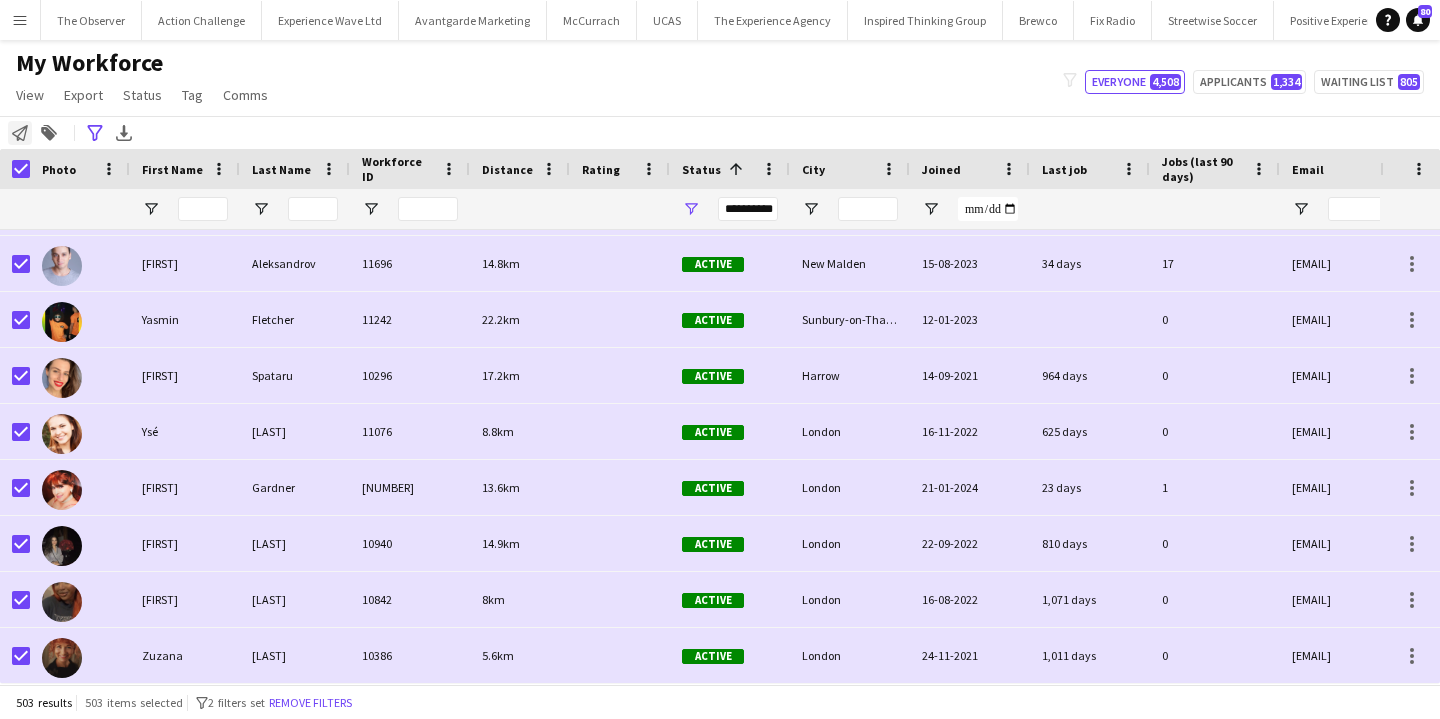 click 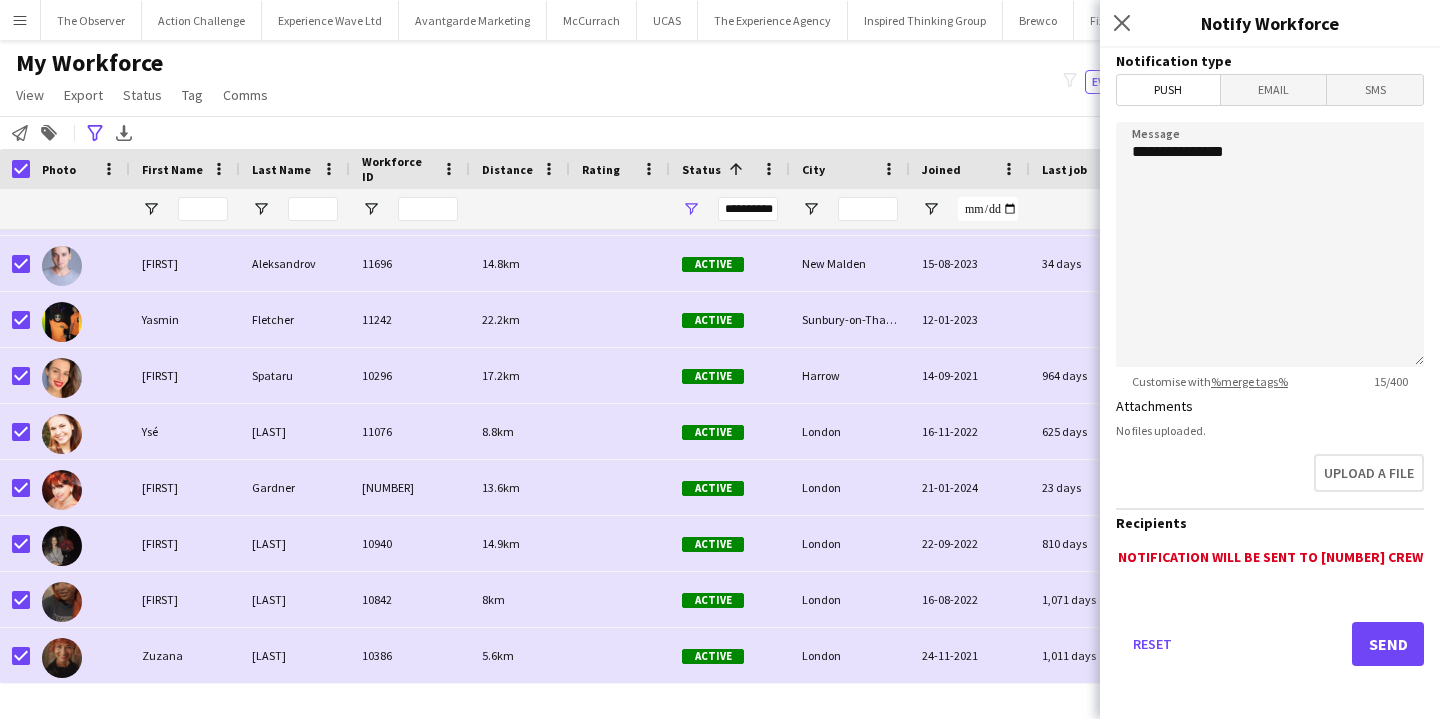 click on "Email" at bounding box center [1274, 90] 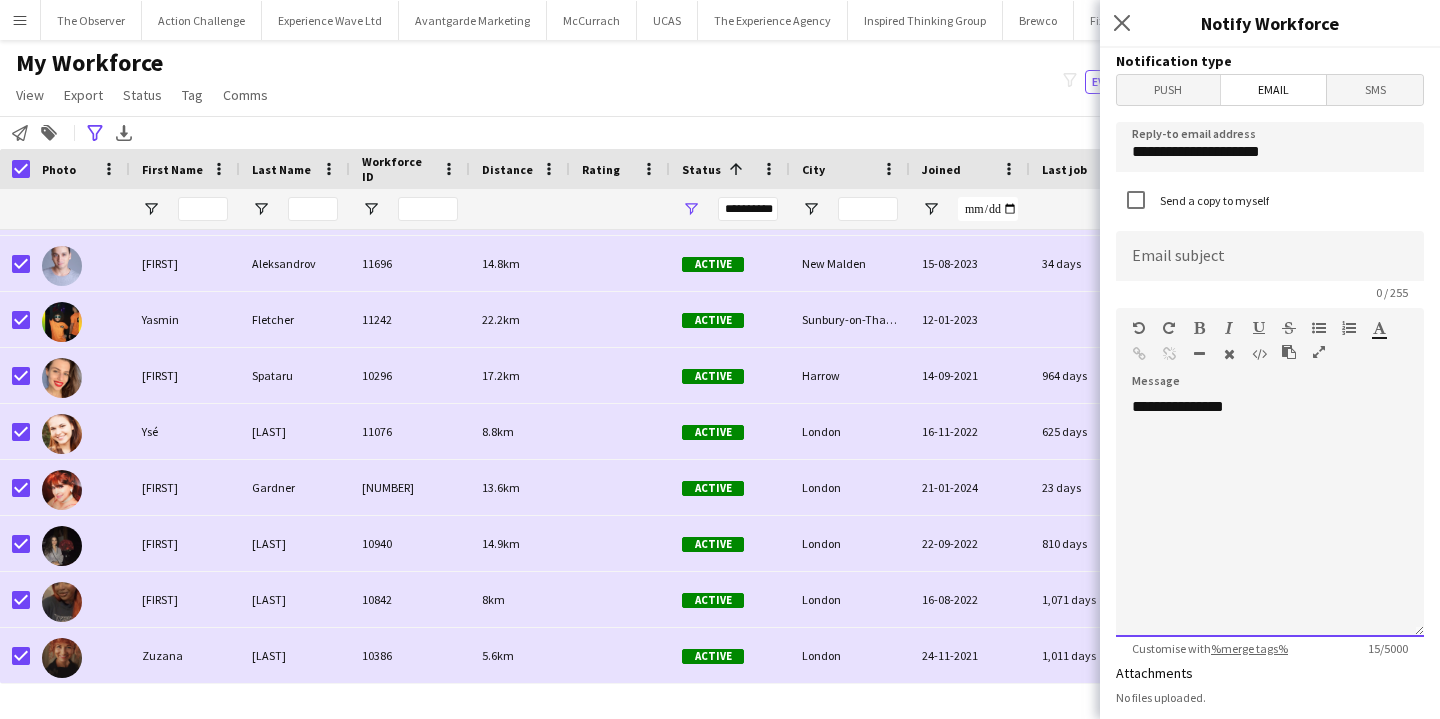 click on "**********" 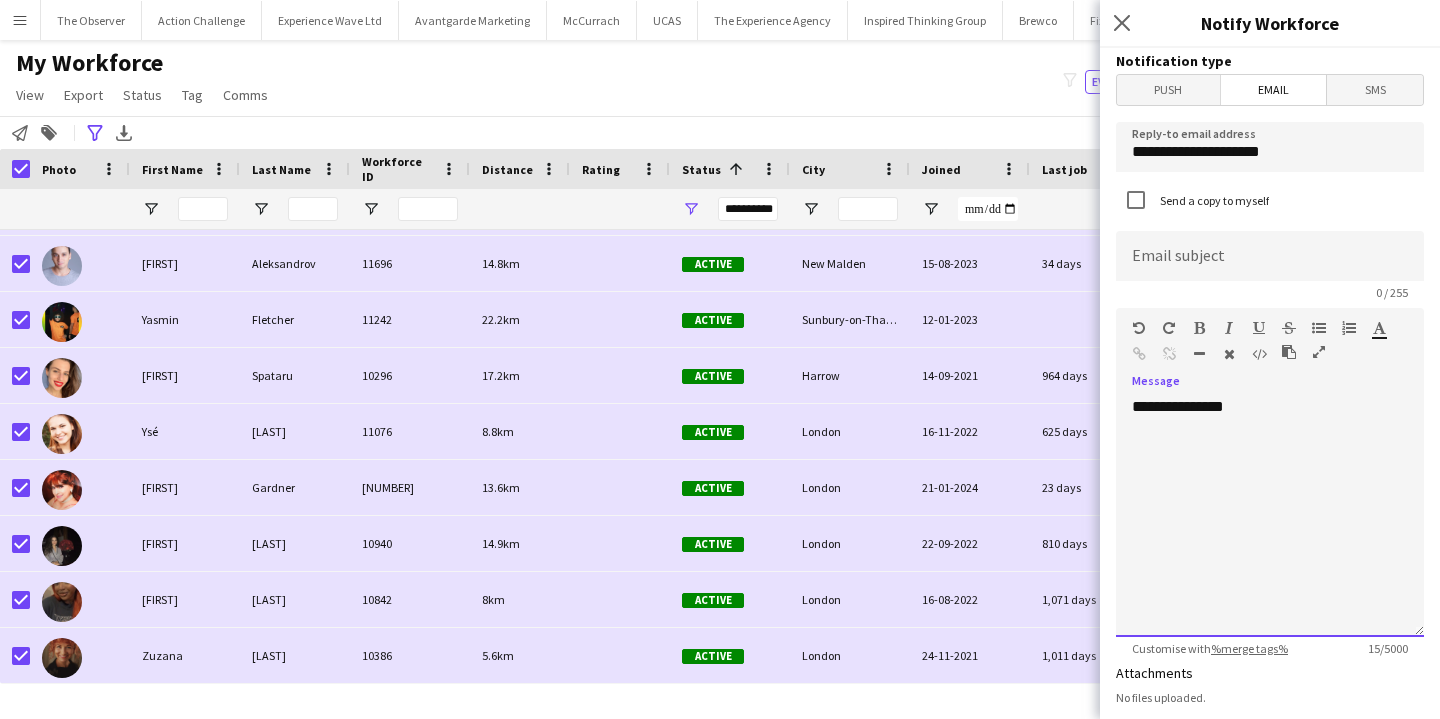 type 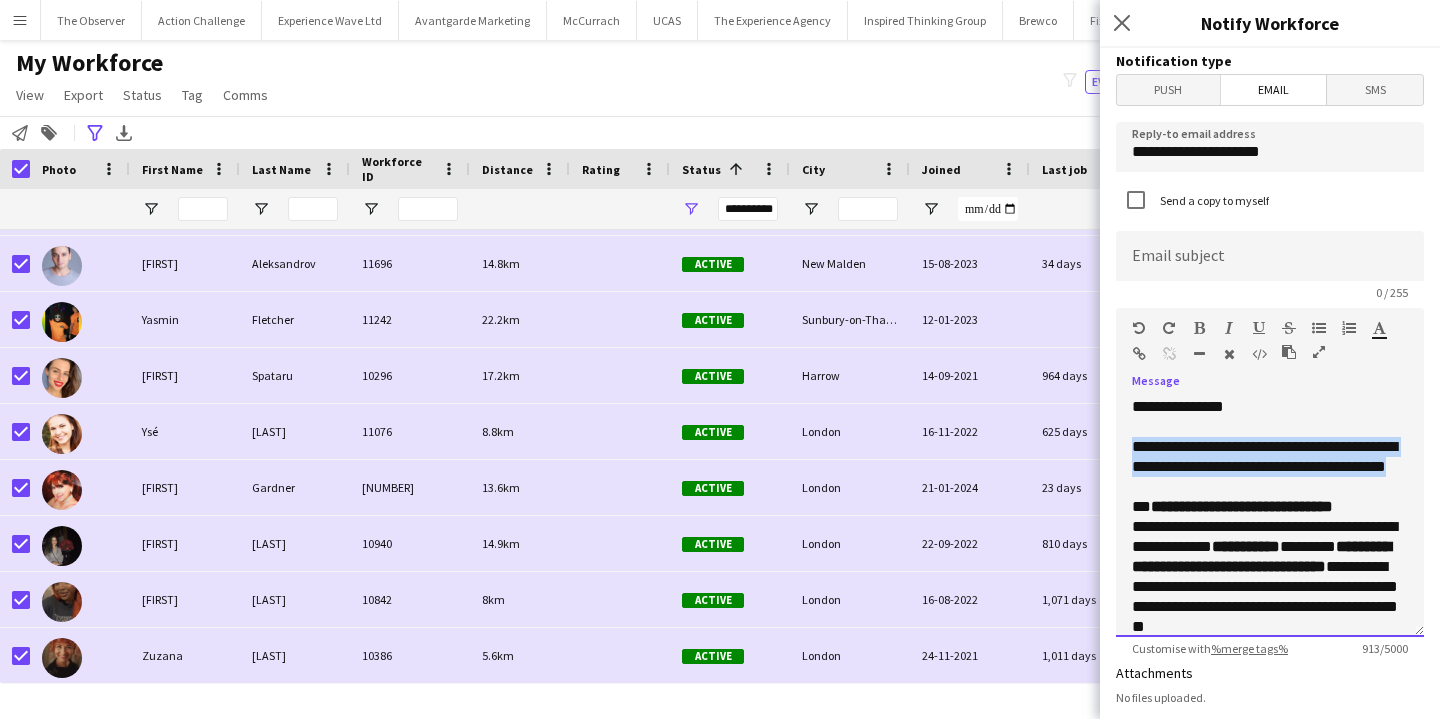 drag, startPoint x: 1269, startPoint y: 479, endPoint x: 1129, endPoint y: 449, distance: 143.1782 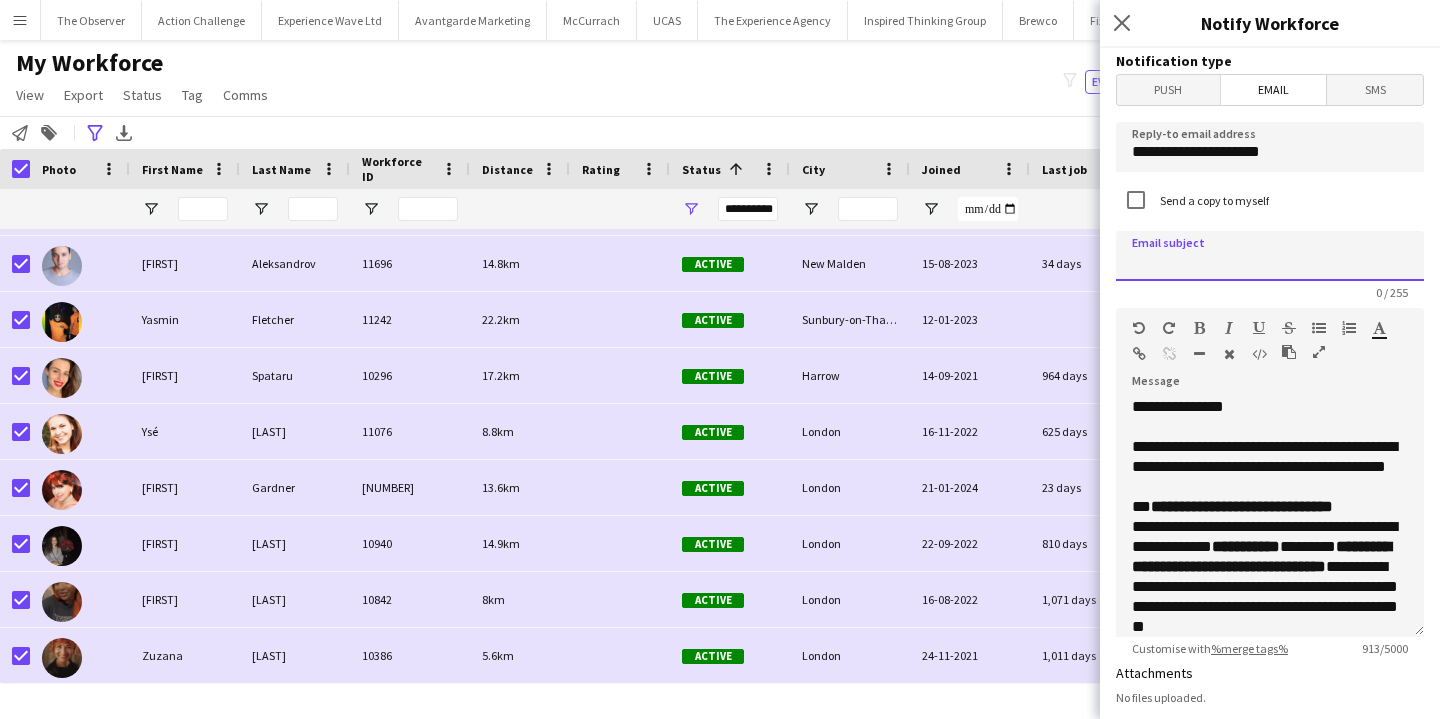 click 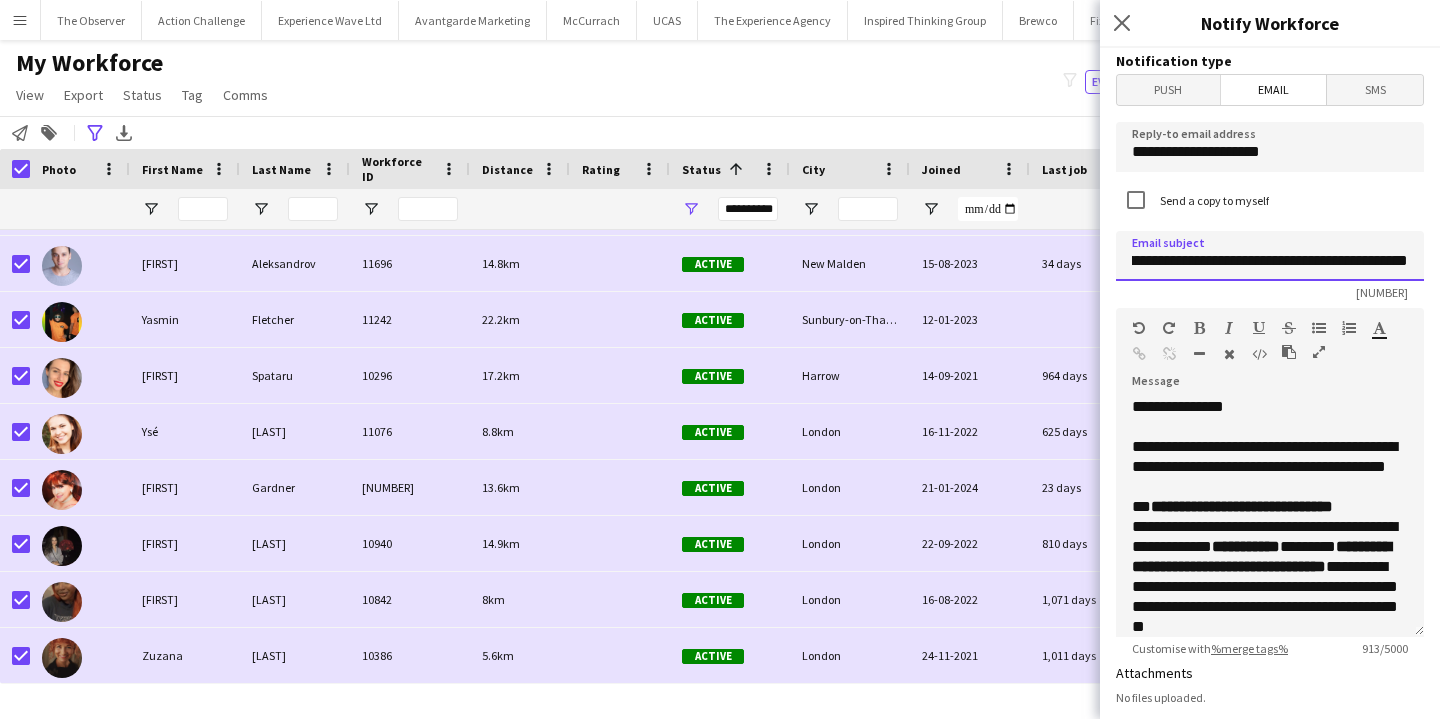 type on "**********" 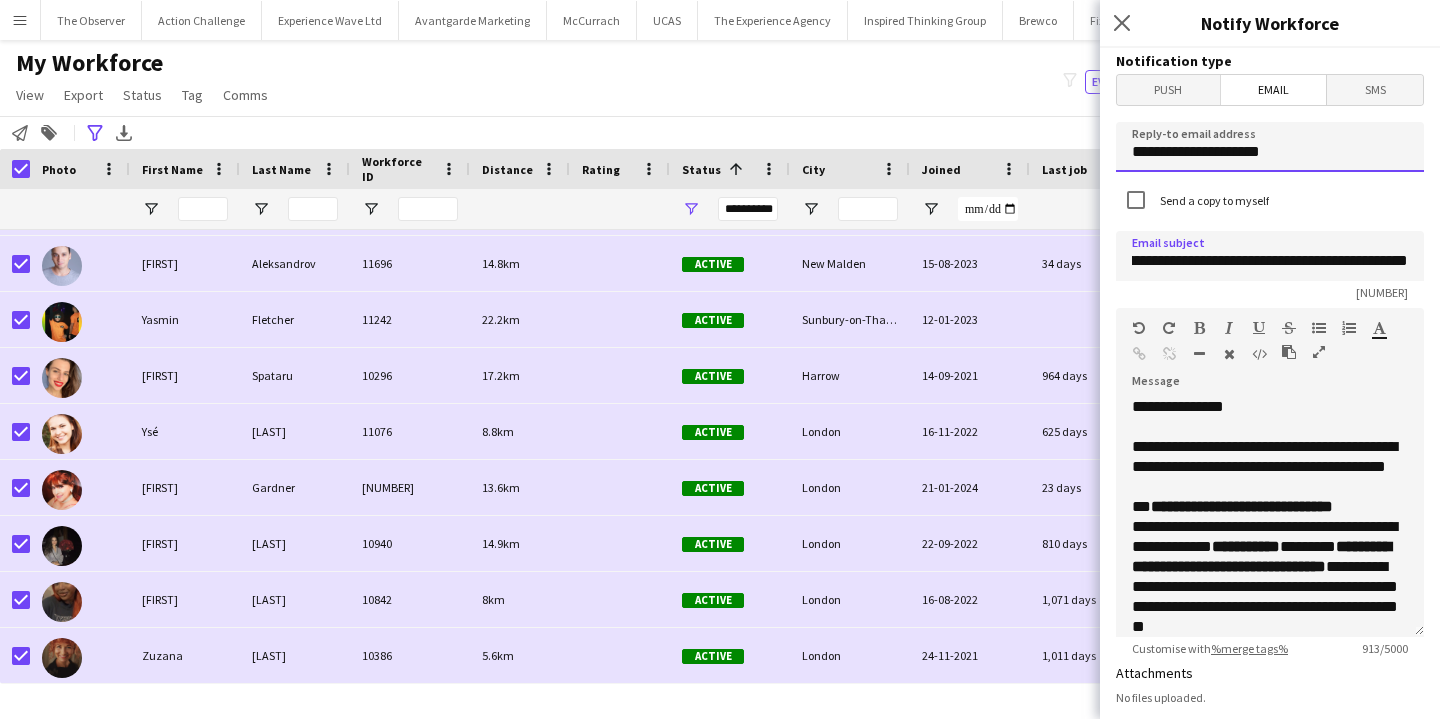 click on "**********" 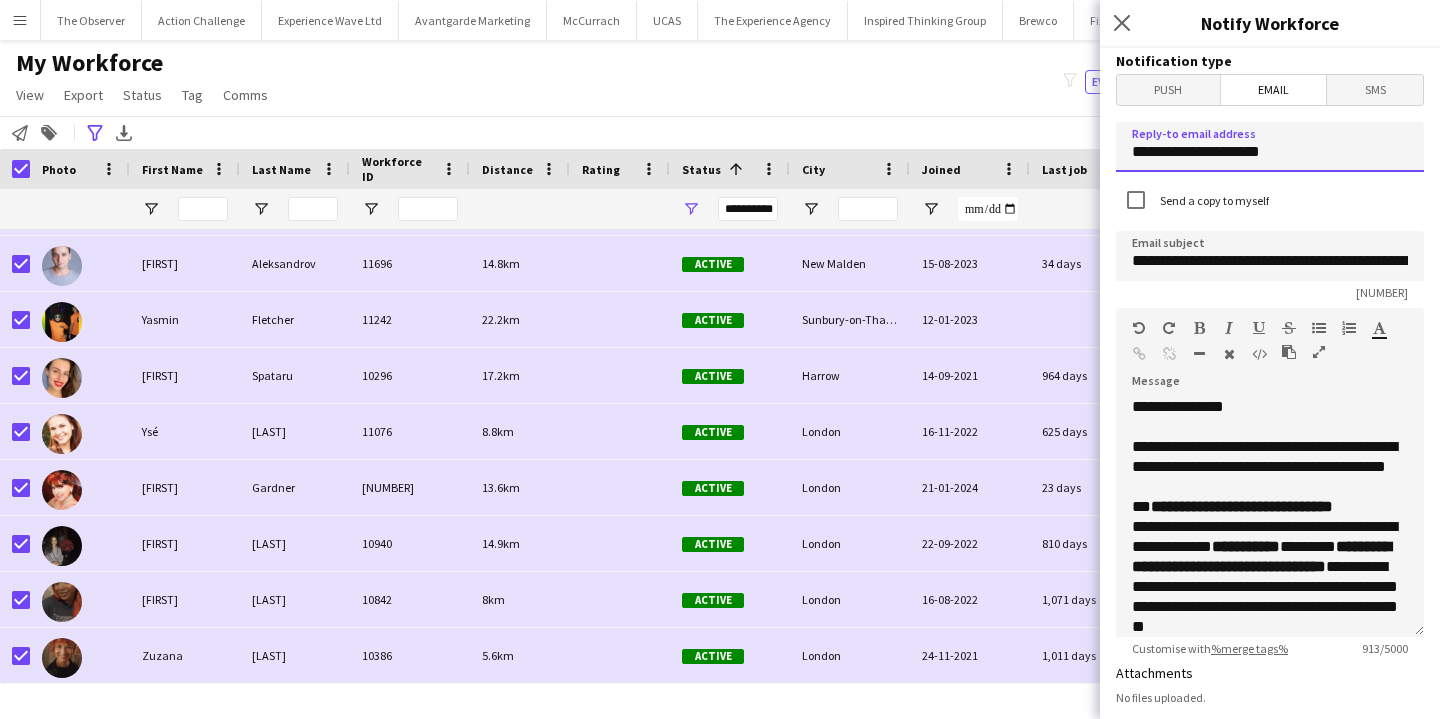 click on "**********" 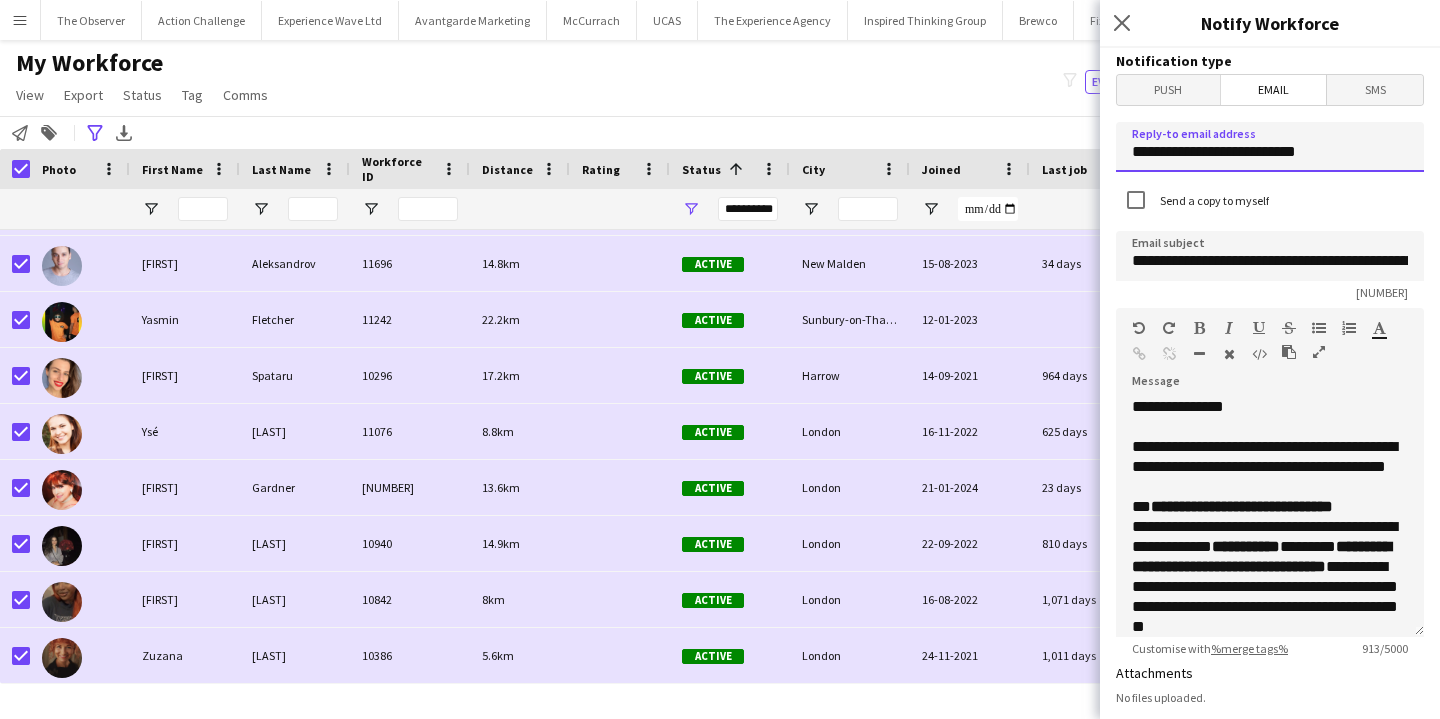 type on "**********" 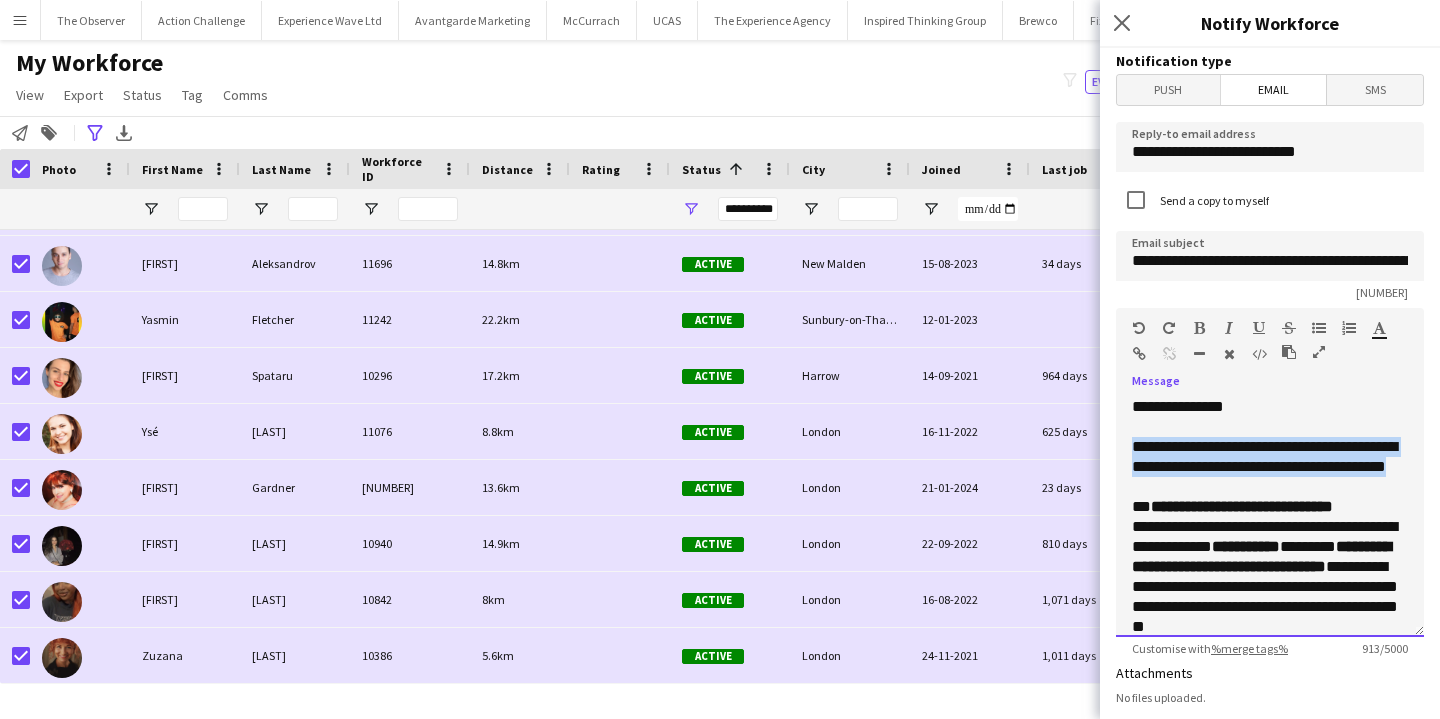 drag, startPoint x: 1255, startPoint y: 489, endPoint x: 1126, endPoint y: 442, distance: 137.2953 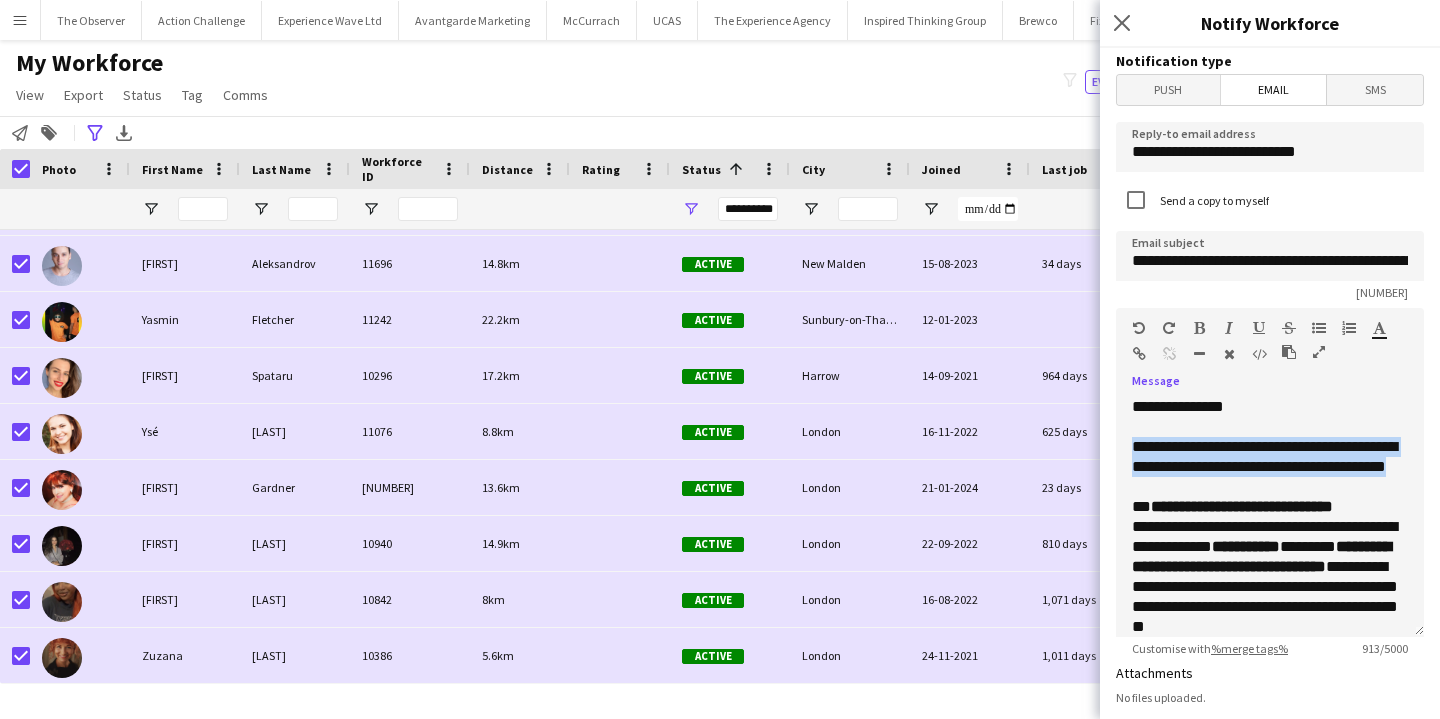 click at bounding box center [1199, 328] 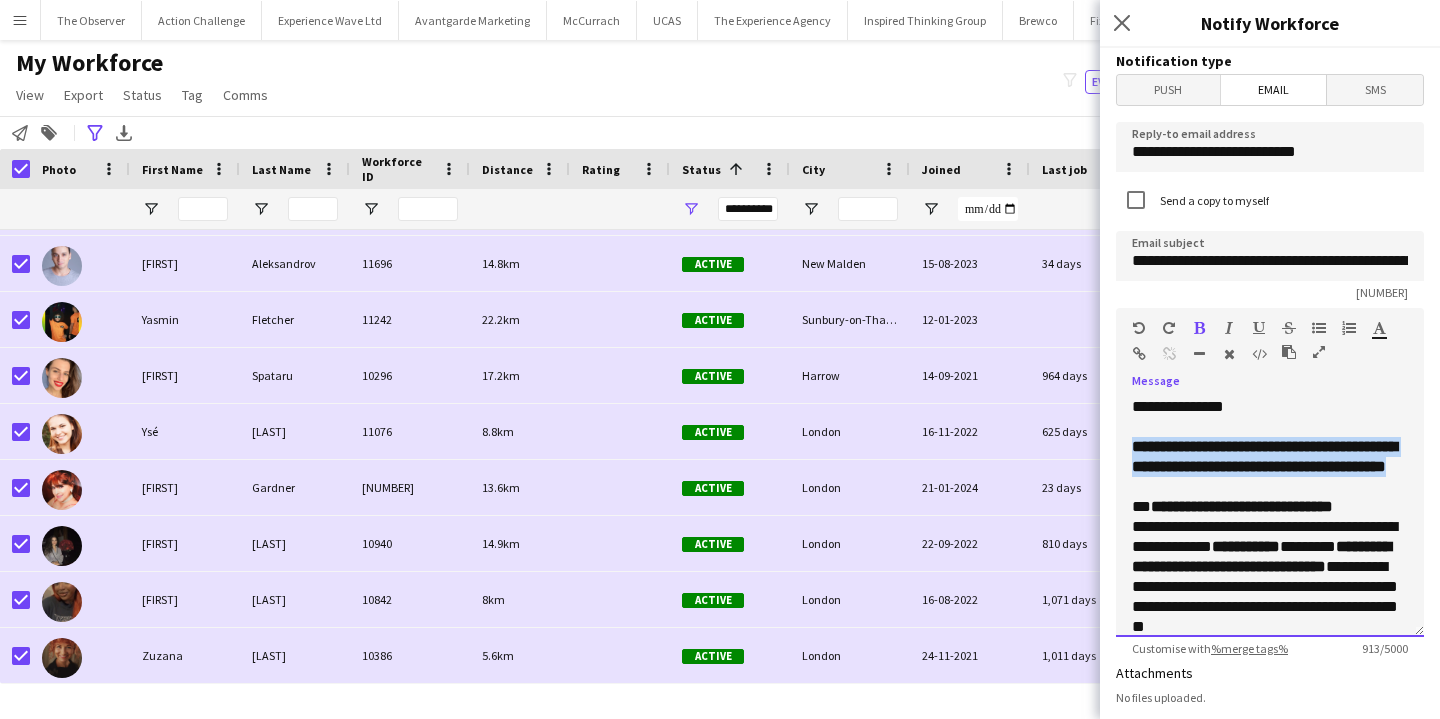 click on "**********" 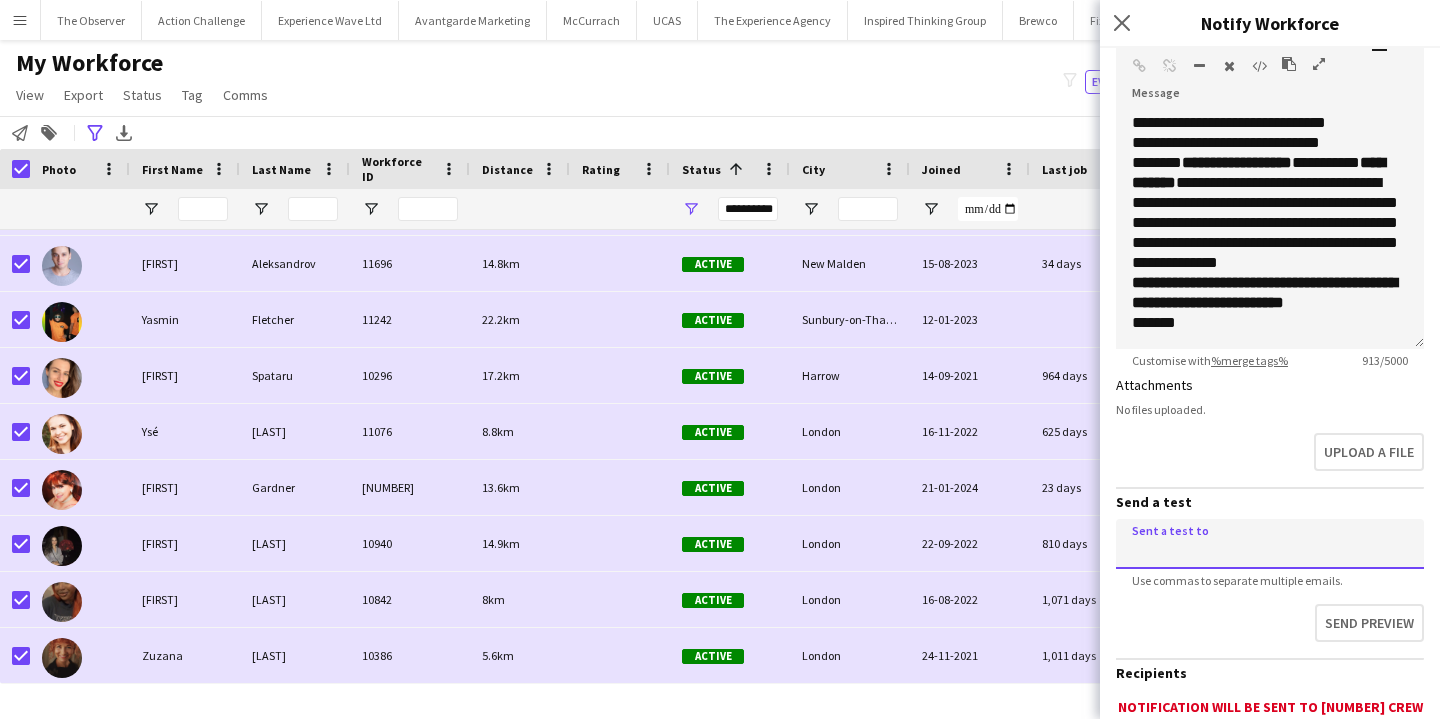 click 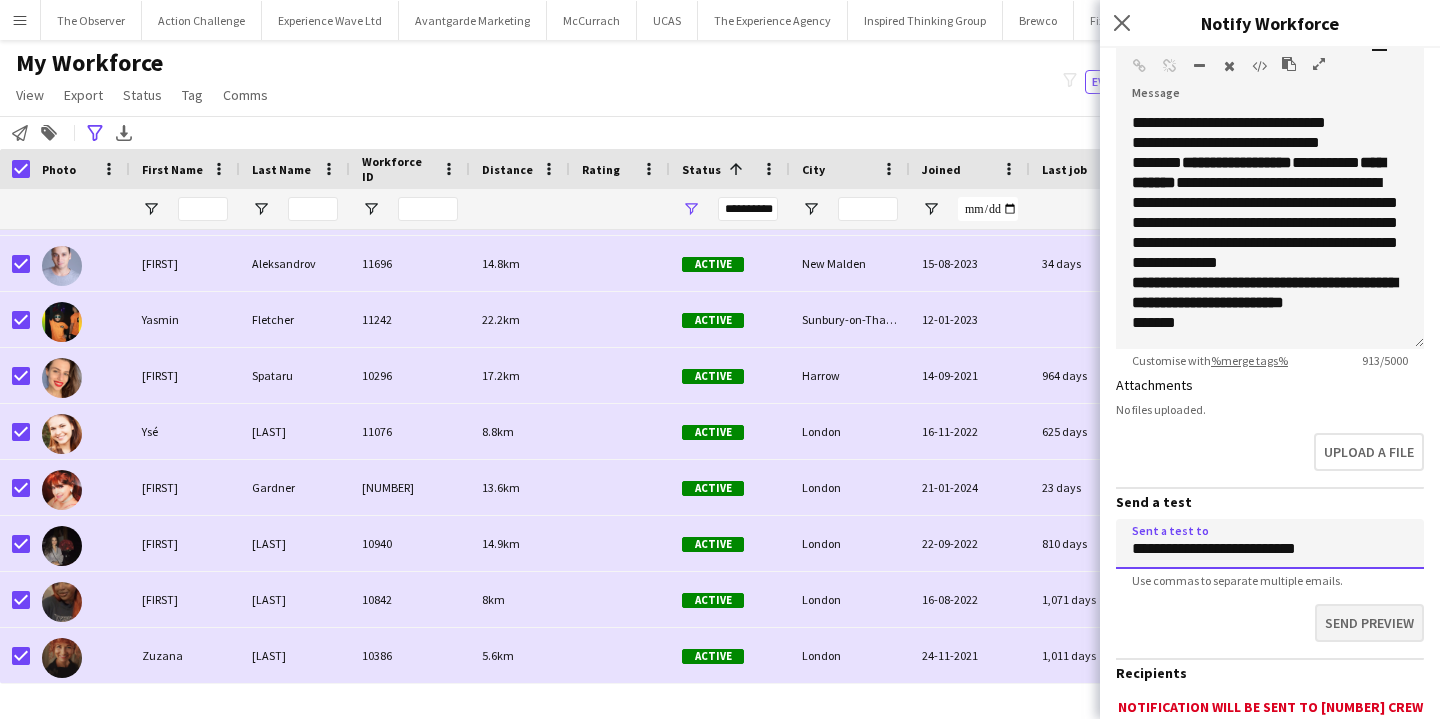 type on "**********" 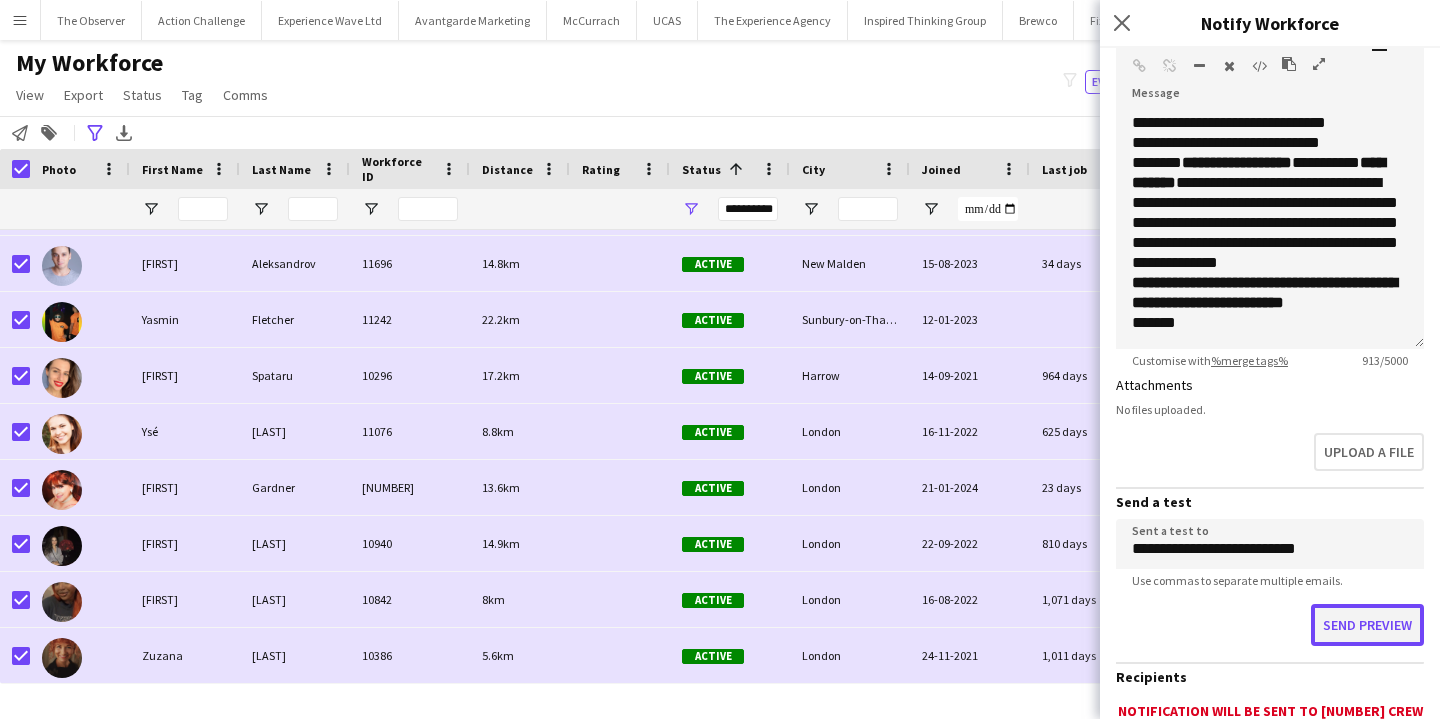 click on "Send preview" 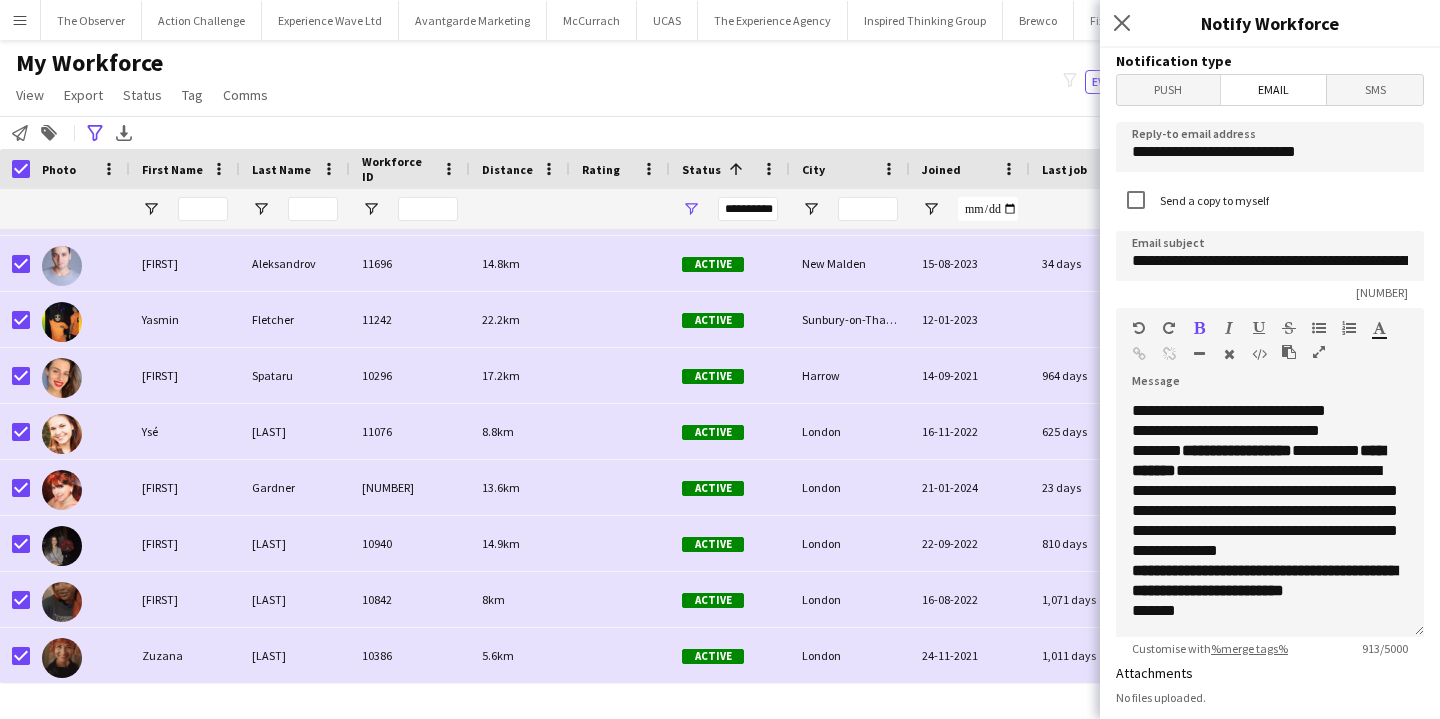 scroll, scrollTop: 445, scrollLeft: 0, axis: vertical 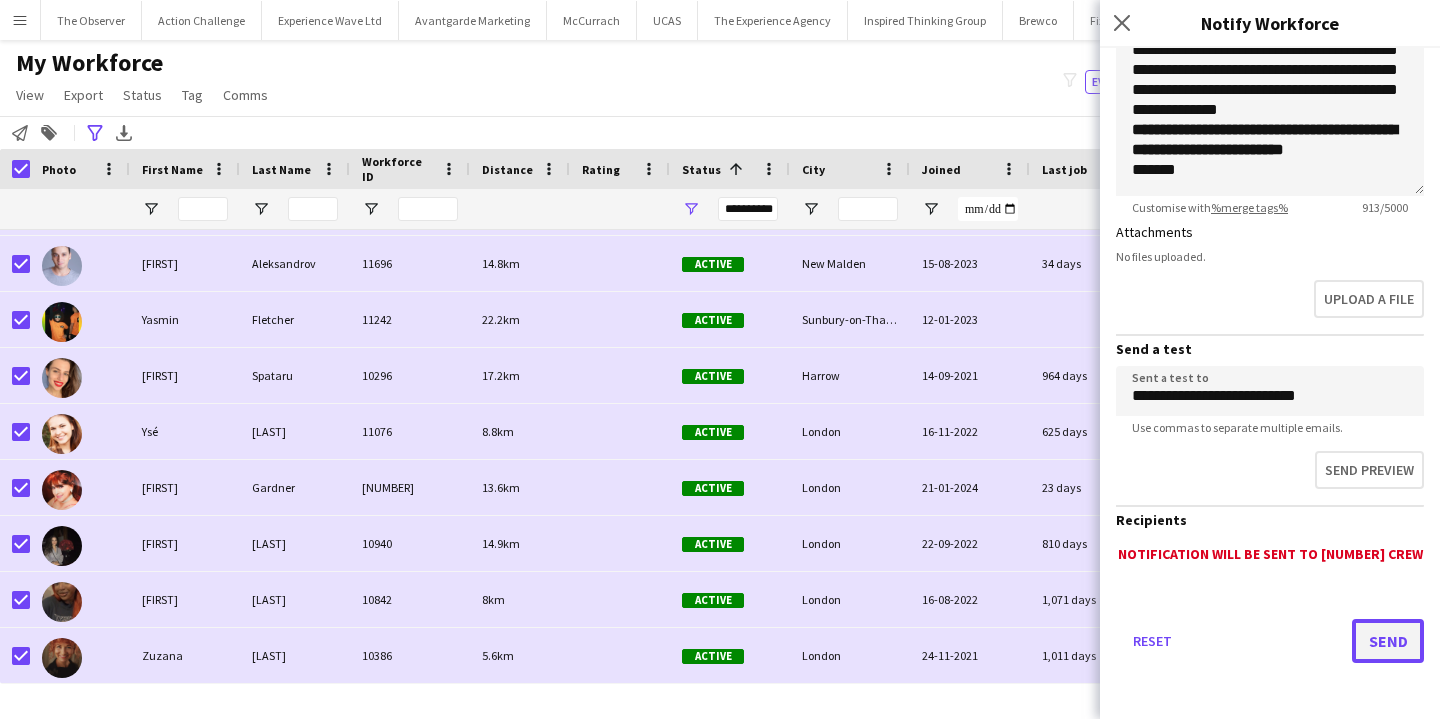 click on "Send" 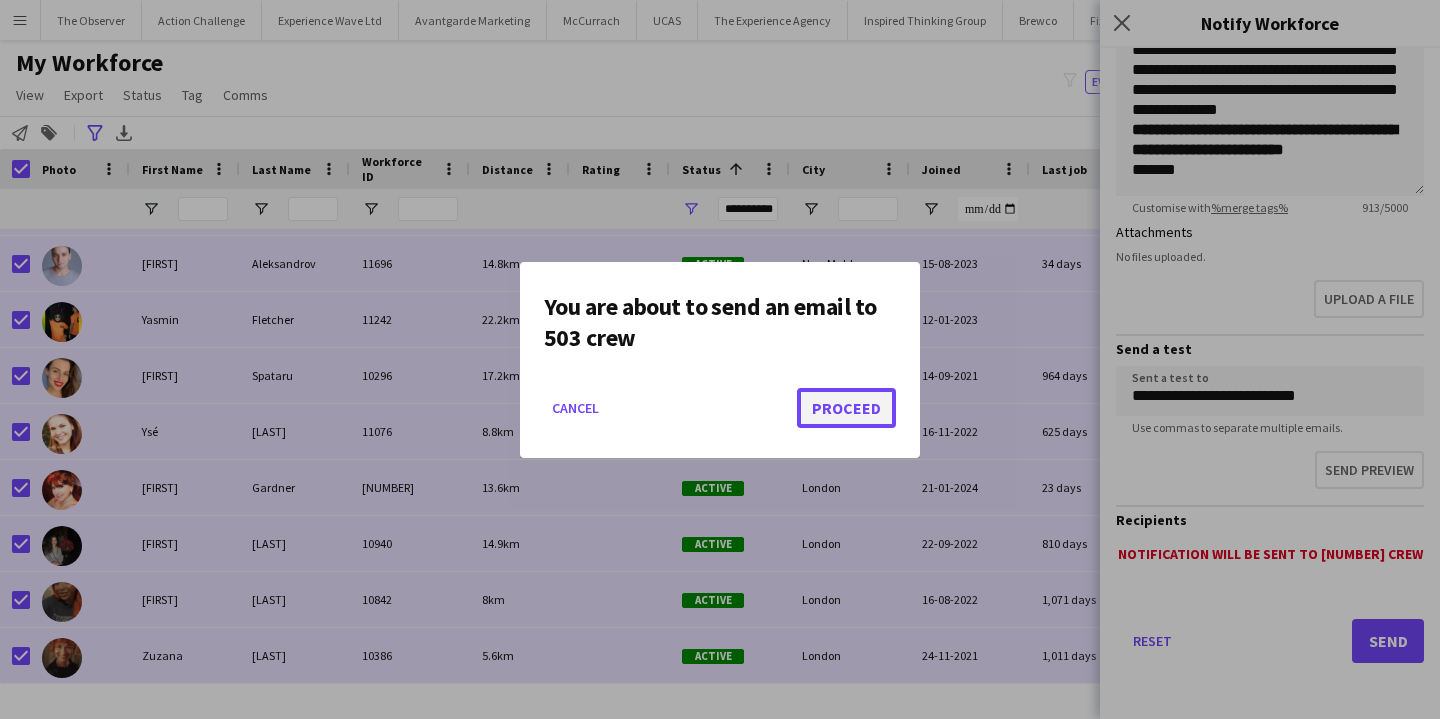 click on "Proceed" 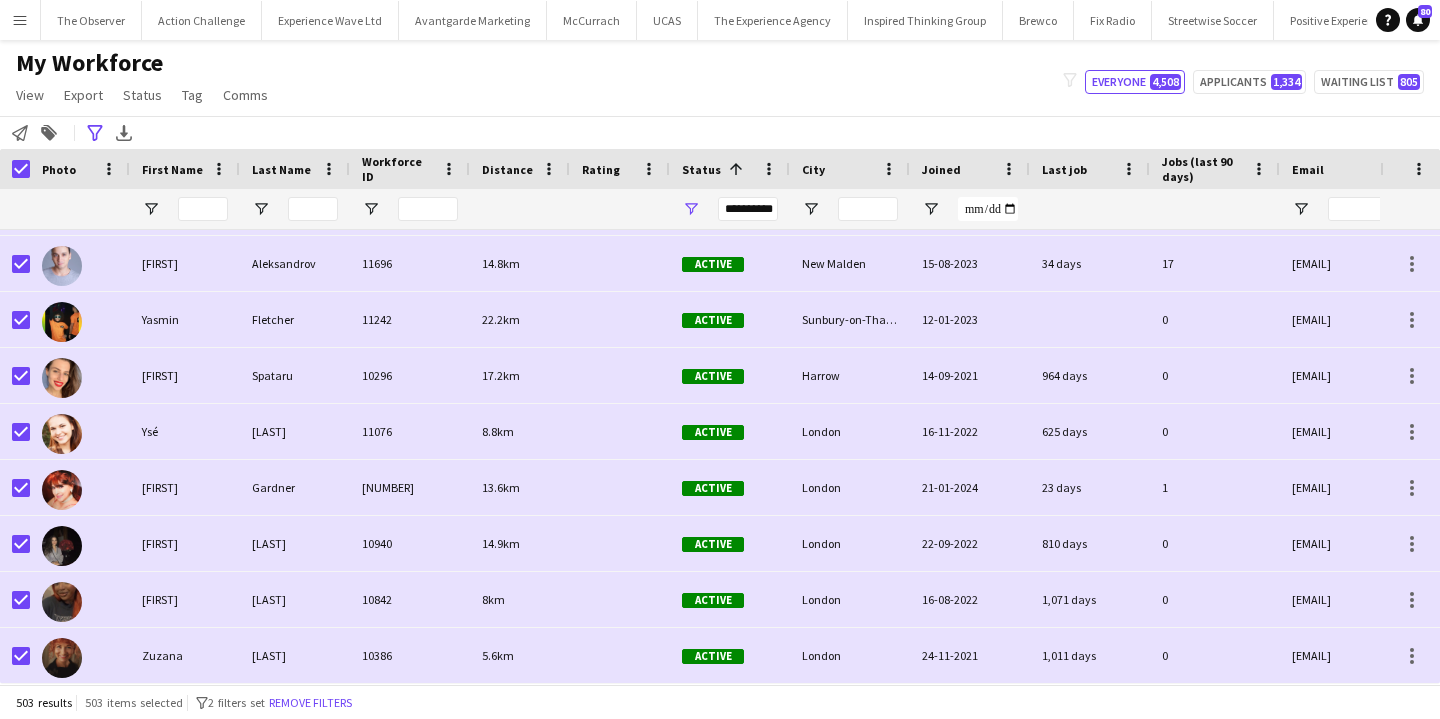 click on "Menu" at bounding box center [20, 20] 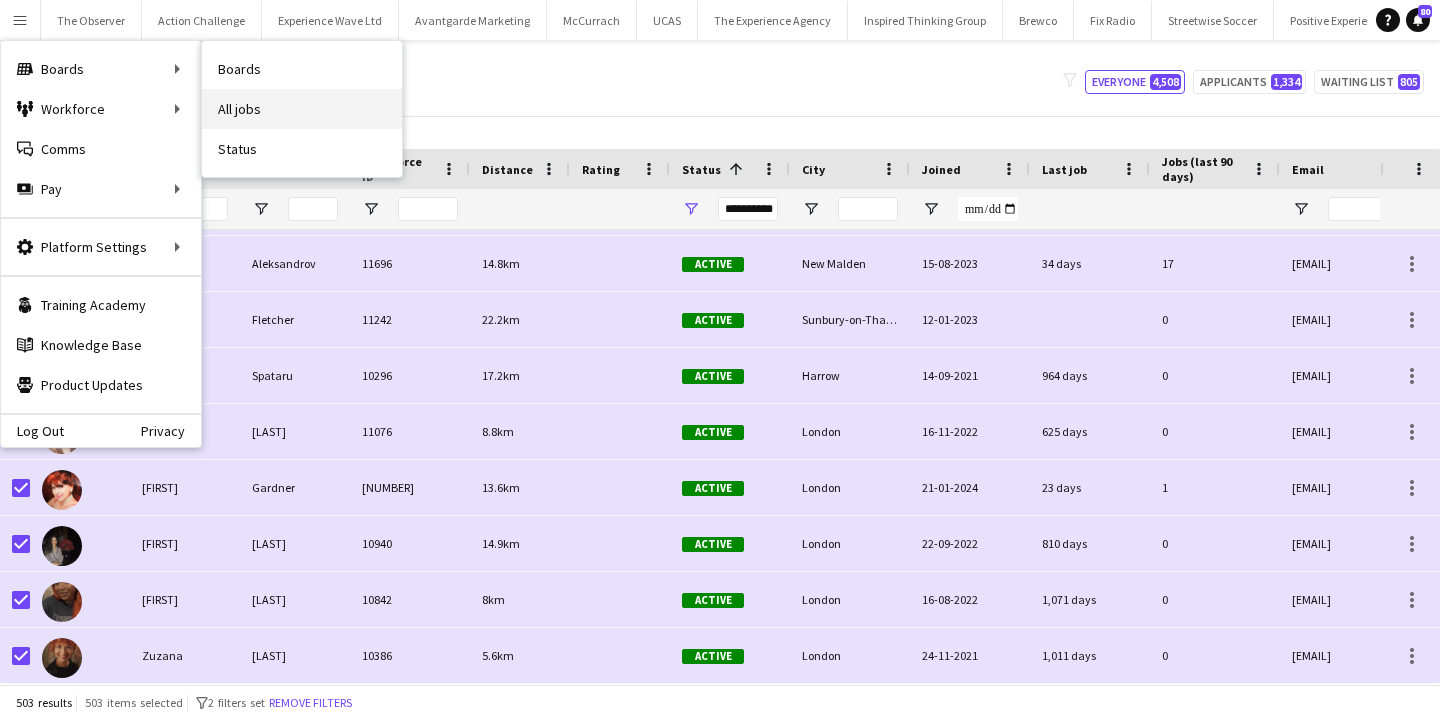 click on "All jobs" at bounding box center [302, 109] 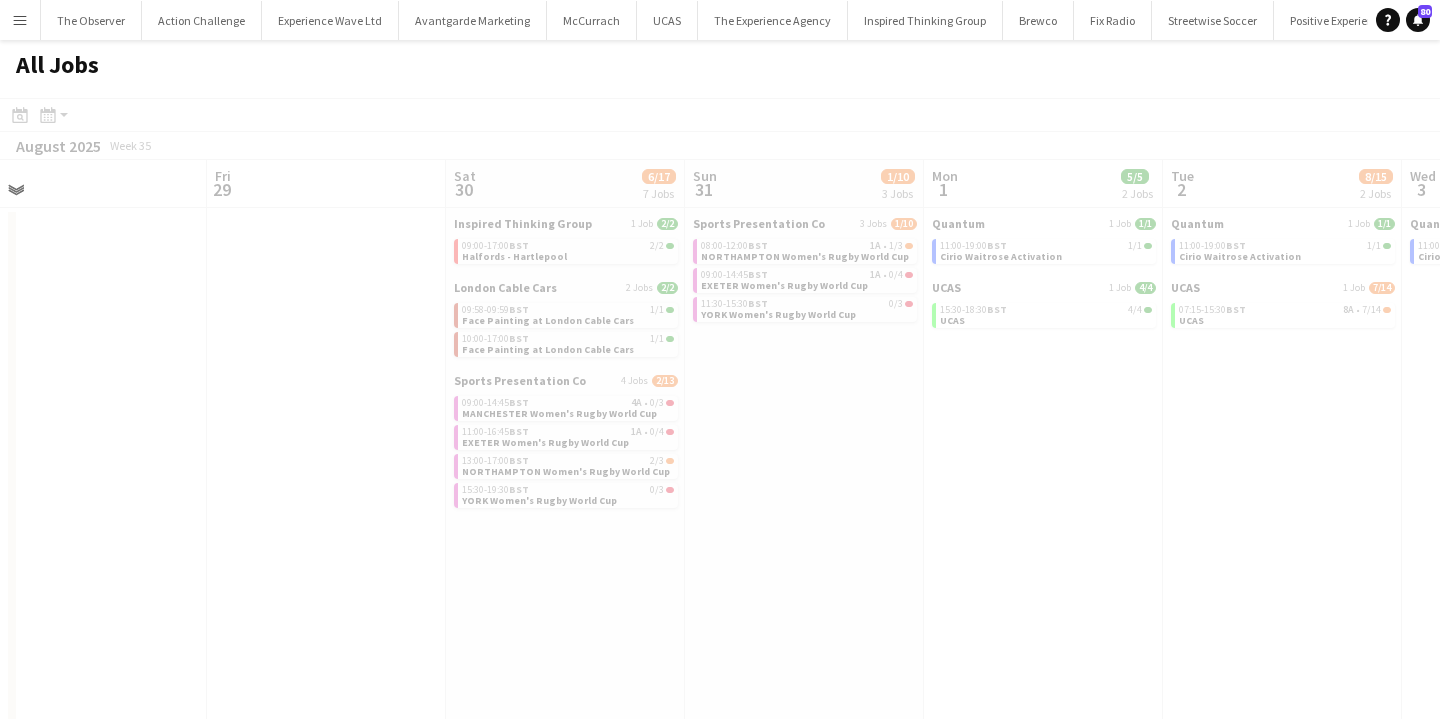 scroll, scrollTop: 0, scrollLeft: 636, axis: horizontal 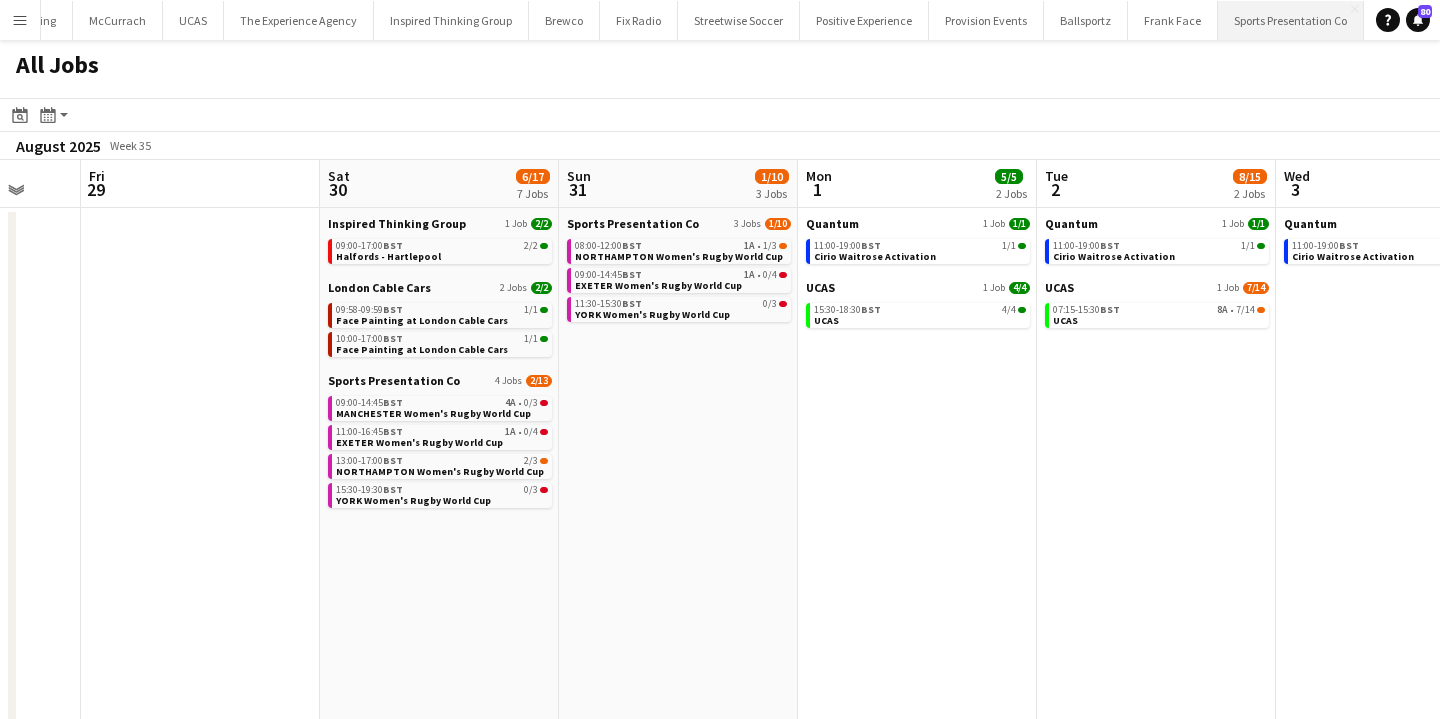 click on "Sports Presentation Co
Close" at bounding box center (1291, 20) 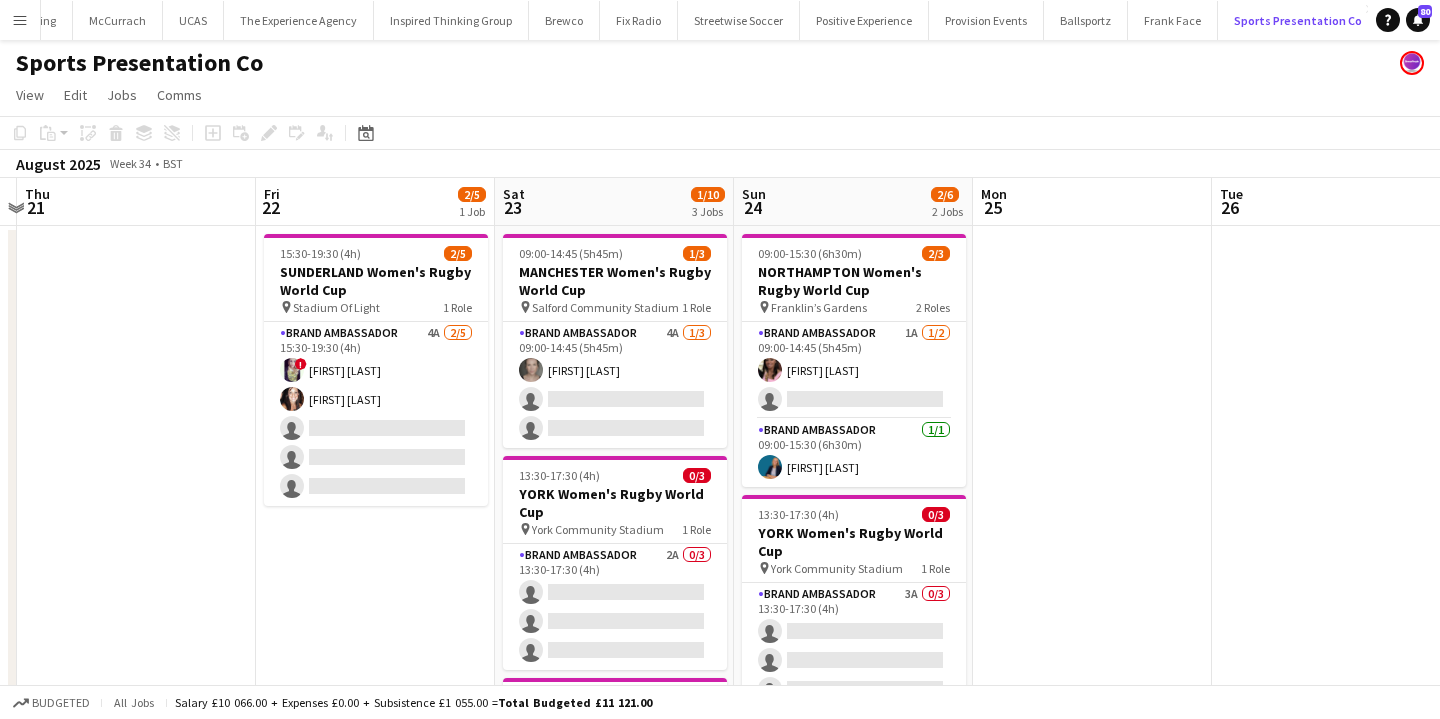scroll, scrollTop: 0, scrollLeft: 940, axis: horizontal 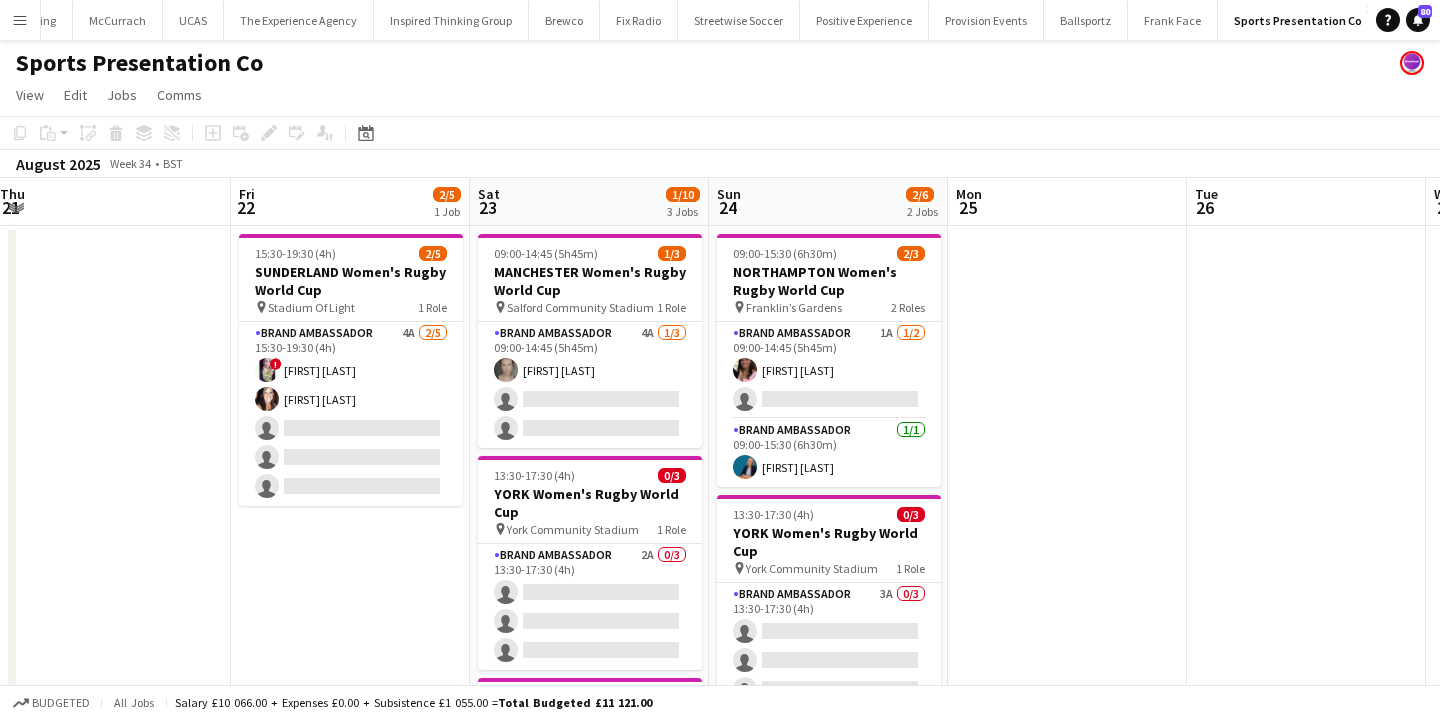 click on "Add" at bounding box center (1391, 20) 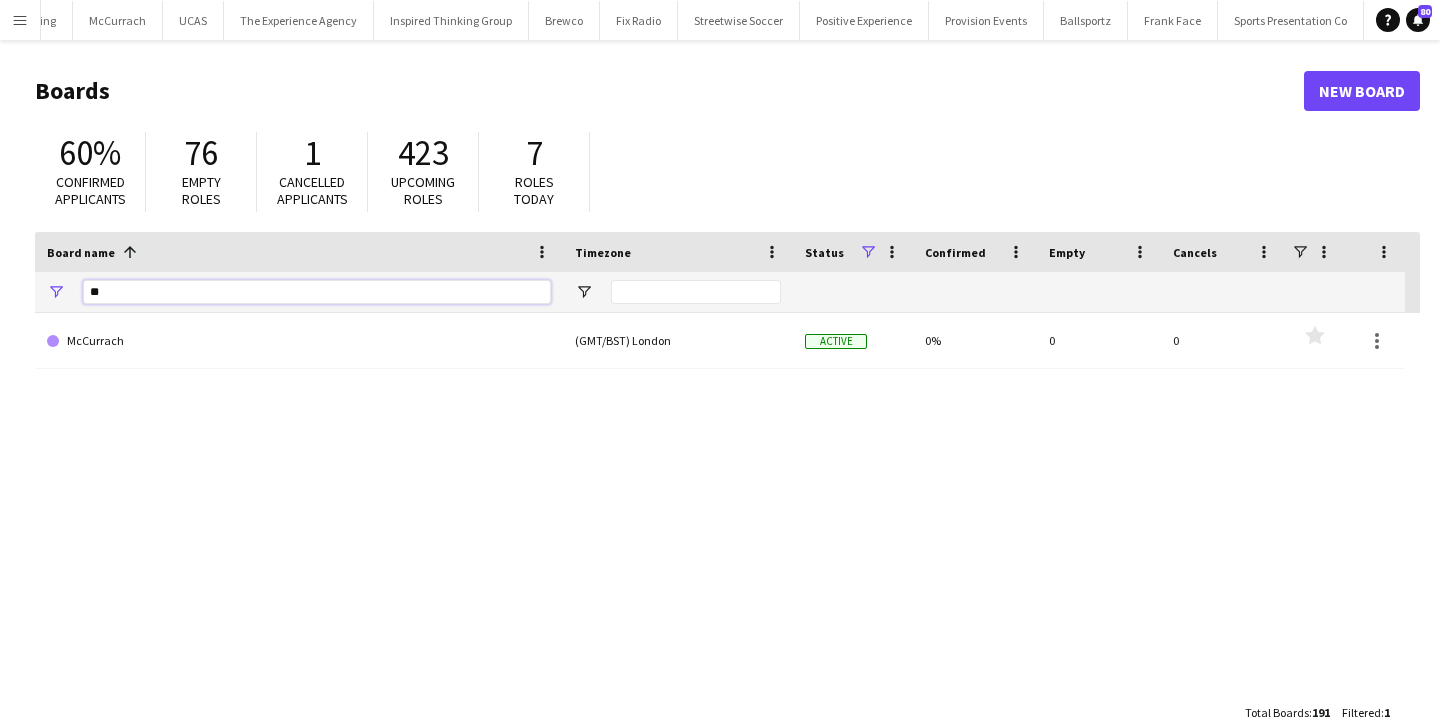 click on "**" at bounding box center [317, 292] 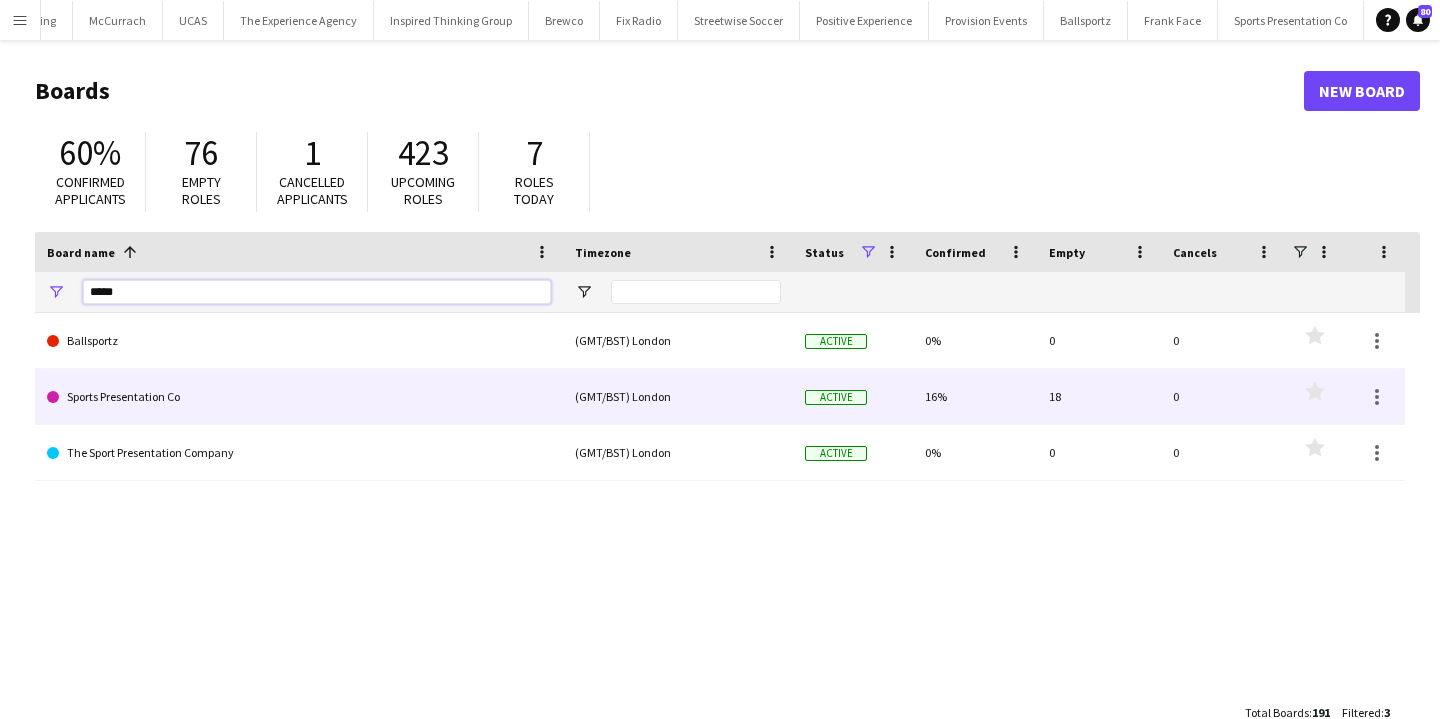 type on "*****" 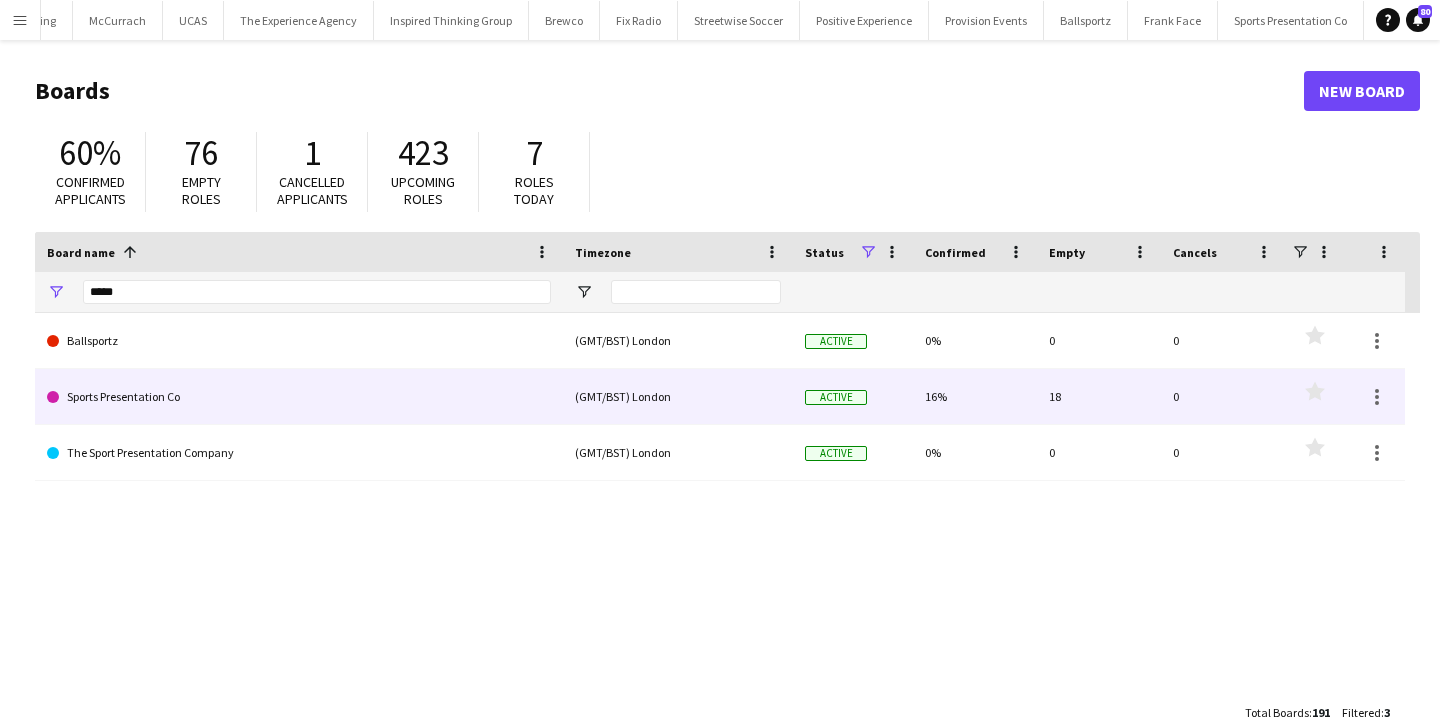 click on "Sports Presentation Co" 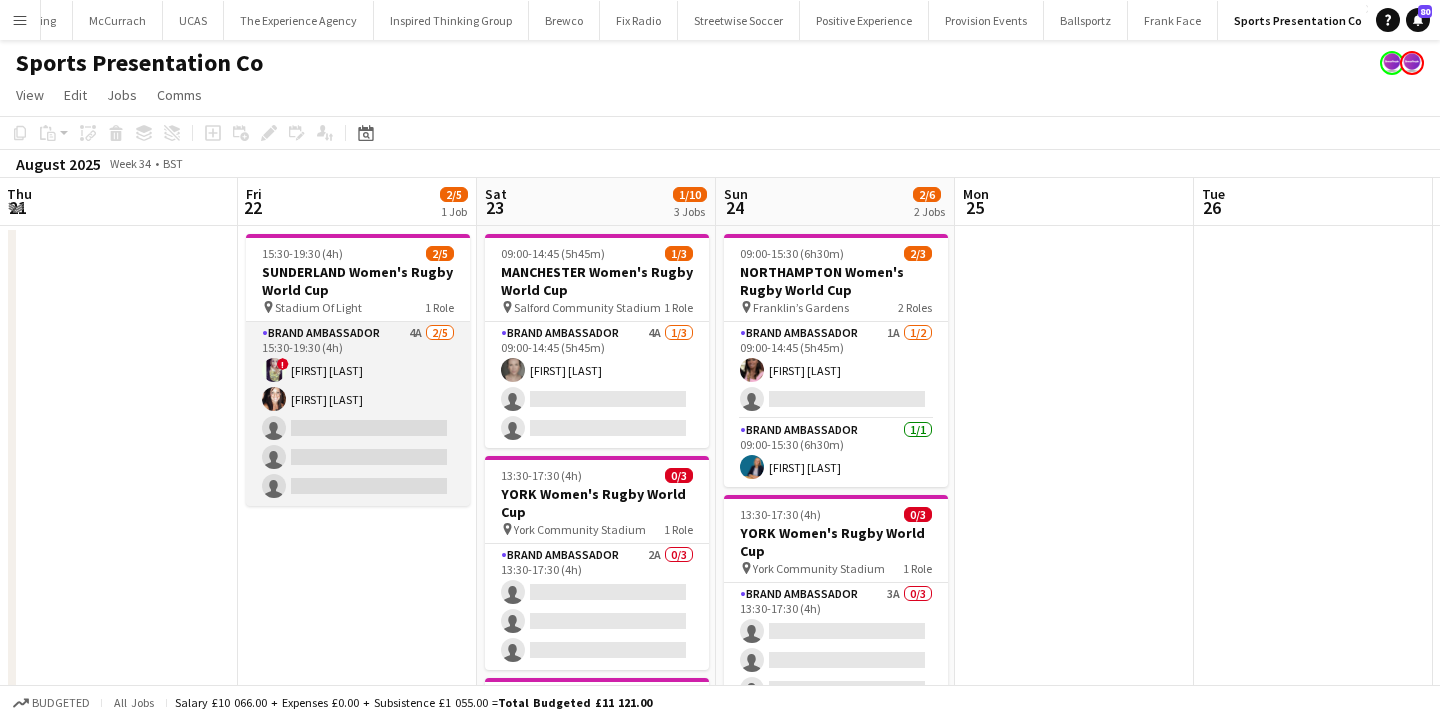 scroll, scrollTop: 0, scrollLeft: 719, axis: horizontal 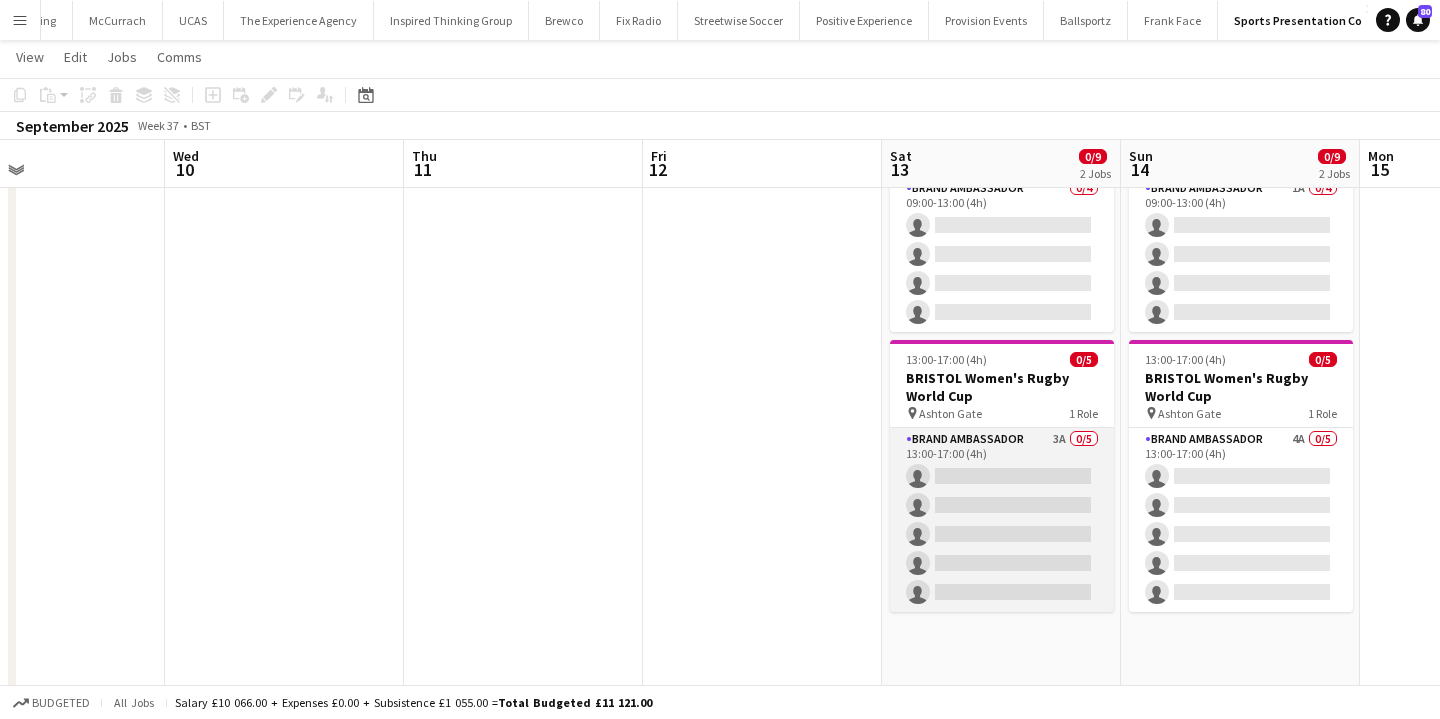 click on "Brand Ambassador   3A   0/5   13:00-17:00 (4h)
single-neutral-actions
single-neutral-actions
single-neutral-actions
single-neutral-actions
single-neutral-actions" at bounding box center (1002, 520) 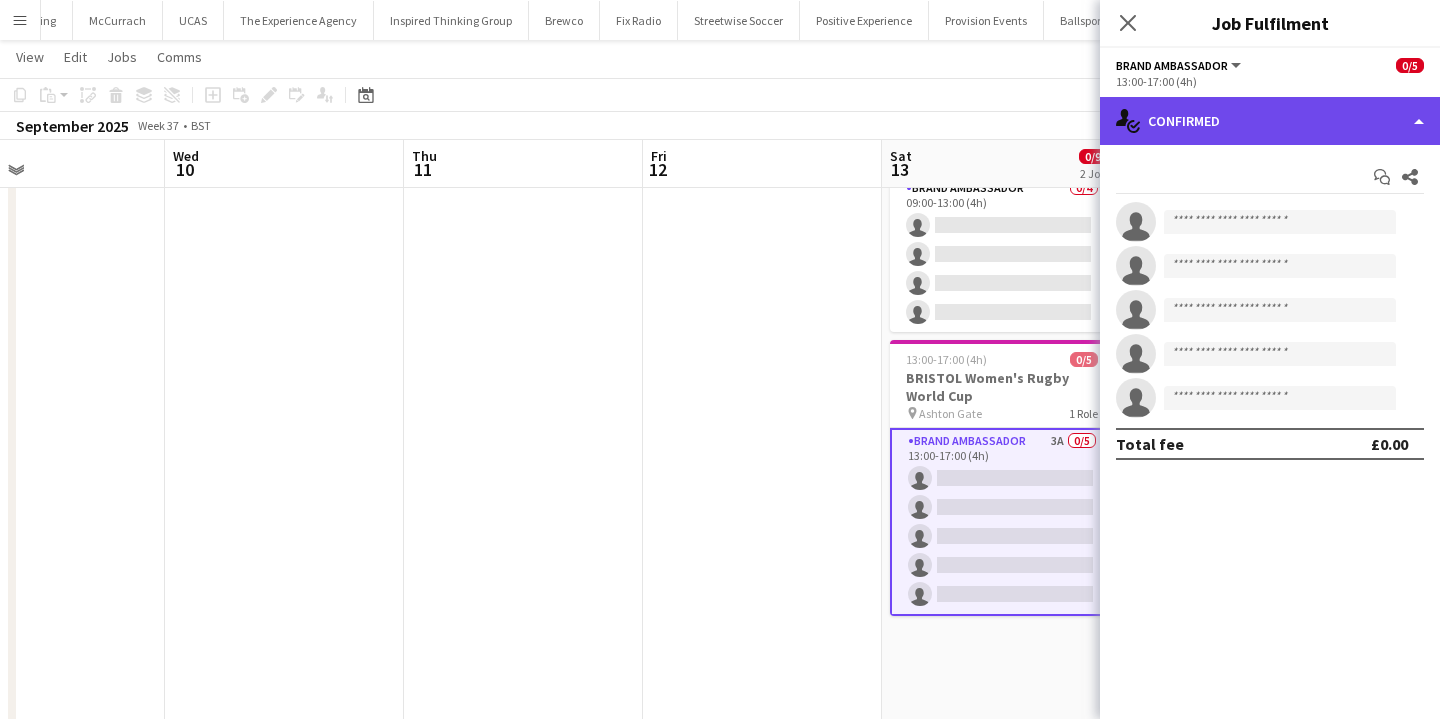 click on "single-neutral-actions-check-2
Confirmed" 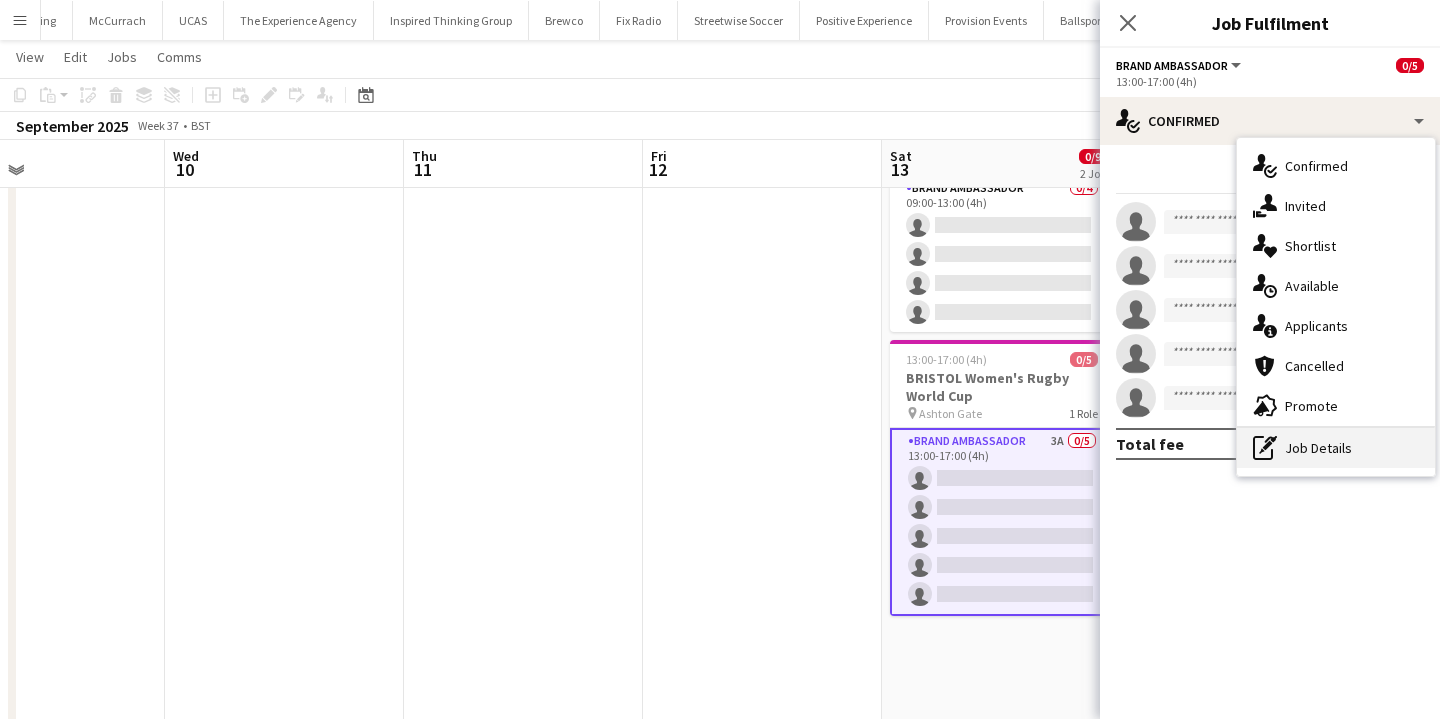 click on "pen-write
Job Details" at bounding box center [1336, 448] 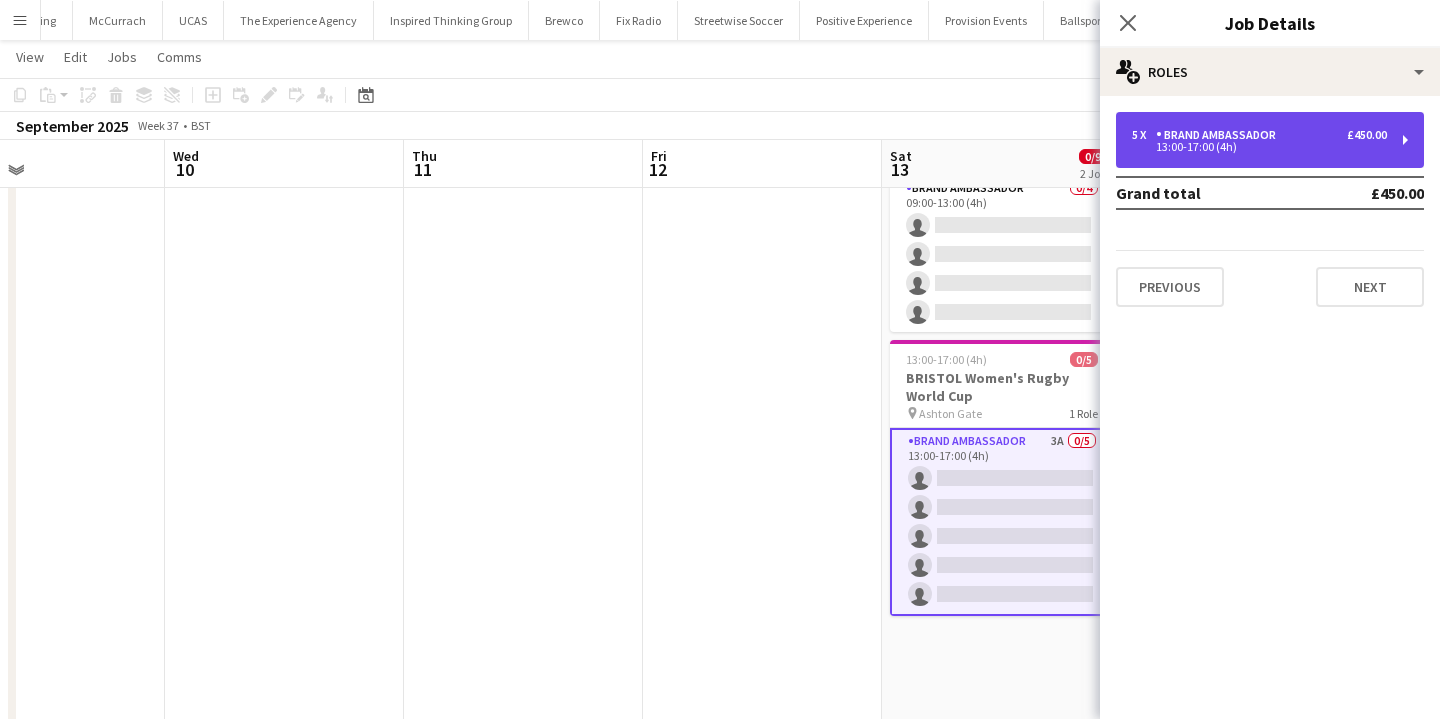click on "5 x Brand Ambassador £[AMOUNT]" at bounding box center [1259, 135] 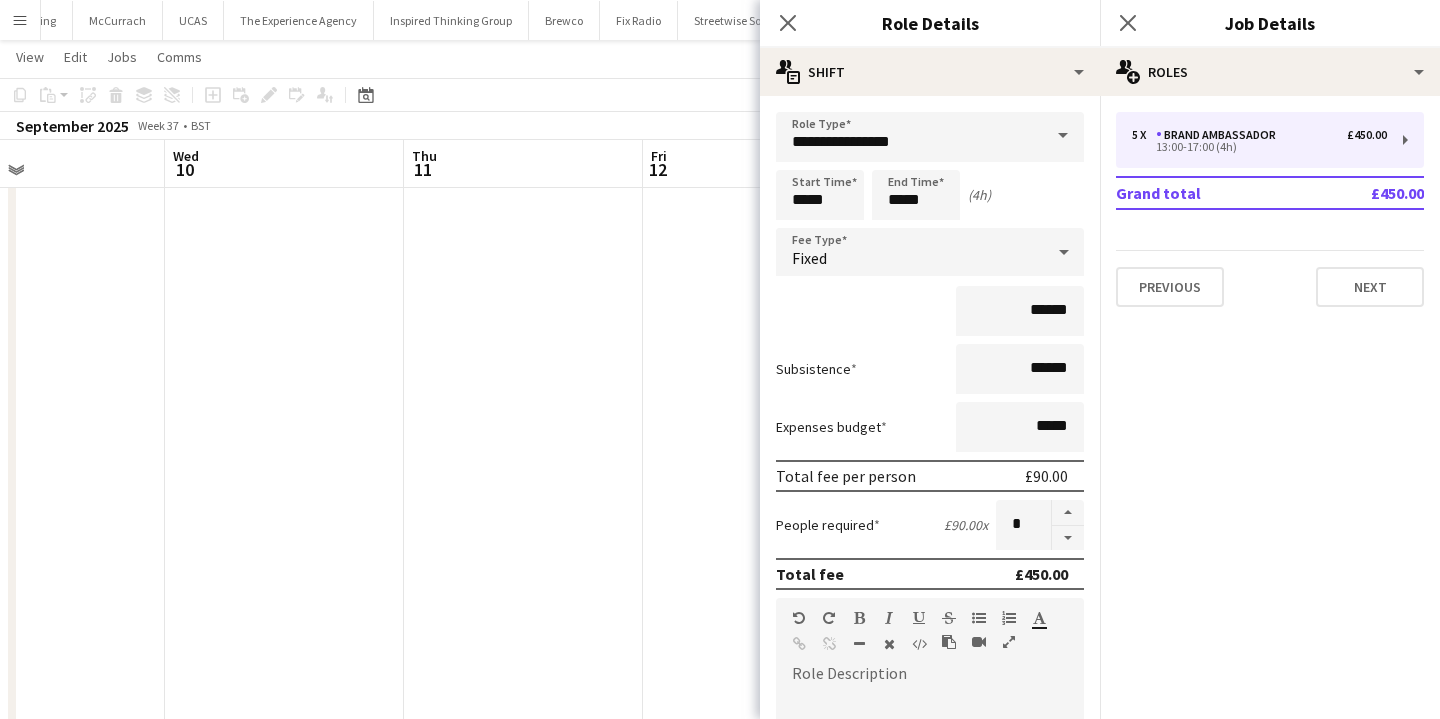 click at bounding box center (523, 562) 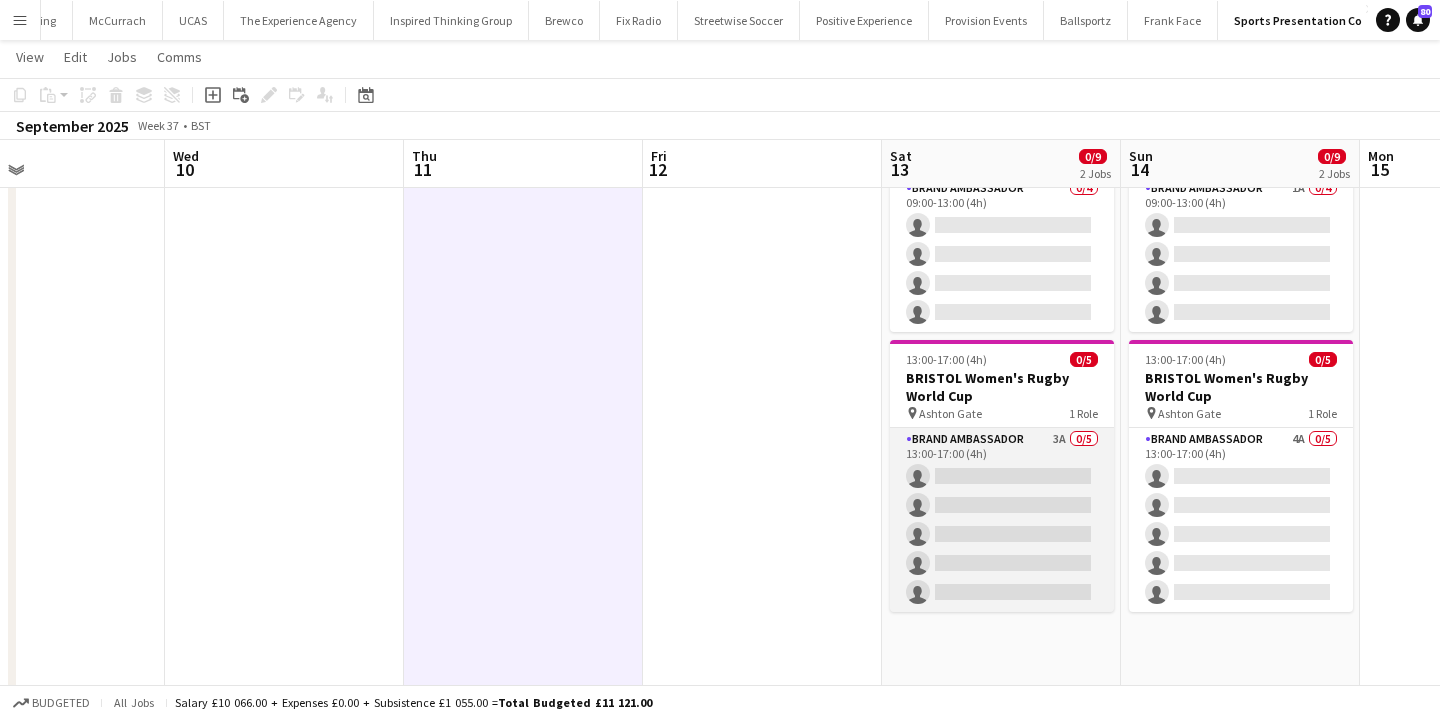 click on "Brand Ambassador   3A   0/5   13:00-17:00 (4h)
single-neutral-actions
single-neutral-actions
single-neutral-actions
single-neutral-actions
single-neutral-actions" at bounding box center (1002, 520) 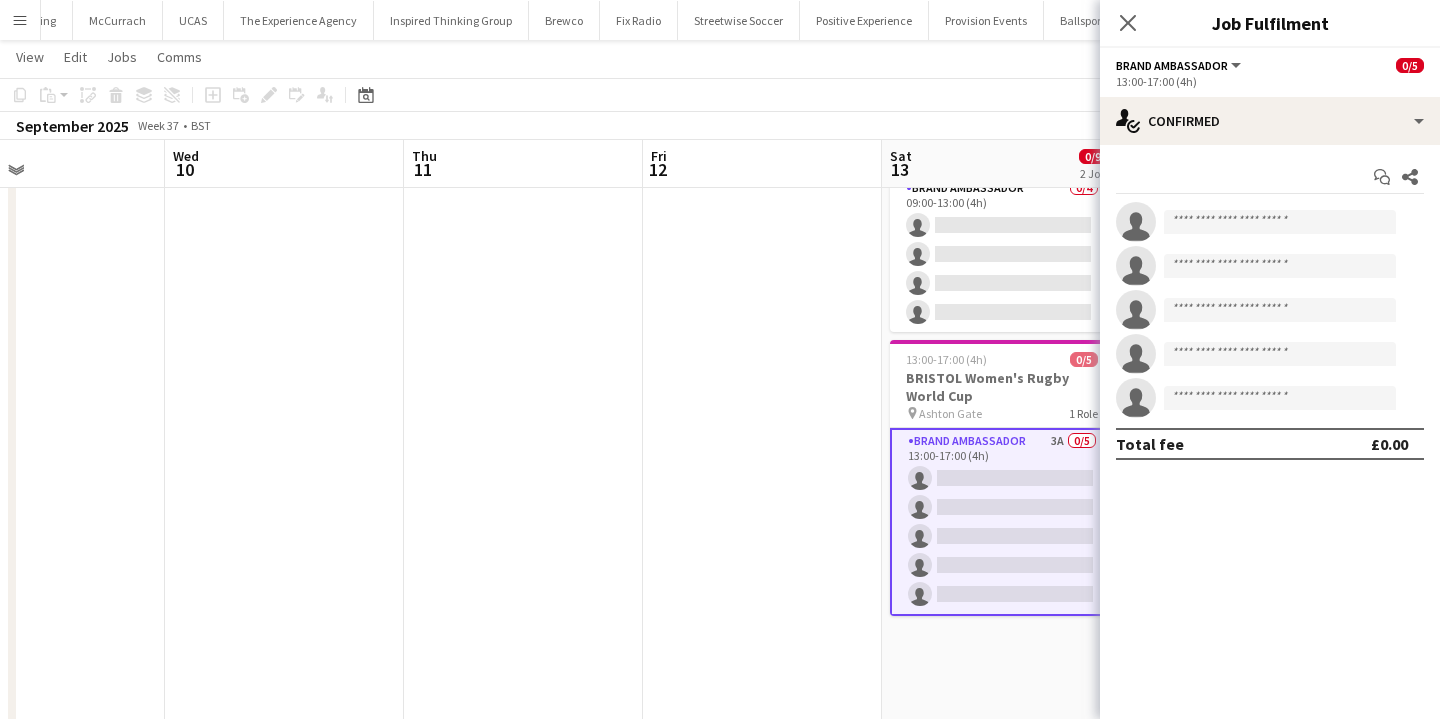 click at bounding box center [762, 562] 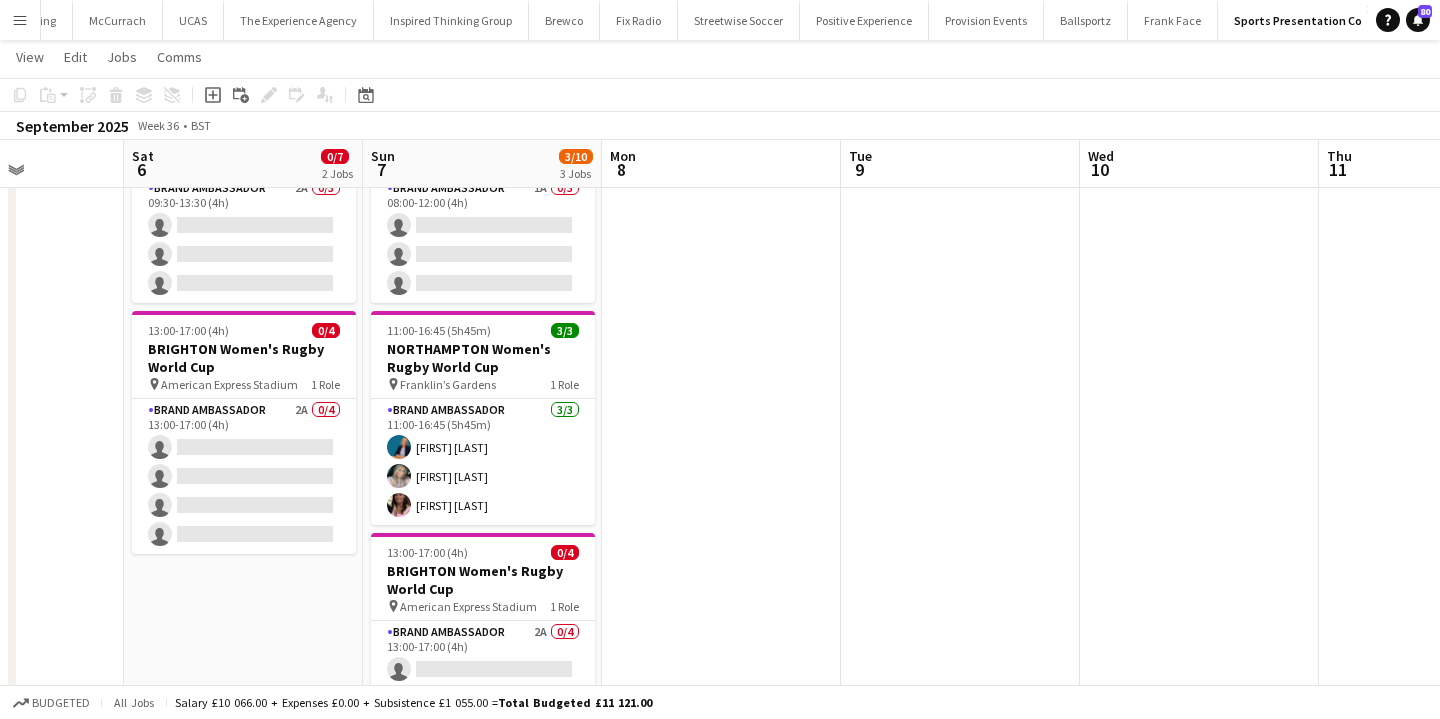 scroll, scrollTop: 0, scrollLeft: 556, axis: horizontal 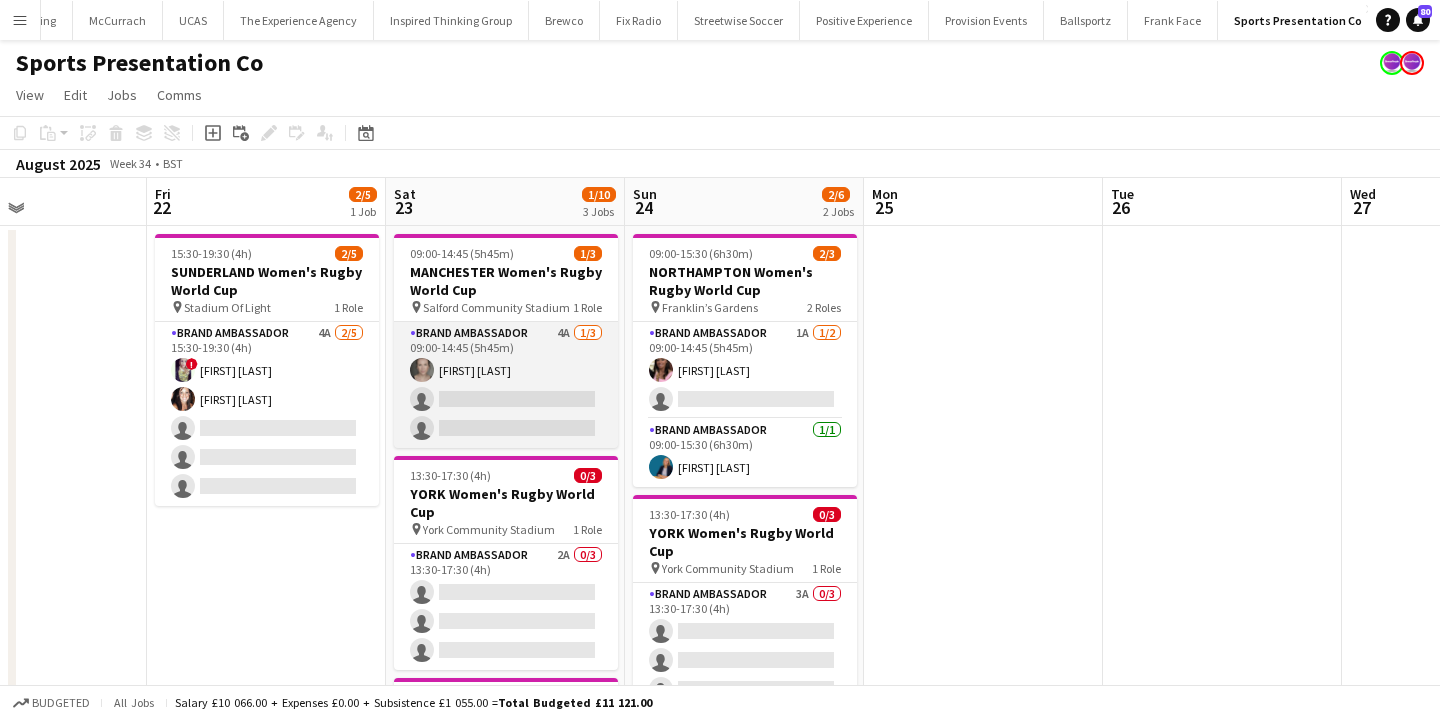 click on "Brand Ambassador   4A   1/3   09:00-14:45 (5h45m)
[FIRST] [LAST]
single-neutral-actions
single-neutral-actions" at bounding box center (506, 385) 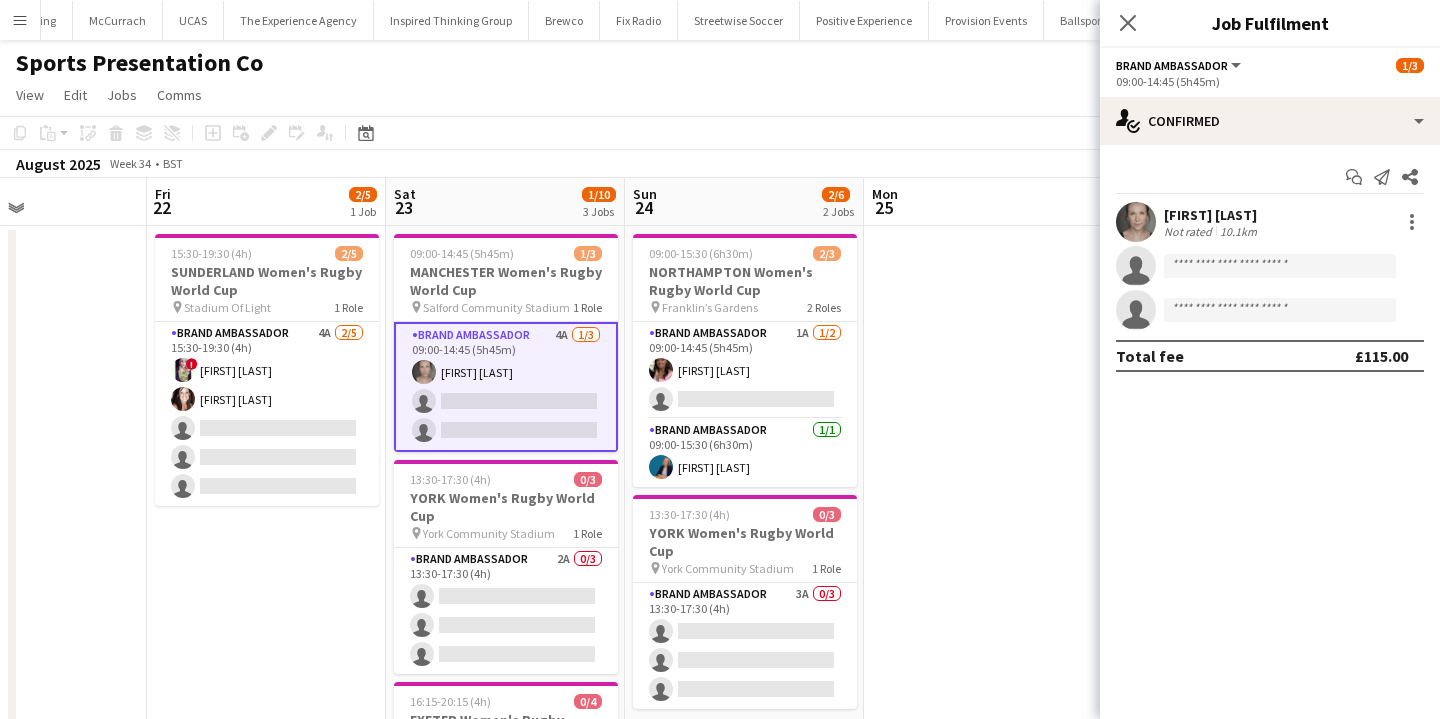 click at bounding box center (983, 707) 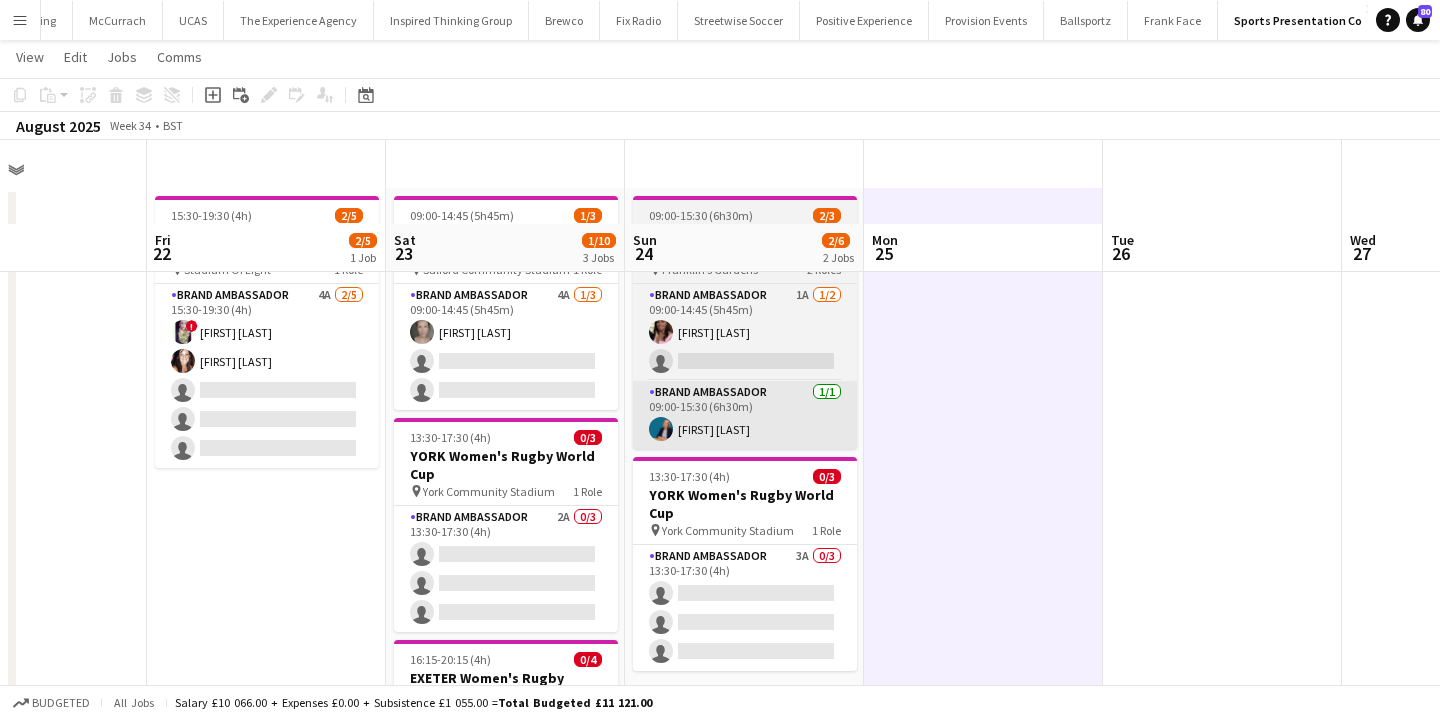 scroll, scrollTop: 3, scrollLeft: 0, axis: vertical 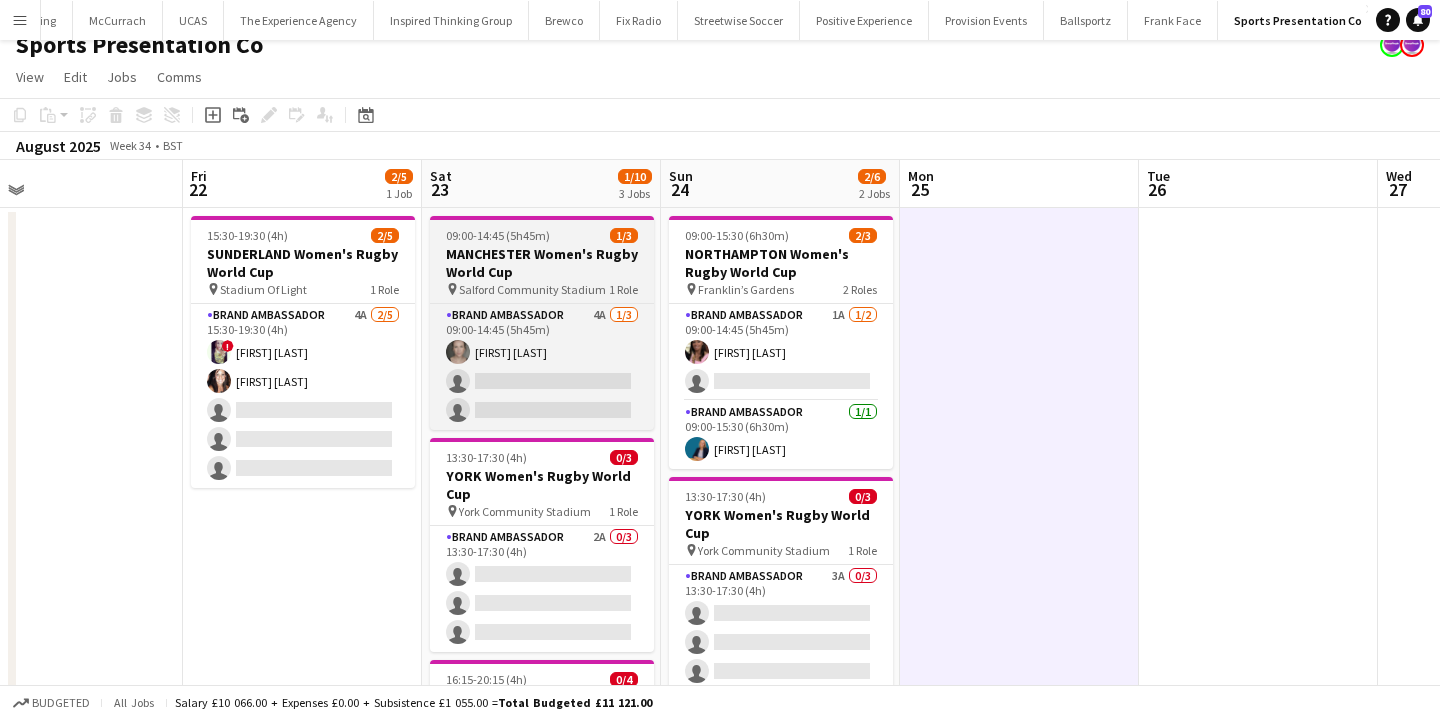 click on "MANCHESTER Women's Rugby World Cup" at bounding box center [542, 263] 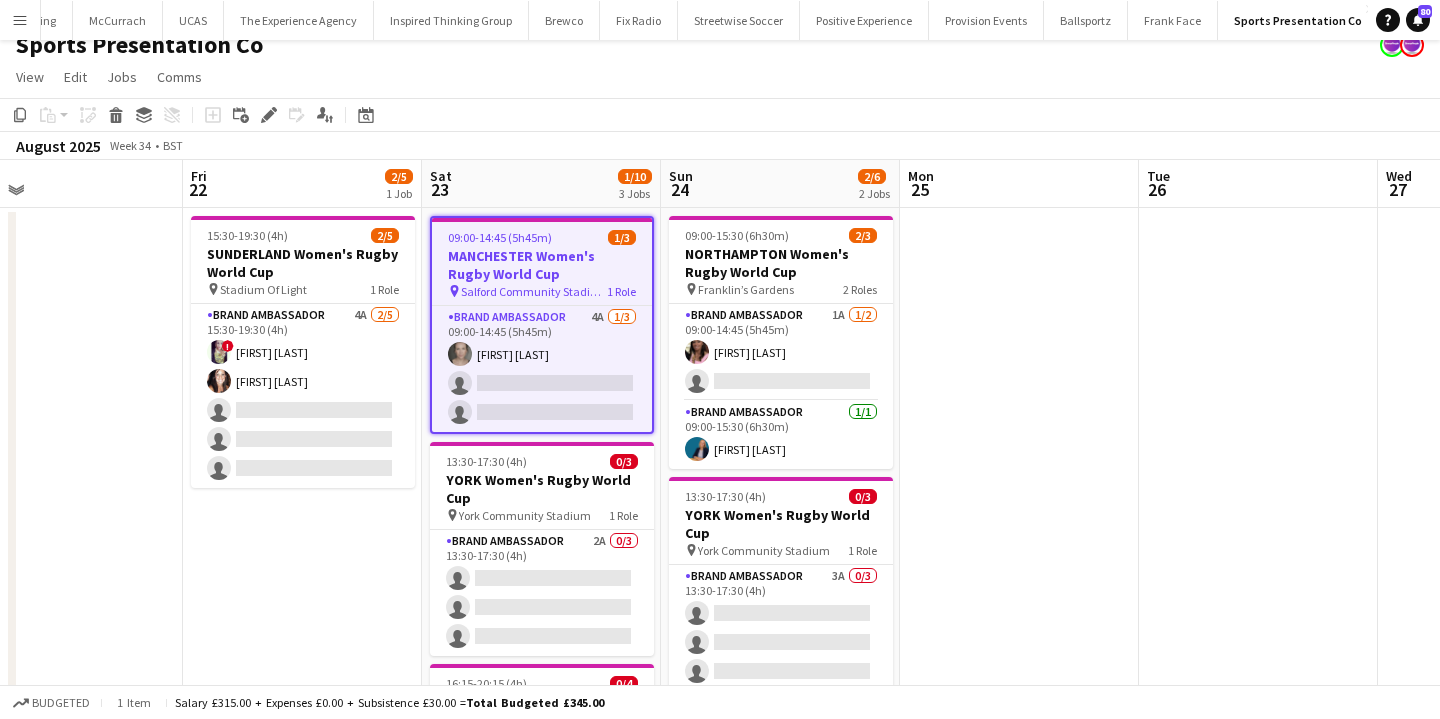 click at bounding box center (1019, 689) 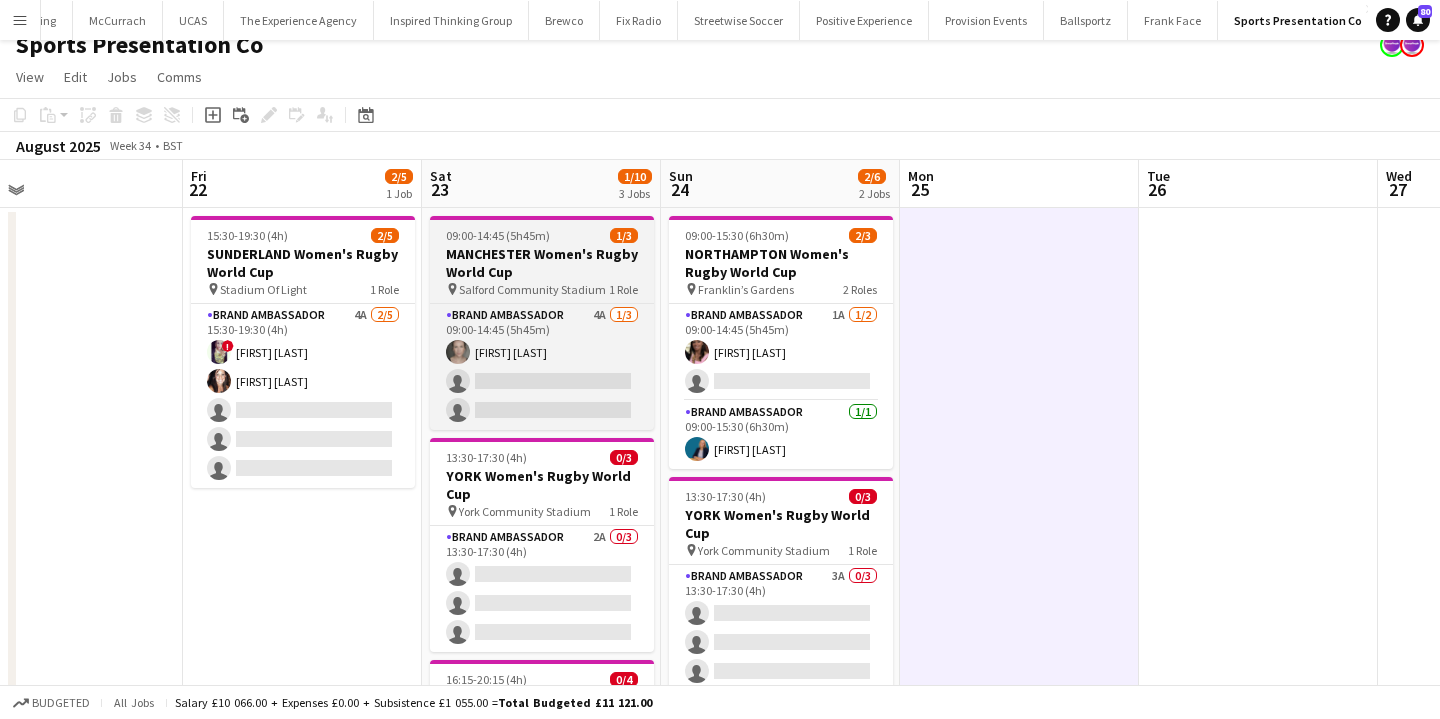 click on "[LOCATION] [NUMBER] [ROLE]" at bounding box center (542, 289) 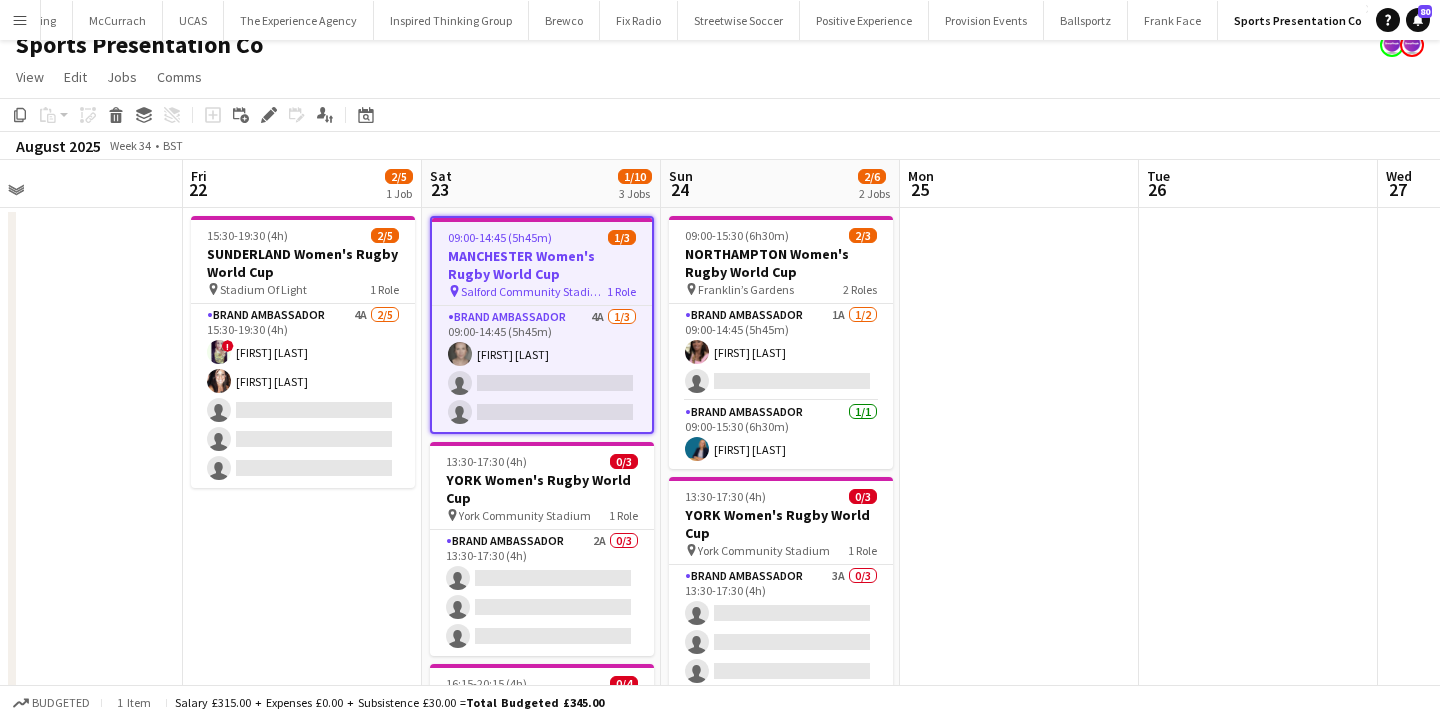 click at bounding box center [1019, 689] 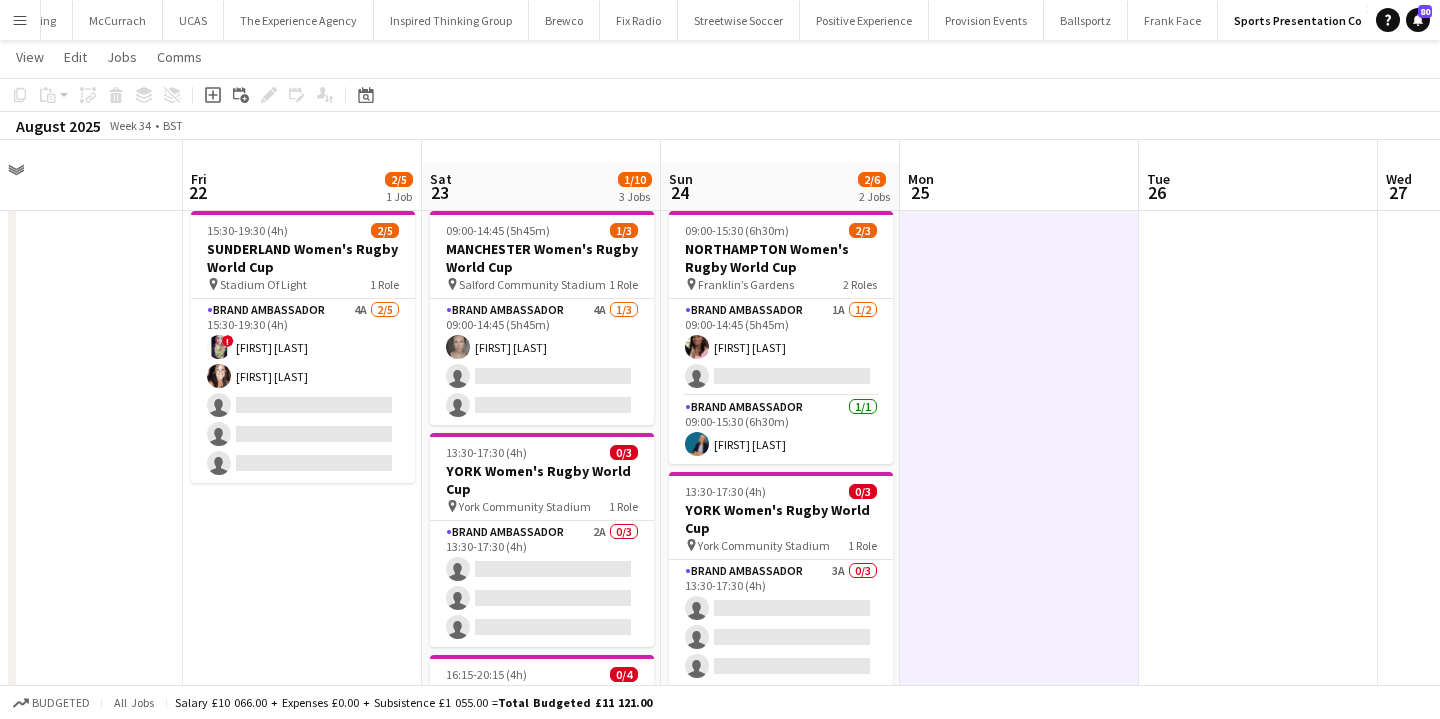 scroll, scrollTop: 16, scrollLeft: 0, axis: vertical 